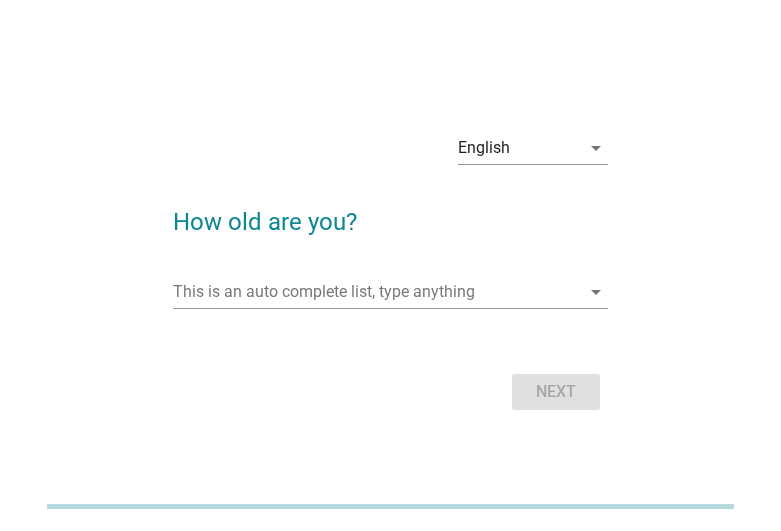 scroll, scrollTop: 0, scrollLeft: 0, axis: both 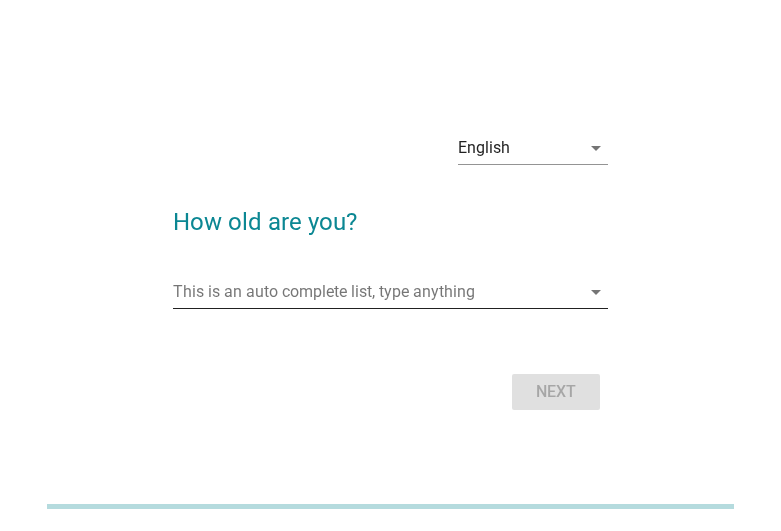 click at bounding box center (376, 292) 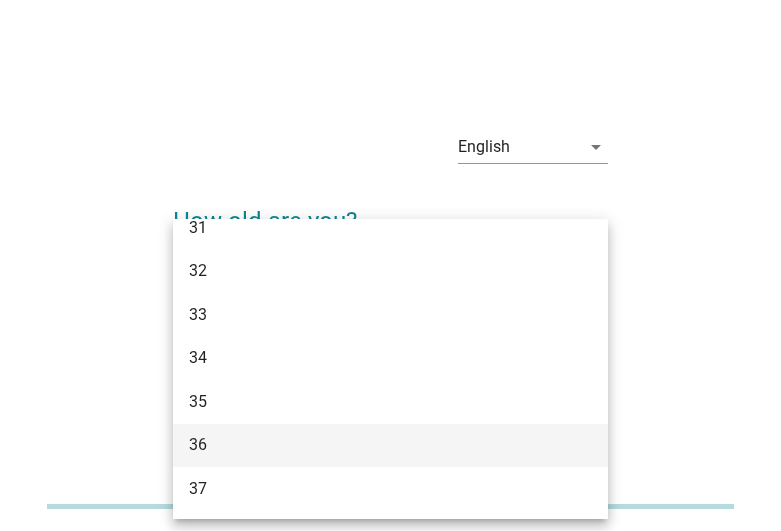 scroll, scrollTop: 690, scrollLeft: 0, axis: vertical 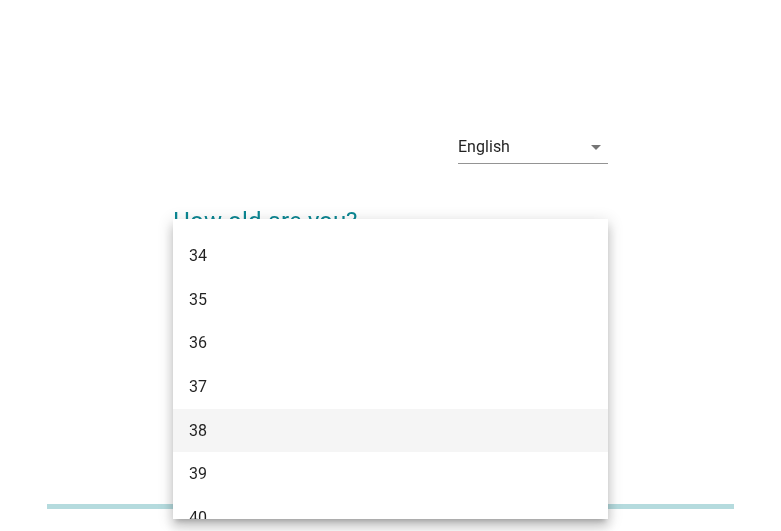 click on "38" at bounding box center (373, 431) 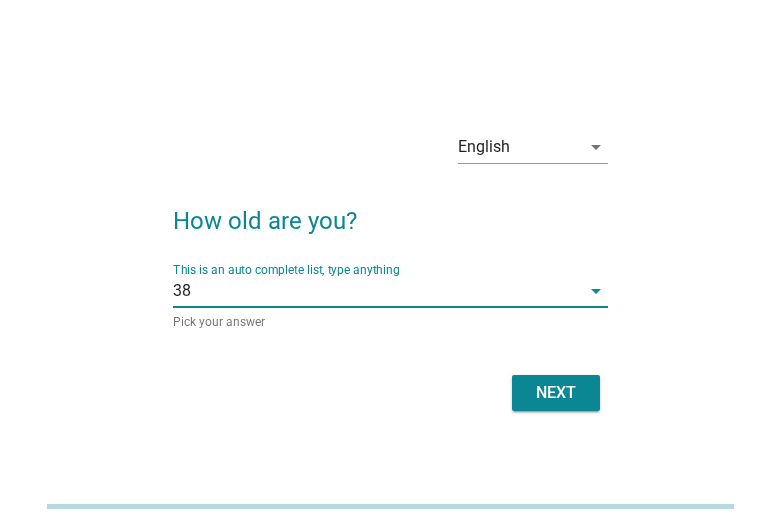 click on "Next" at bounding box center [556, 393] 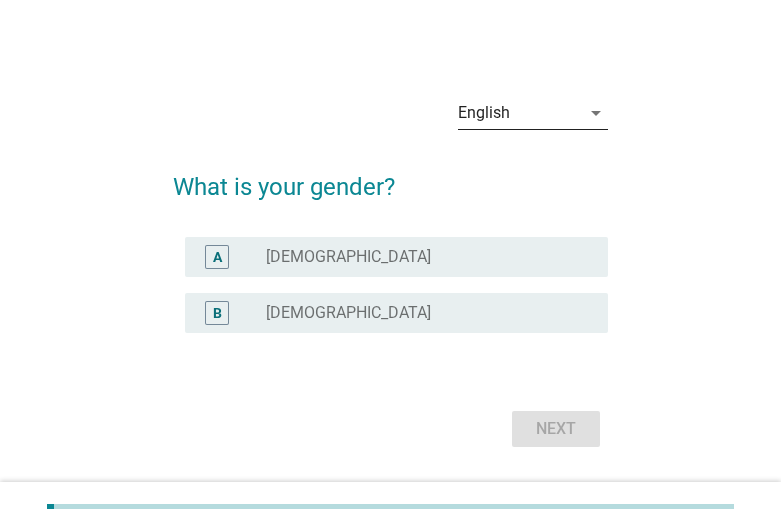 click on "English" at bounding box center [519, 113] 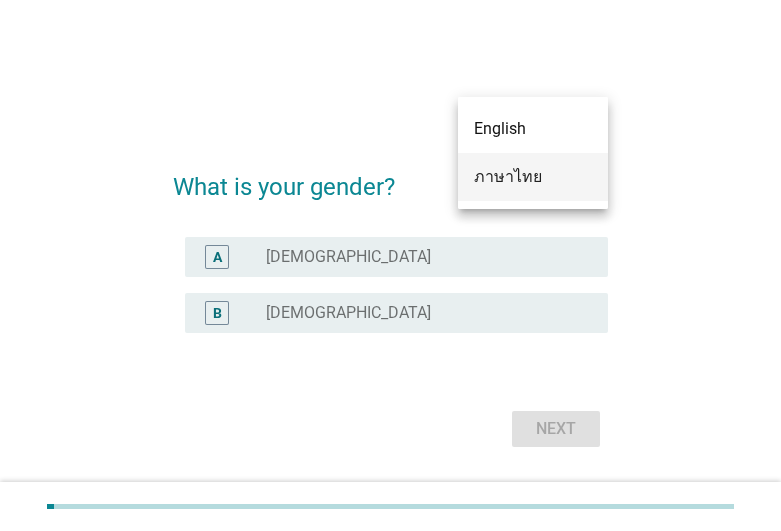 click on "ภาษาไทย" at bounding box center [533, 177] 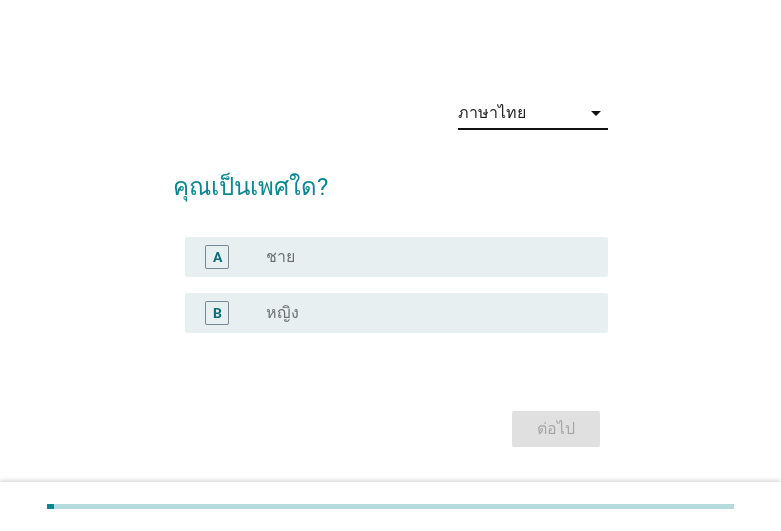 click on "ชาย" at bounding box center [280, 257] 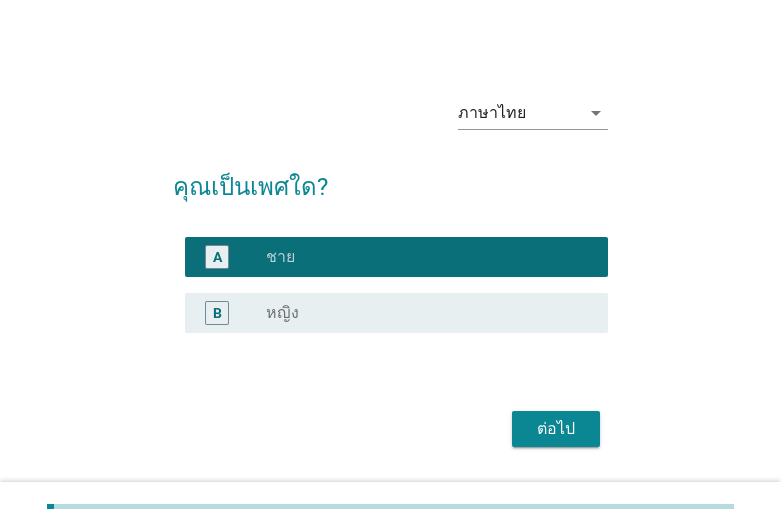 click on "ต่อไป" at bounding box center (556, 429) 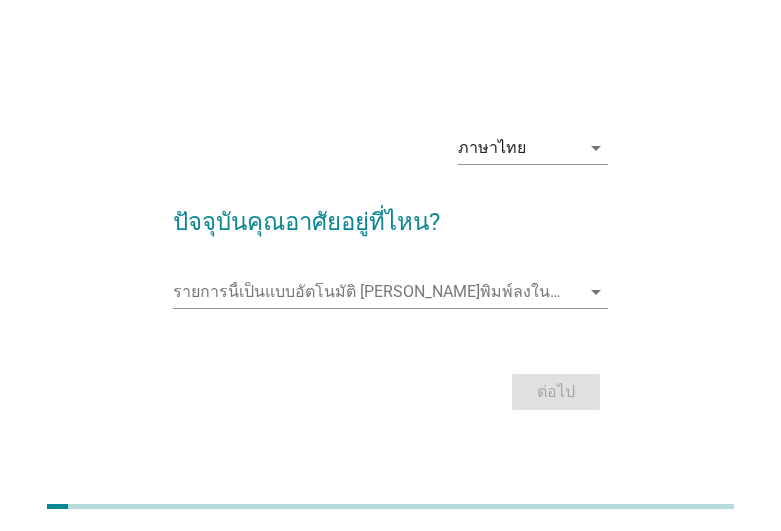 click on "รายการนี้เป็นแบบอัตโนมัติ [PERSON_NAME]พิมพ์ลงในรายการนี้ arrow_drop_down" at bounding box center [390, 296] 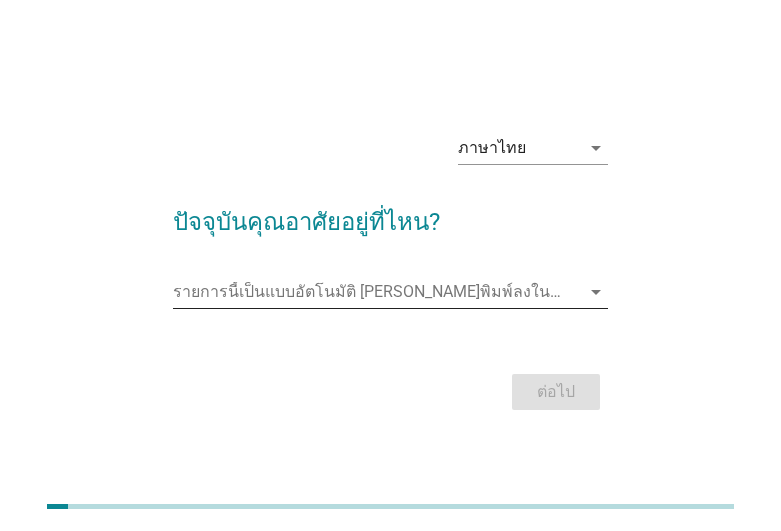 click at bounding box center [376, 292] 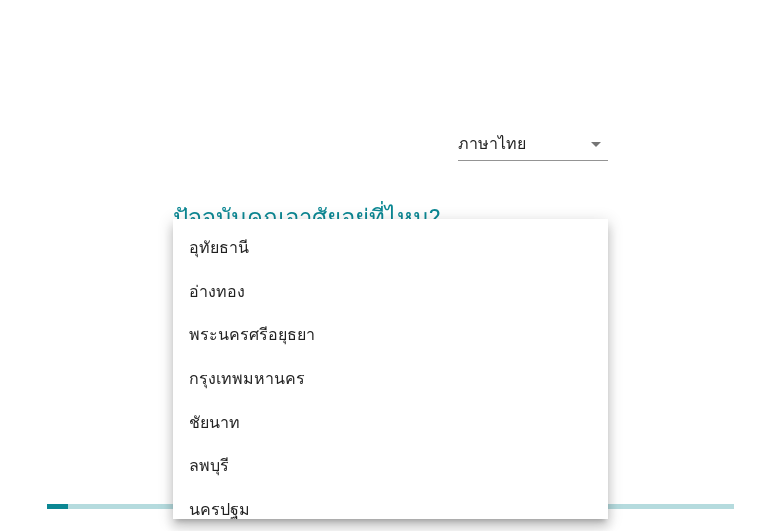 scroll, scrollTop: 1543, scrollLeft: 0, axis: vertical 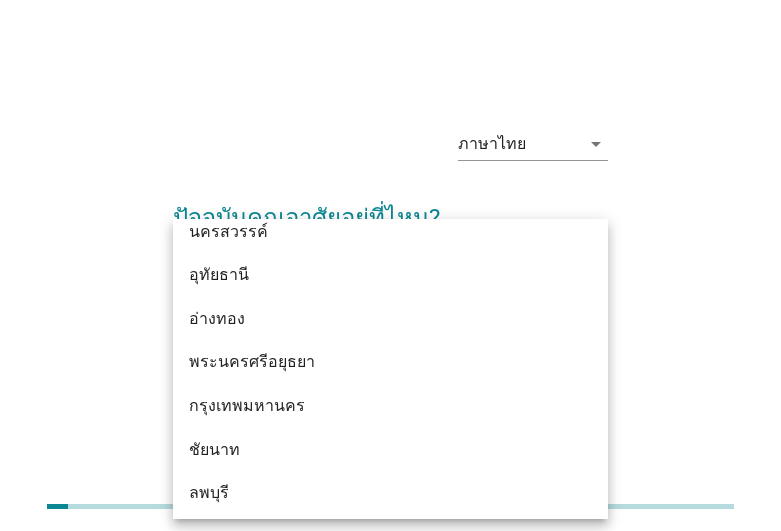click on "กรุงเทพมหานคร" at bounding box center [373, 406] 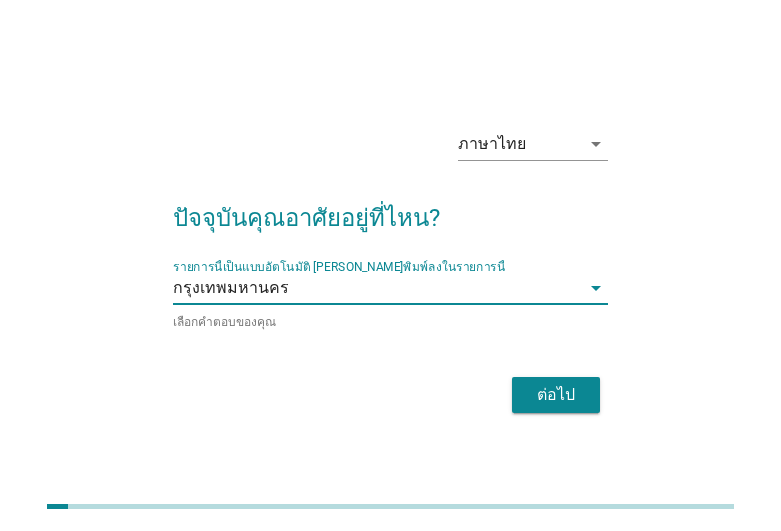 click on "ต่อไป" at bounding box center [556, 395] 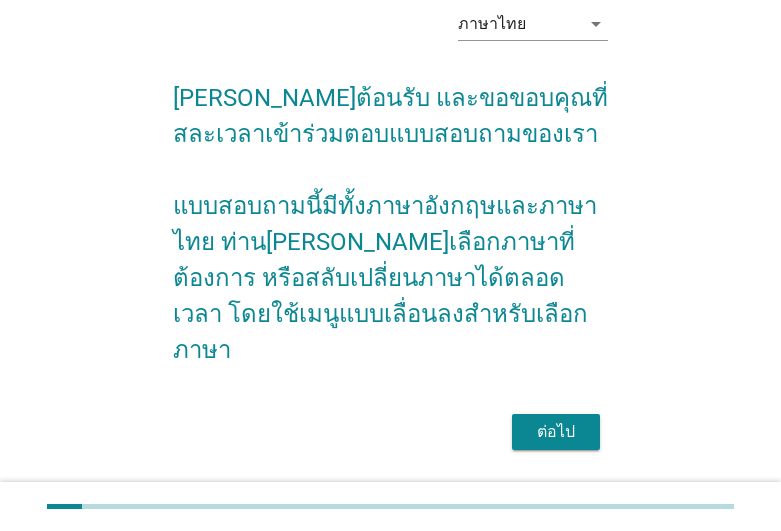 scroll, scrollTop: 107, scrollLeft: 0, axis: vertical 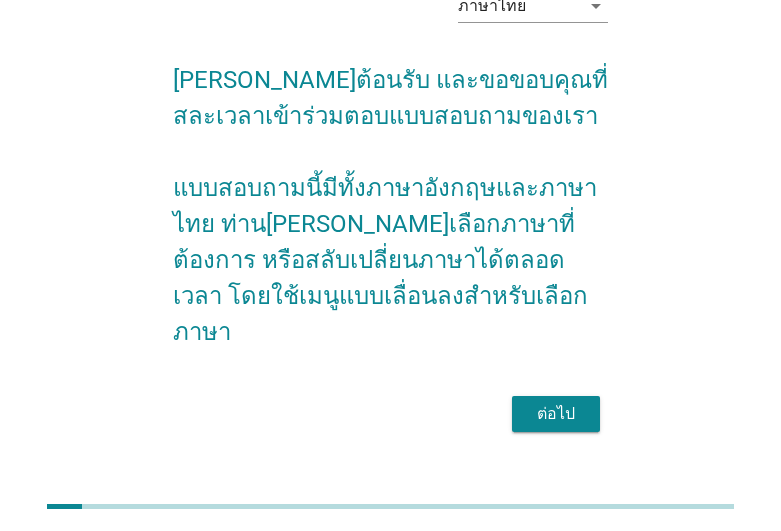 click on "ต่อไป" at bounding box center (556, 414) 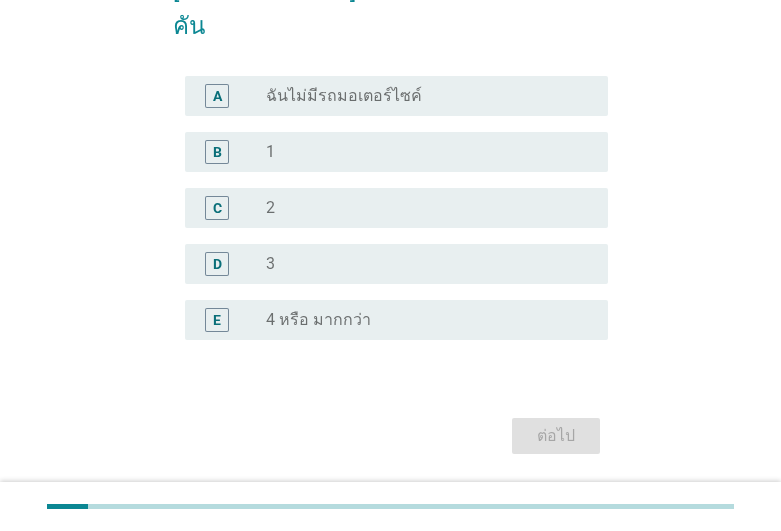 scroll, scrollTop: 204, scrollLeft: 0, axis: vertical 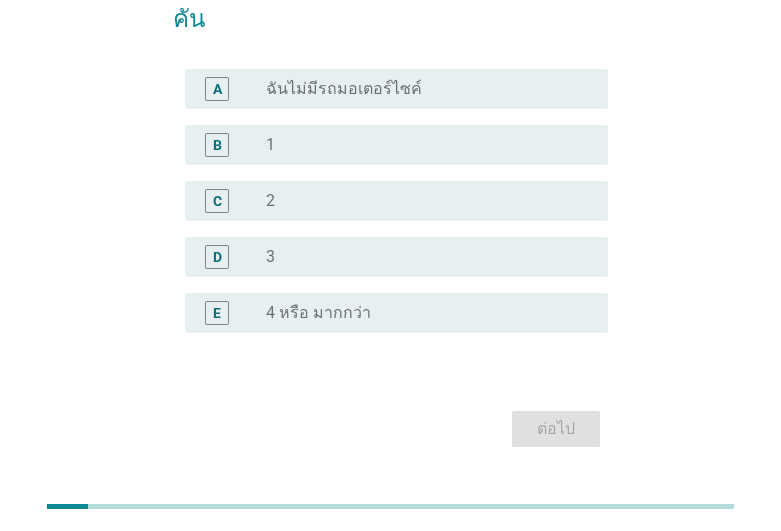 click on "radio_button_unchecked 1" at bounding box center [421, 145] 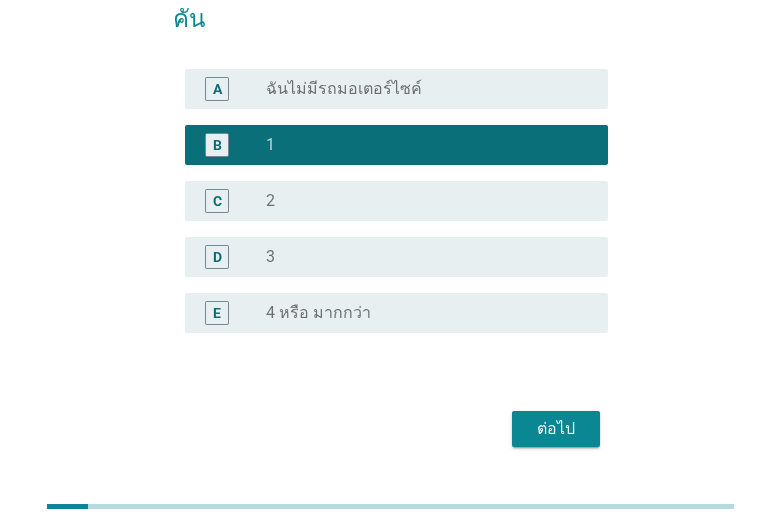 click on "ต่อไป" at bounding box center (556, 429) 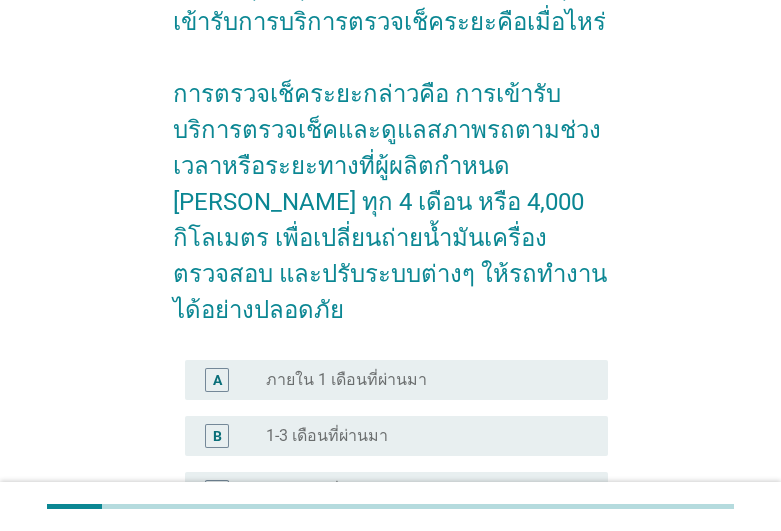 scroll, scrollTop: 204, scrollLeft: 0, axis: vertical 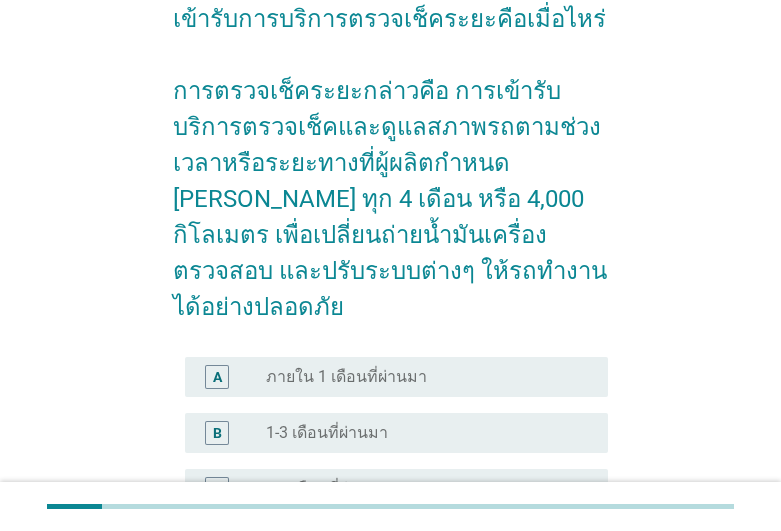 click on "ภายใน 1 เดือนที่ผ่านมา" at bounding box center [346, 377] 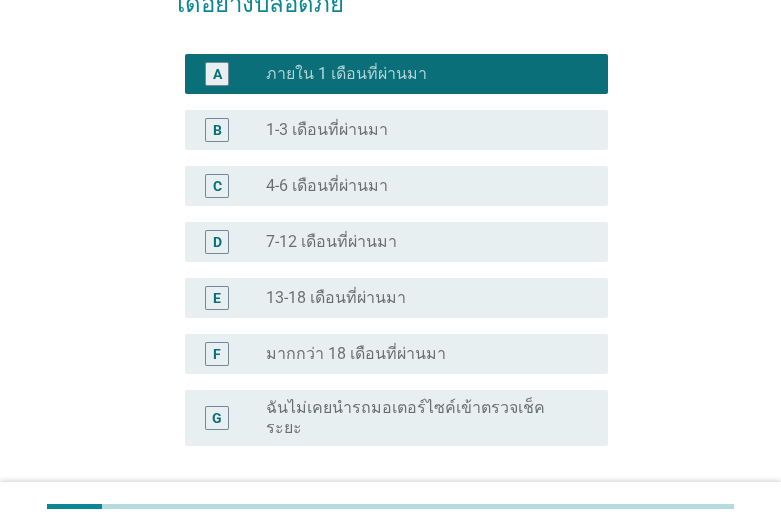 scroll, scrollTop: 510, scrollLeft: 0, axis: vertical 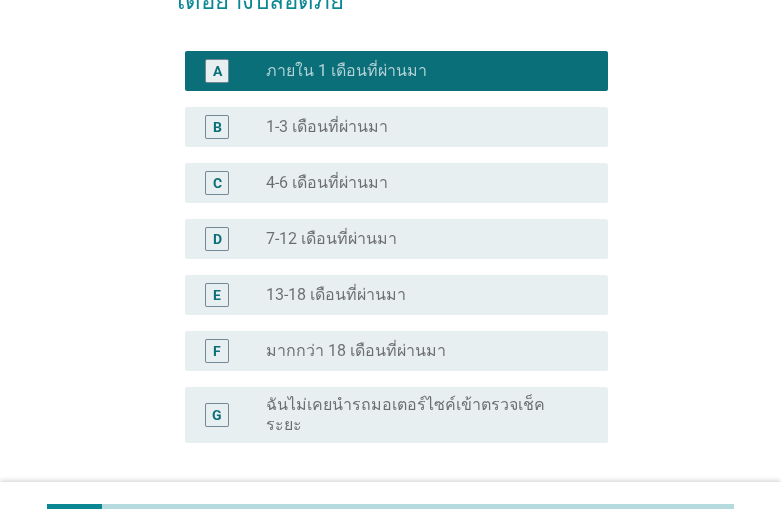 click on "1-3 เดือนที่ผ่านมา" at bounding box center (327, 127) 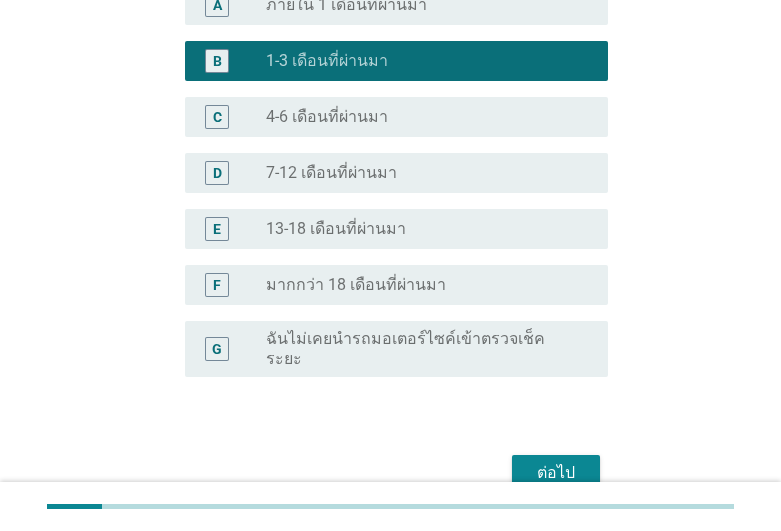 scroll, scrollTop: 612, scrollLeft: 0, axis: vertical 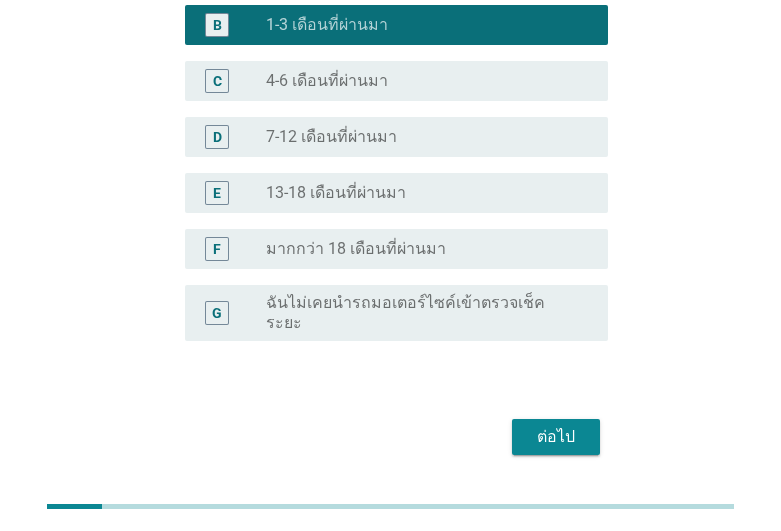 click on "ต่อไป" at bounding box center (556, 437) 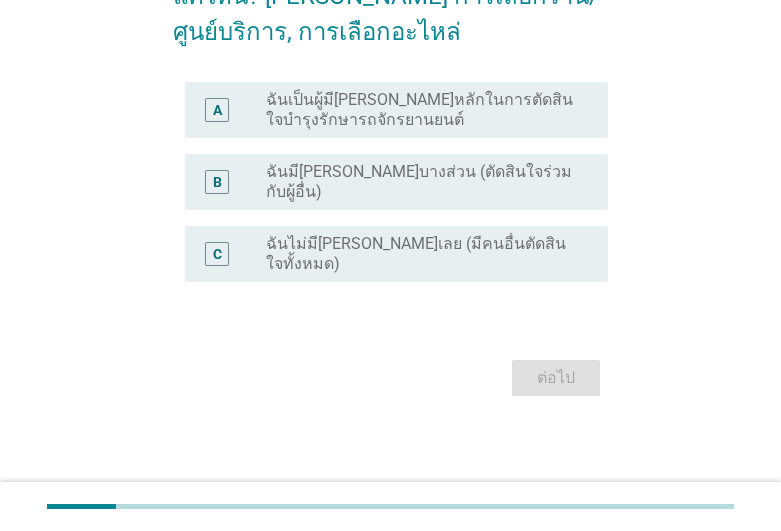 scroll, scrollTop: 0, scrollLeft: 0, axis: both 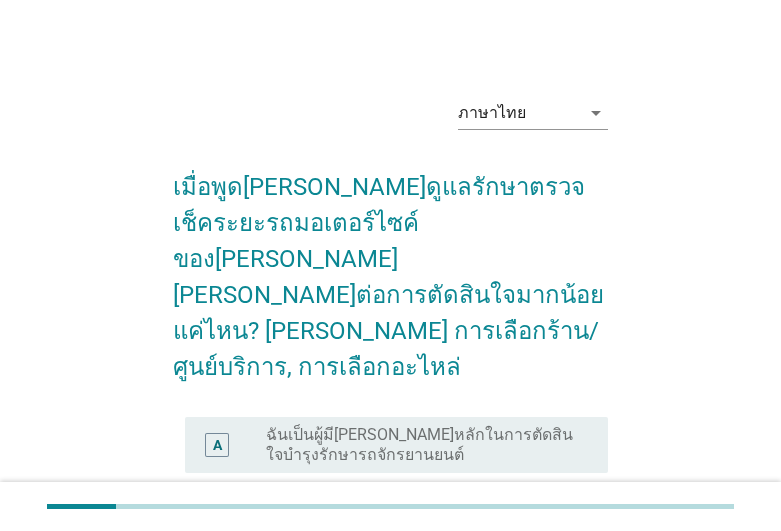 click on "ฉันเป็นผู้มี[PERSON_NAME]หลักในการตัดสินใจบำรุงรักษารถจักรยานยนต์" at bounding box center (421, 445) 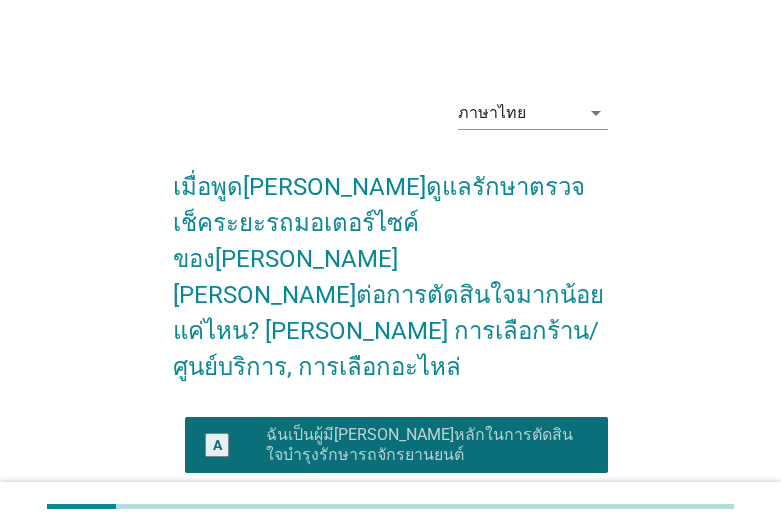 scroll, scrollTop: 231, scrollLeft: 0, axis: vertical 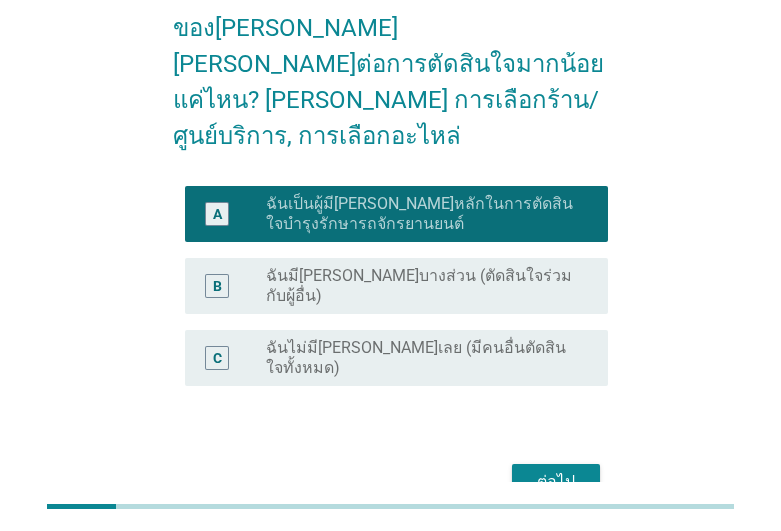 click on "ต่อไป" at bounding box center (556, 482) 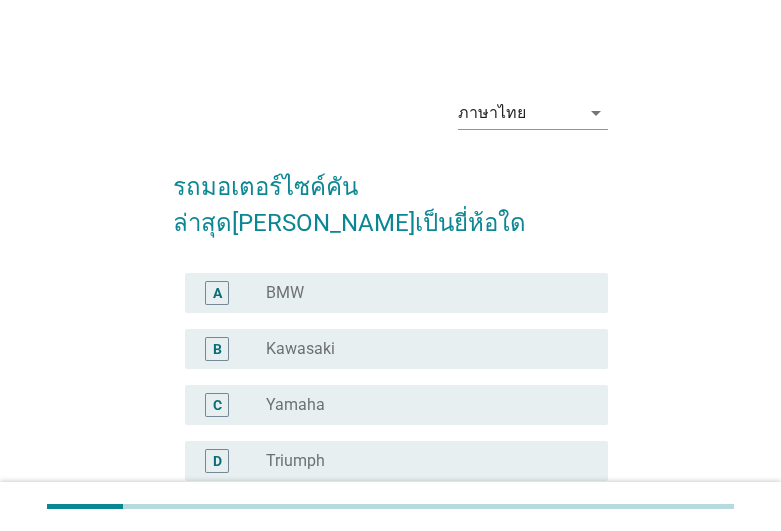 scroll, scrollTop: 204, scrollLeft: 0, axis: vertical 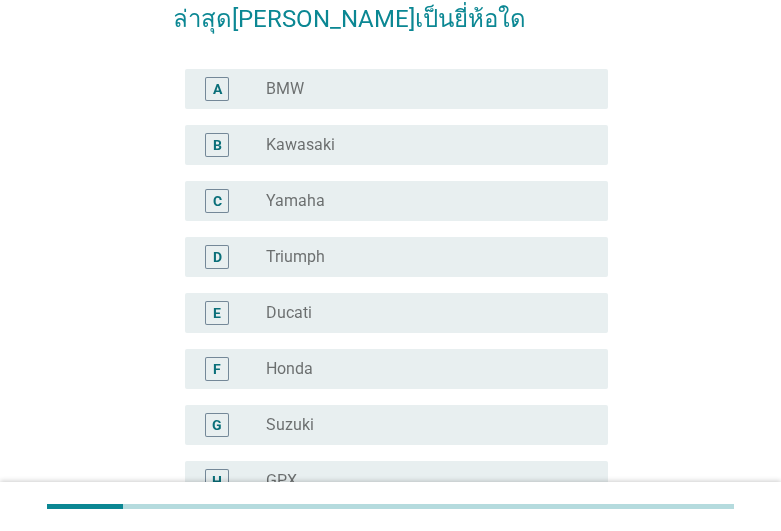 click on "F     radio_button_unchecked Honda" at bounding box center [396, 369] 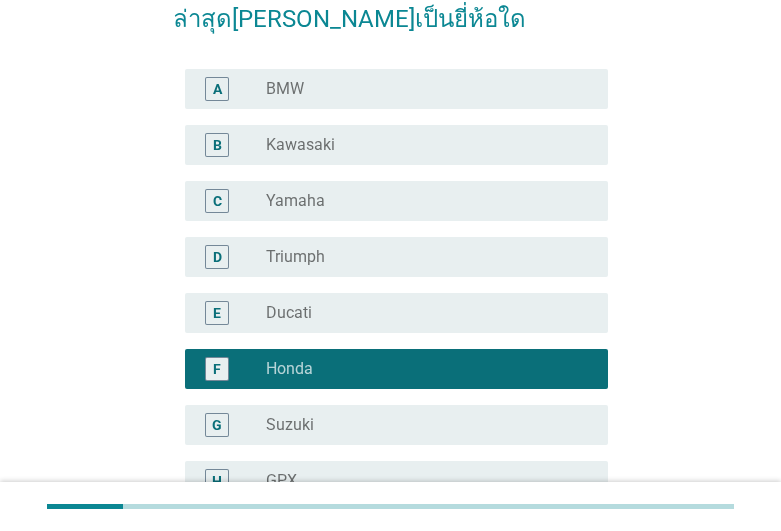 scroll, scrollTop: 443, scrollLeft: 0, axis: vertical 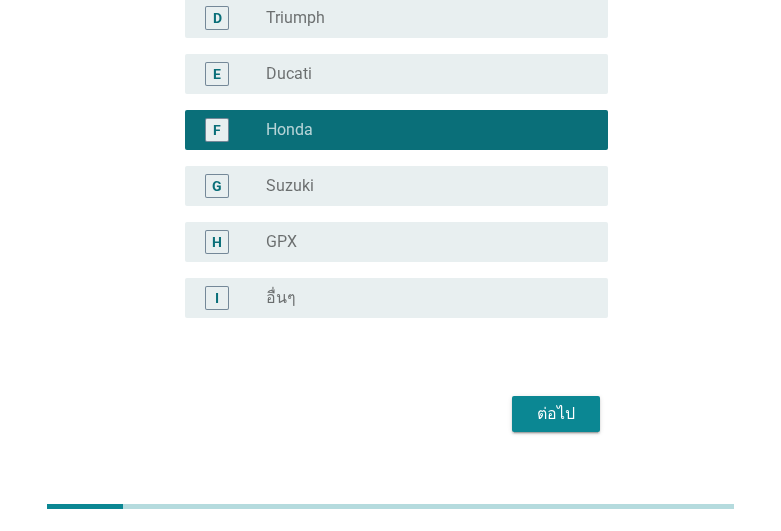 click on "ต่อไป" at bounding box center (556, 414) 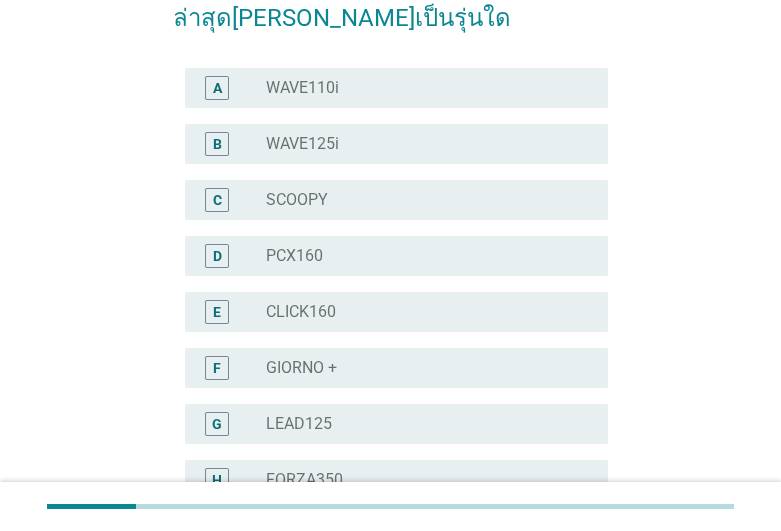 scroll, scrollTop: 204, scrollLeft: 0, axis: vertical 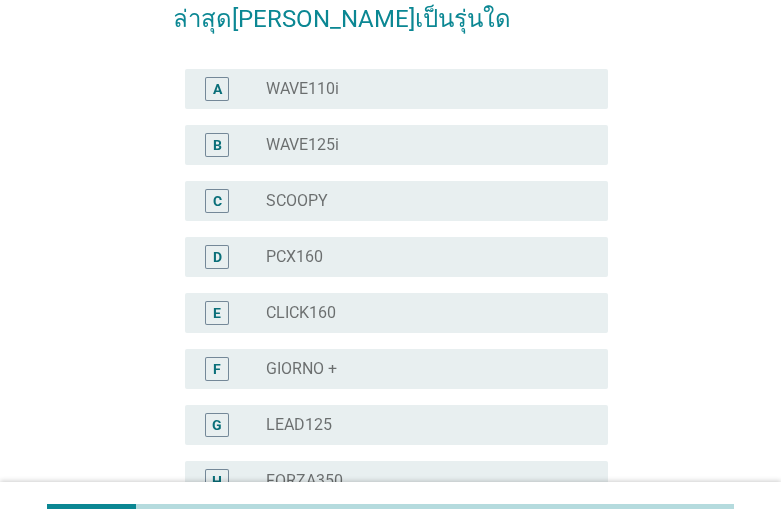 click on "radio_button_unchecked WAVE125i" at bounding box center [421, 145] 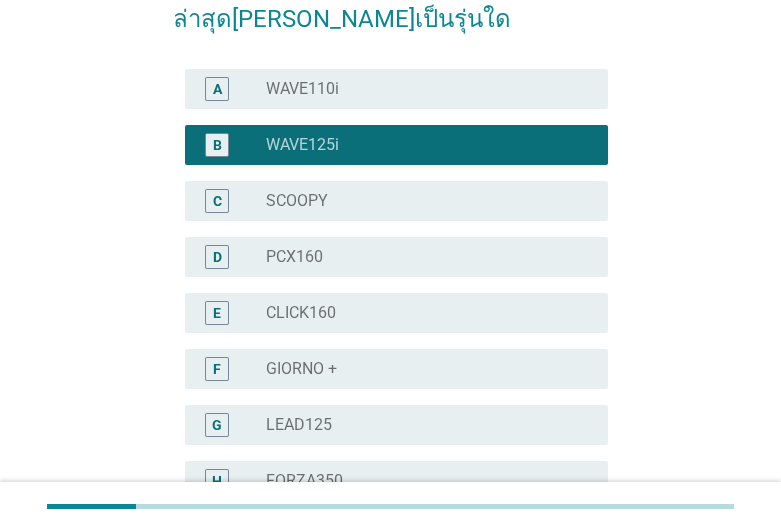 scroll, scrollTop: 667, scrollLeft: 0, axis: vertical 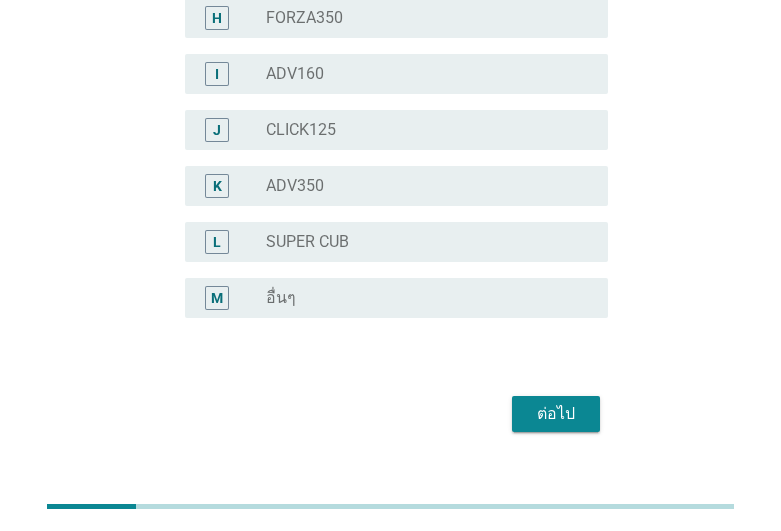 click on "ต่อไป" at bounding box center (556, 414) 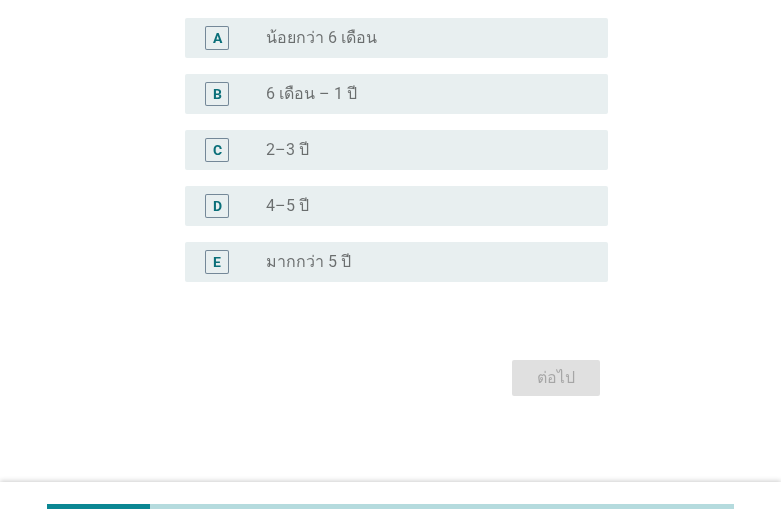 scroll, scrollTop: 0, scrollLeft: 0, axis: both 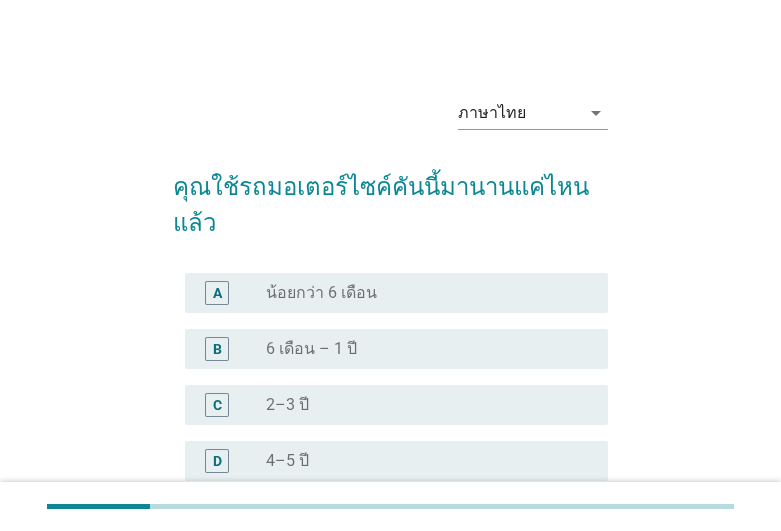 click on "6 เดือน – 1 ปี" at bounding box center (311, 349) 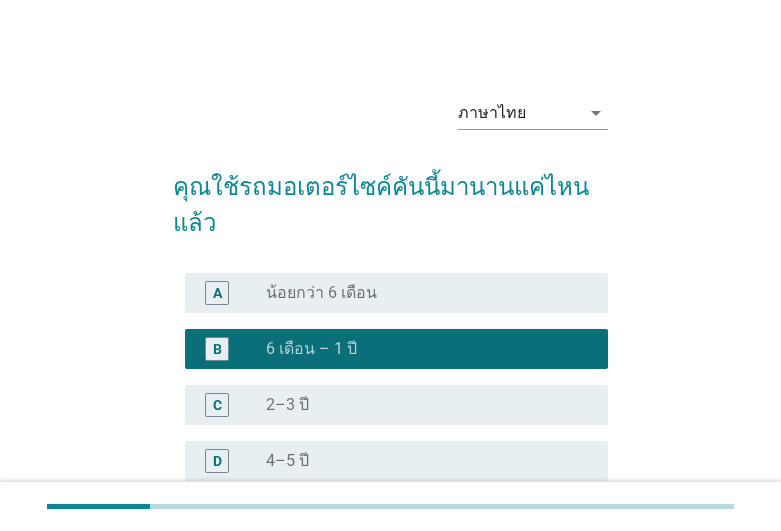 scroll, scrollTop: 219, scrollLeft: 0, axis: vertical 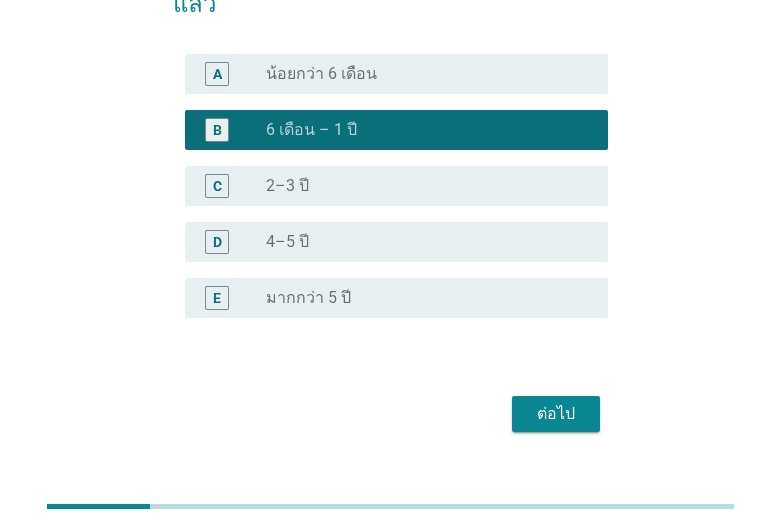 click on "ต่อไป" at bounding box center (556, 414) 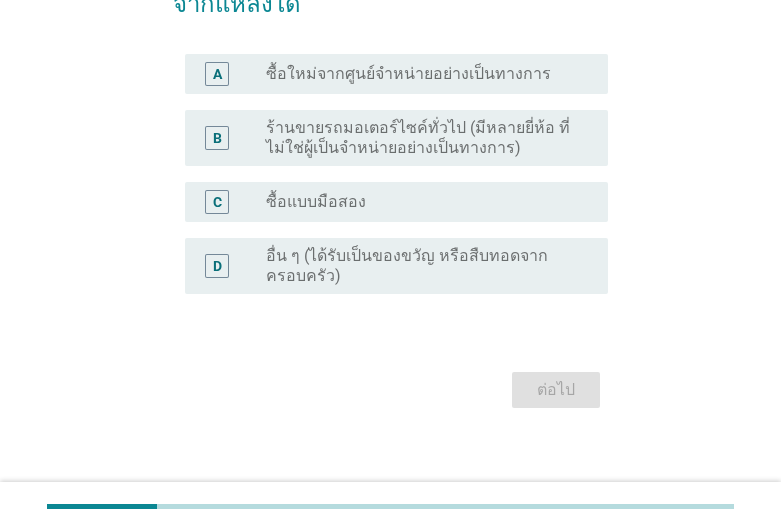 scroll, scrollTop: 0, scrollLeft: 0, axis: both 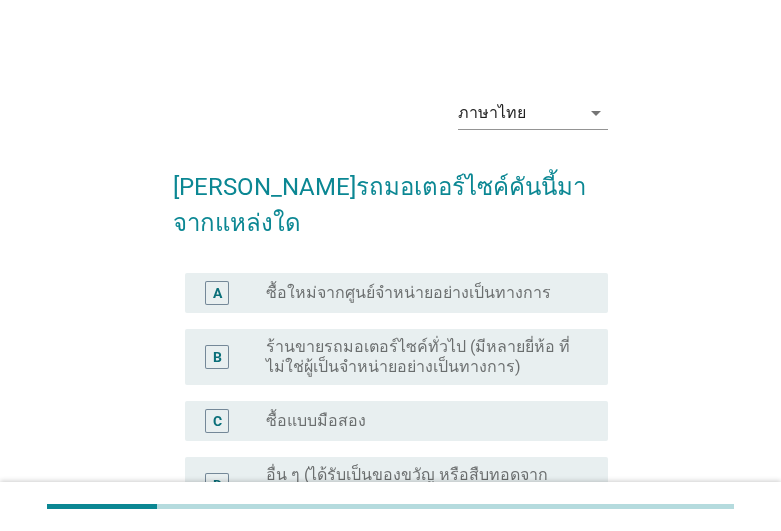 click on "A     radio_button_unchecked ซื้อใหม่จากศูนย์จำหน่ายอย่างเป็นทางการ" at bounding box center [396, 293] 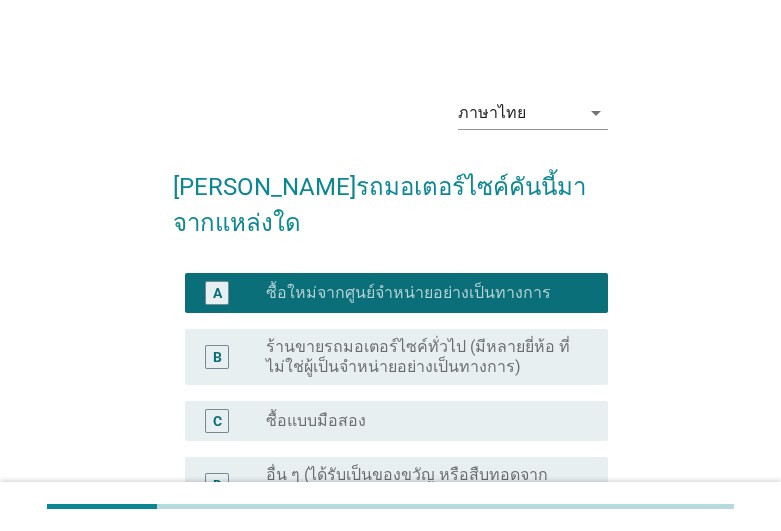 scroll, scrollTop: 195, scrollLeft: 0, axis: vertical 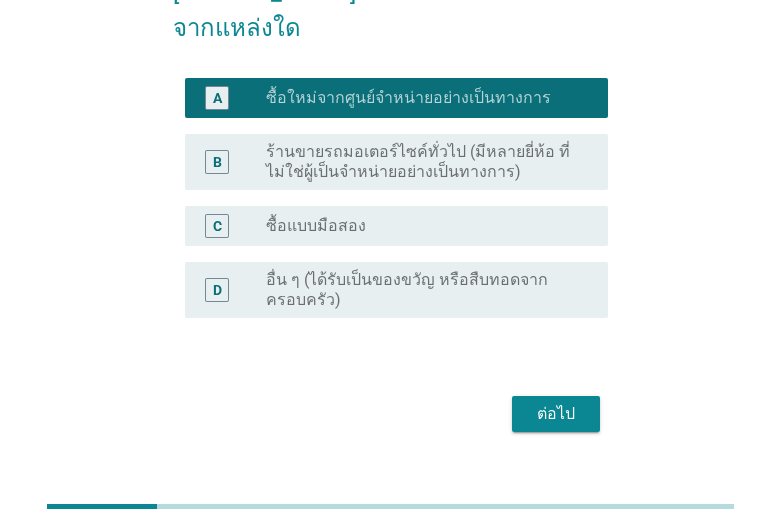 click on "ต่อไป" at bounding box center [556, 414] 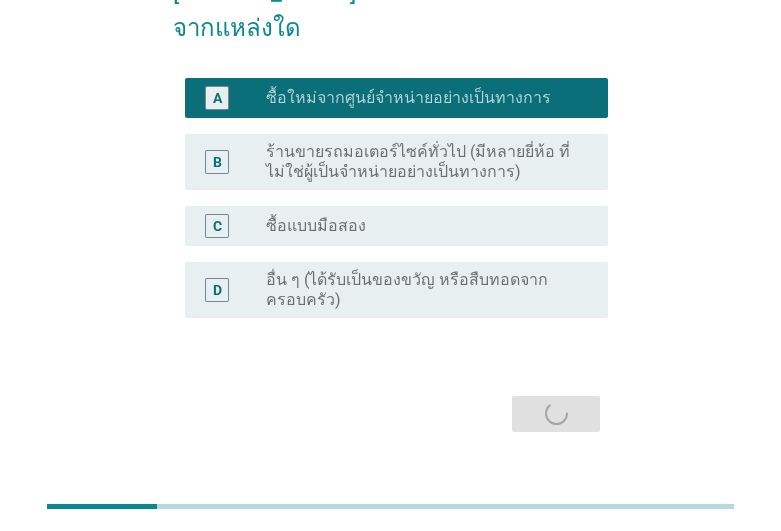 scroll, scrollTop: 0, scrollLeft: 0, axis: both 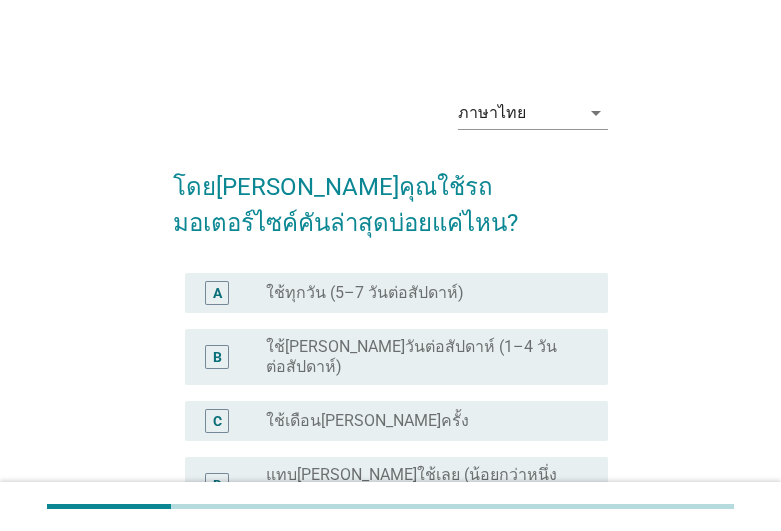 click on "ใช้ทุกวัน (5–7 วันต่อสัปดาห์)" at bounding box center [365, 293] 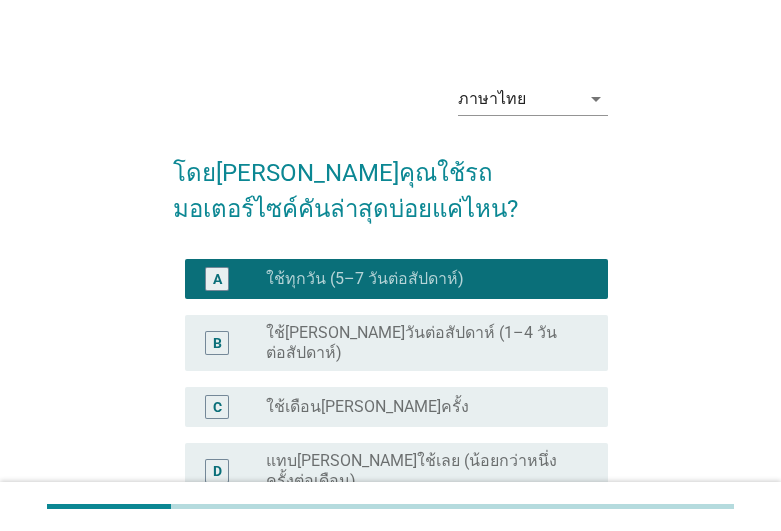 scroll, scrollTop: 255, scrollLeft: 0, axis: vertical 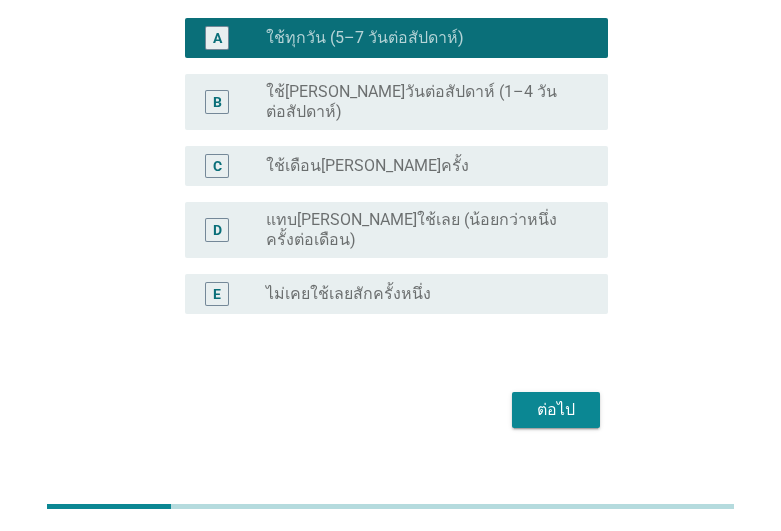 click on "ต่อไป" at bounding box center [390, 410] 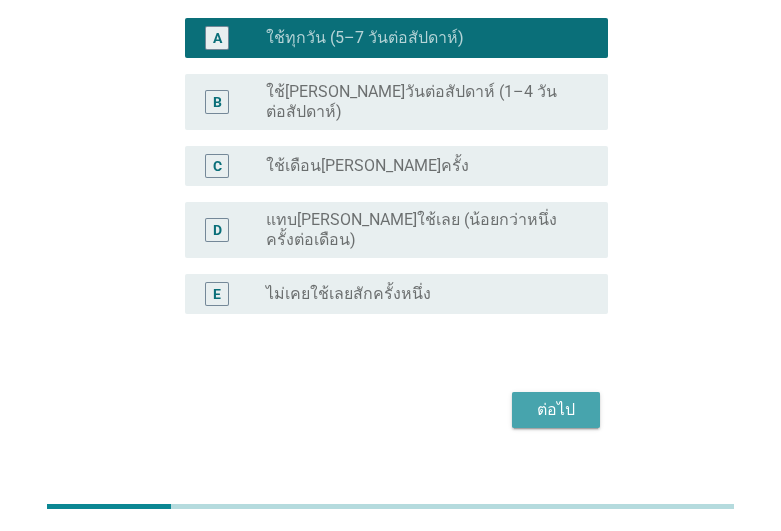 click on "ต่อไป" at bounding box center [556, 410] 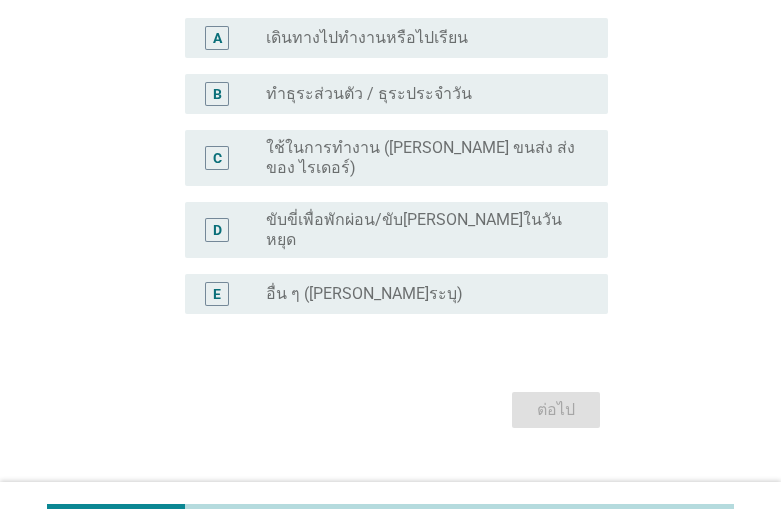 scroll, scrollTop: 0, scrollLeft: 0, axis: both 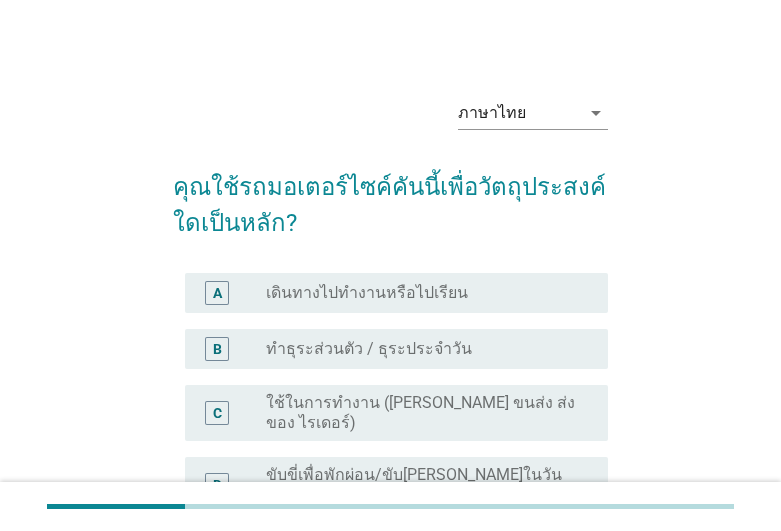click on "ทำธุระส่วนตัว / ธุระประจำวัน" at bounding box center [369, 349] 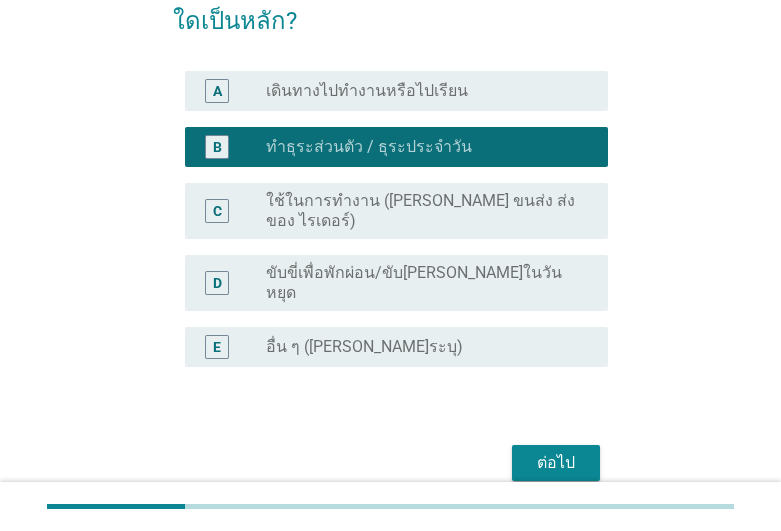 scroll, scrollTop: 204, scrollLeft: 0, axis: vertical 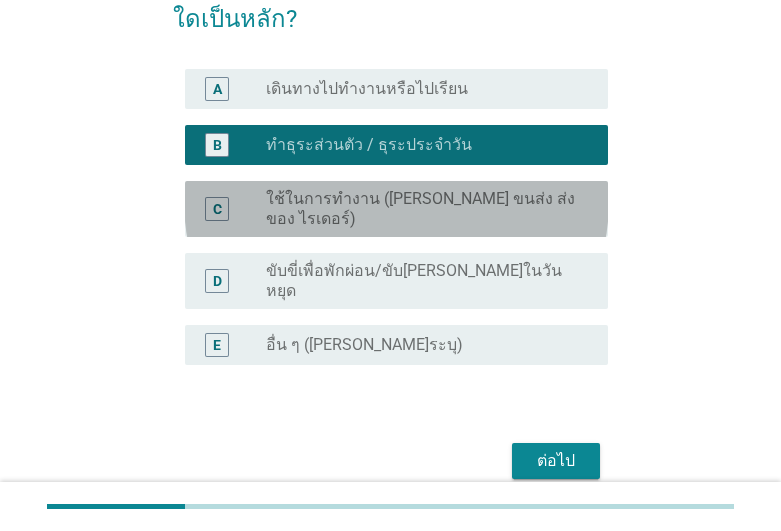 click on "ใช้ในการทำงาน ([PERSON_NAME] ขนส่ง ส่งของ ไรเดอร์)" at bounding box center (421, 209) 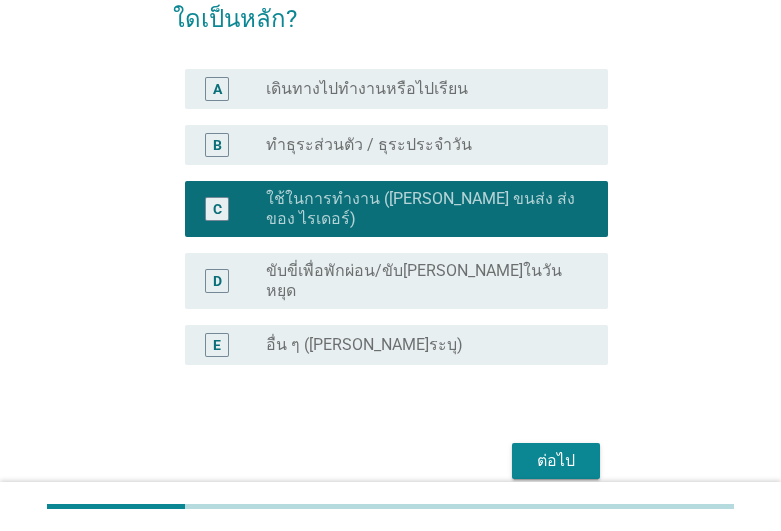 click on "ทำธุระส่วนตัว / ธุระประจำวัน" at bounding box center [369, 145] 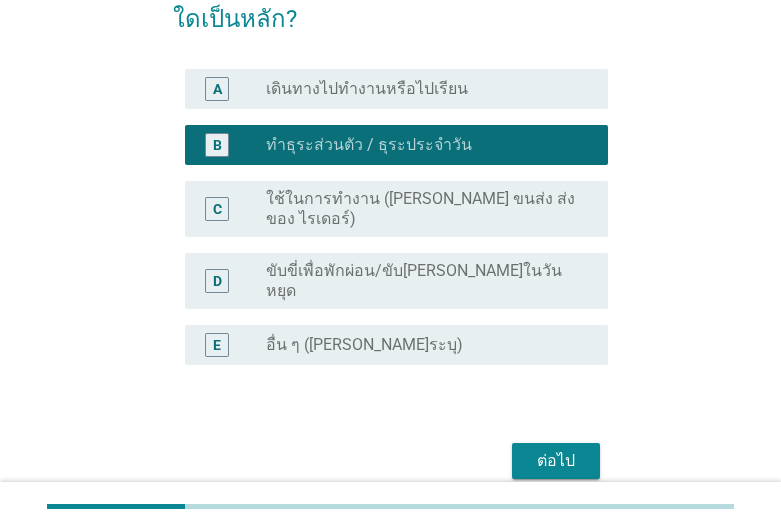 click on "ต่อไป" at bounding box center [556, 461] 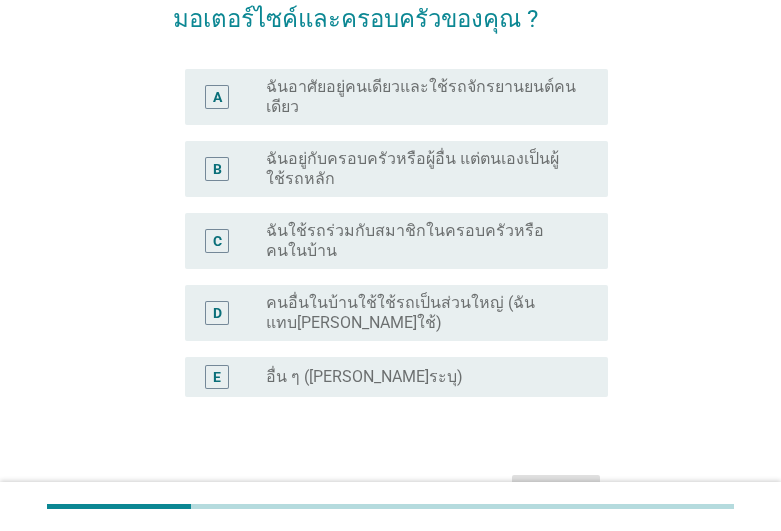 scroll, scrollTop: 0, scrollLeft: 0, axis: both 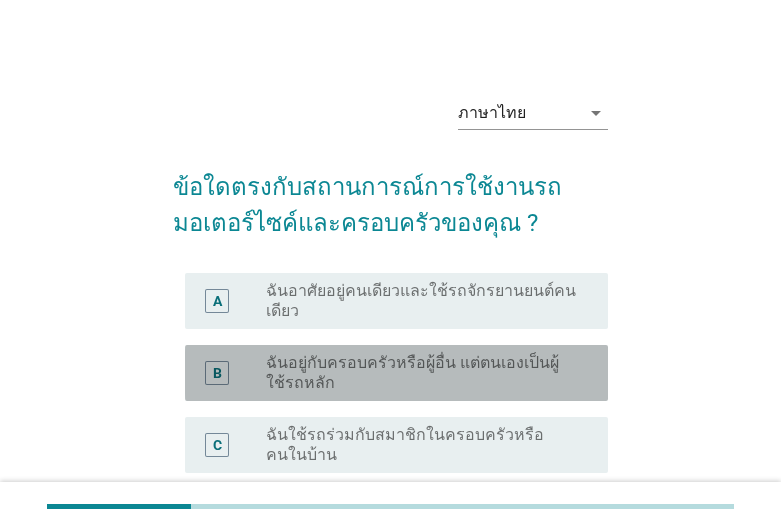 click on "ฉันอยู่กับครอบครัวหรือผู้อื่น แต่ตนเองเป็นผู้ใช้รถหลัก" at bounding box center [421, 373] 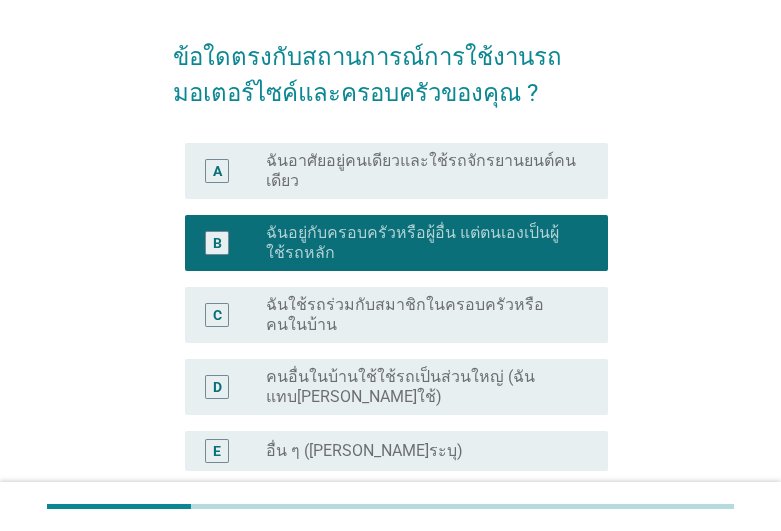 scroll, scrollTop: 306, scrollLeft: 0, axis: vertical 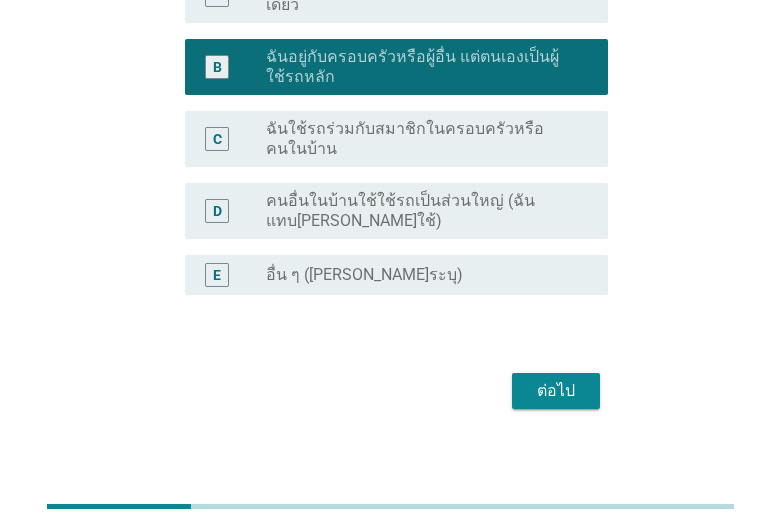 click on "ต่อไป" at bounding box center [556, 391] 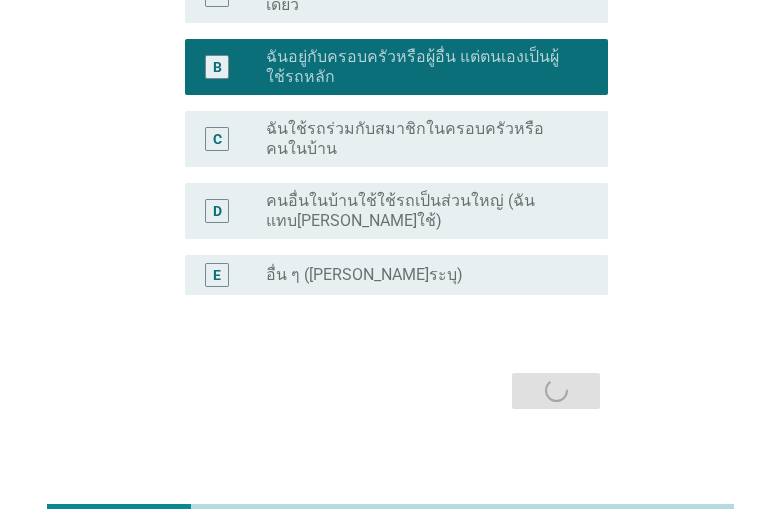 scroll, scrollTop: 0, scrollLeft: 0, axis: both 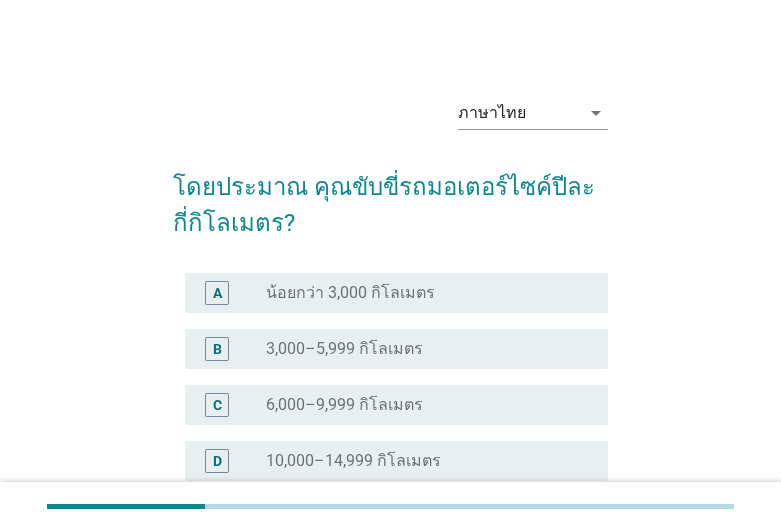 click on "3,000–5,999 กิโลเมตร" at bounding box center (344, 349) 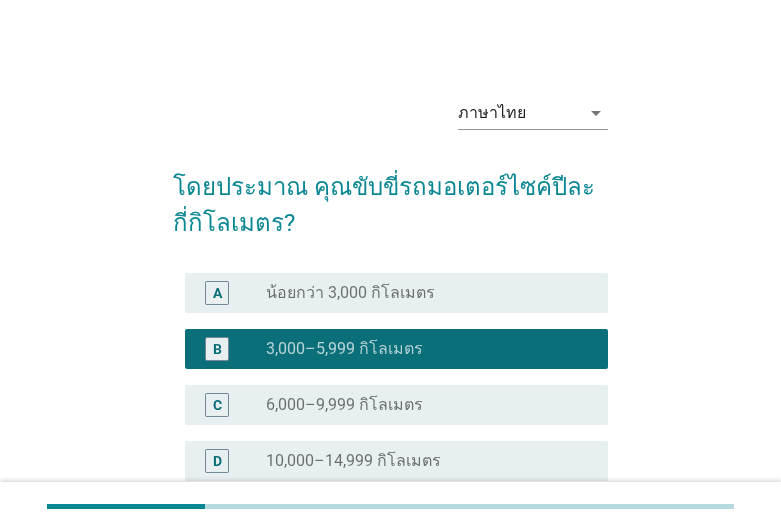 scroll, scrollTop: 367, scrollLeft: 0, axis: vertical 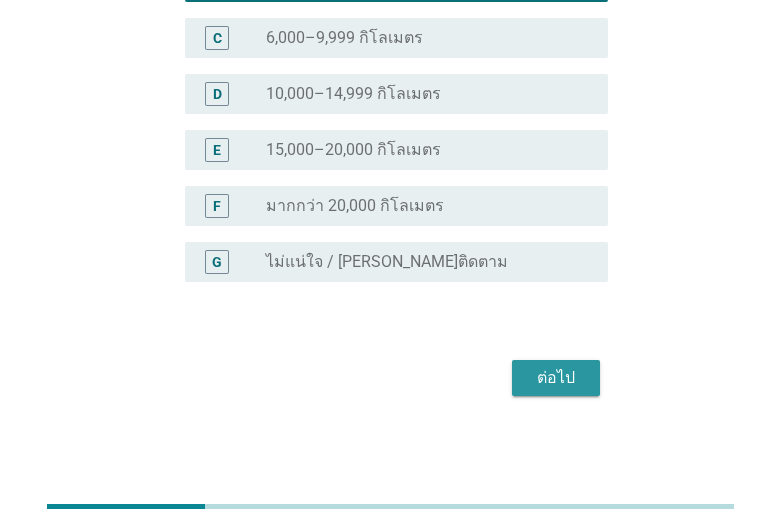 click on "ต่อไป" at bounding box center [556, 378] 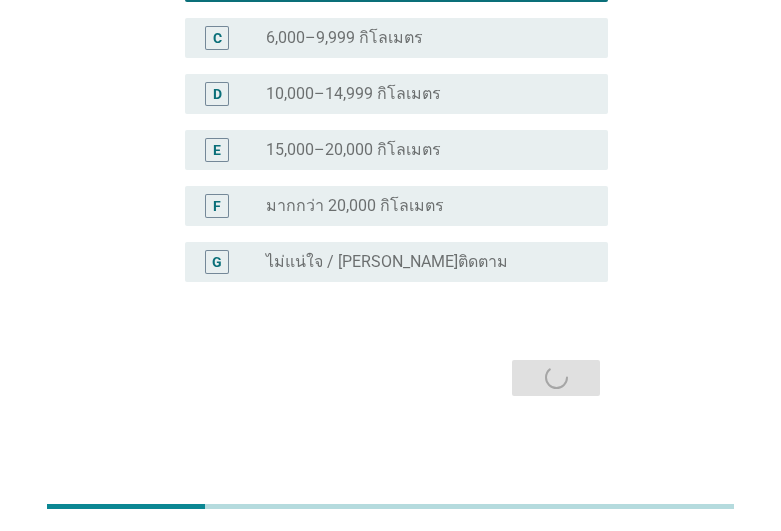 scroll, scrollTop: 0, scrollLeft: 0, axis: both 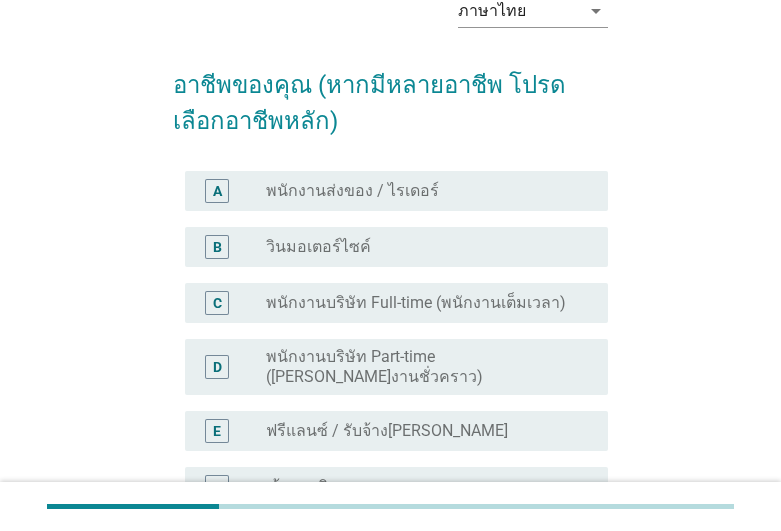 click on "พนักงานบริษัท Full-time (พนักงานเต็มเวลา)" at bounding box center [416, 303] 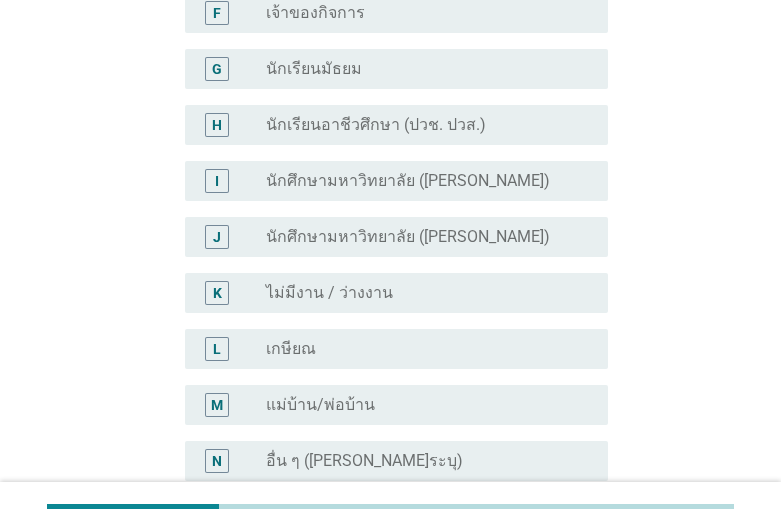 scroll, scrollTop: 759, scrollLeft: 0, axis: vertical 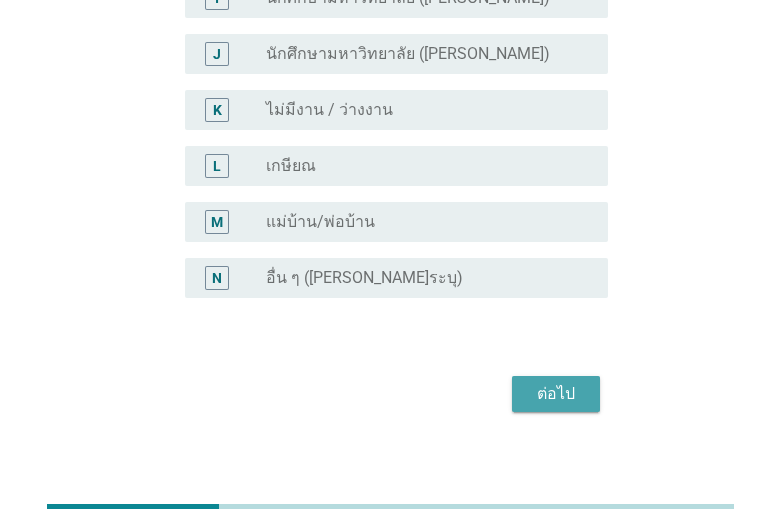 click on "ต่อไป" at bounding box center [556, 394] 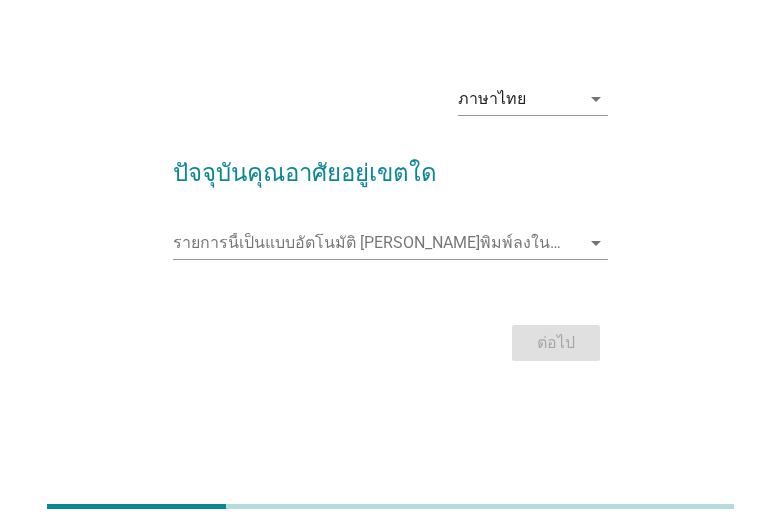scroll, scrollTop: 0, scrollLeft: 0, axis: both 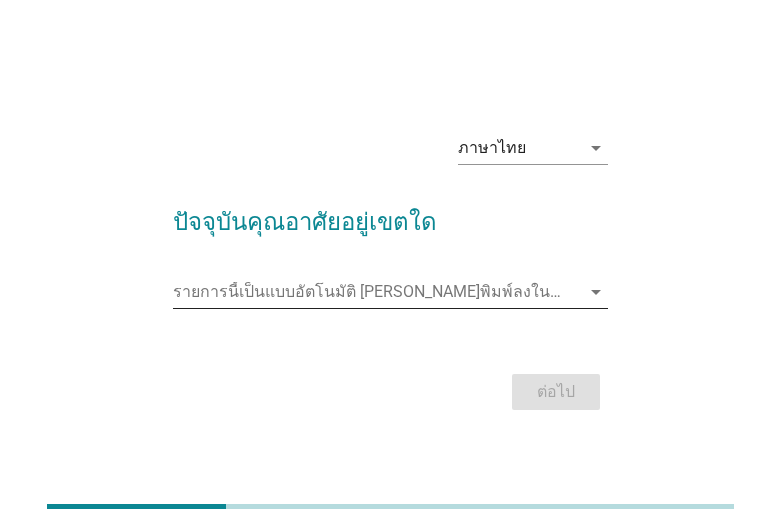 click at bounding box center (376, 292) 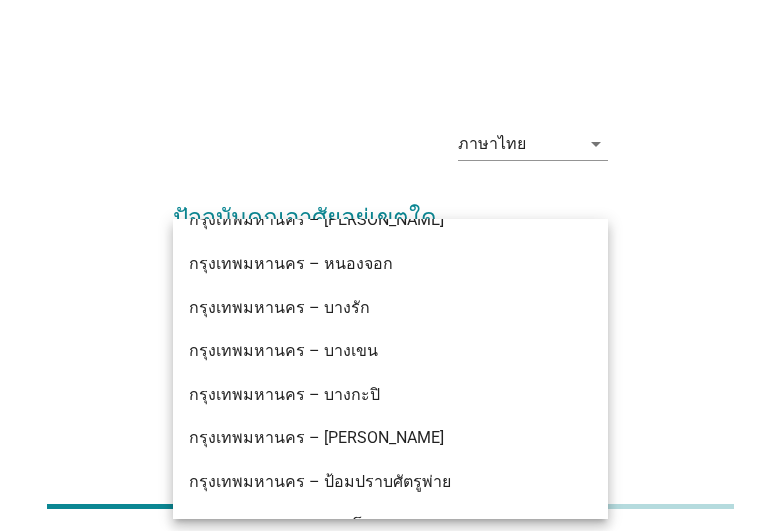 scroll, scrollTop: 0, scrollLeft: 0, axis: both 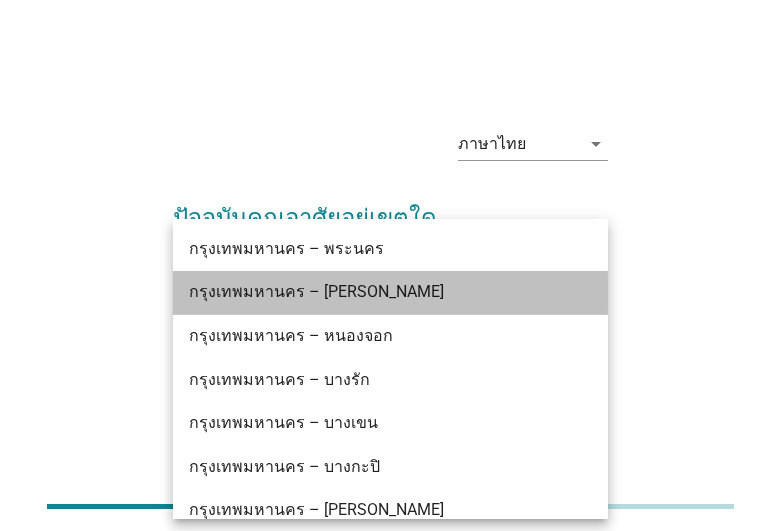 click on "กรุงเทพมหานคร – [PERSON_NAME]" at bounding box center (373, 292) 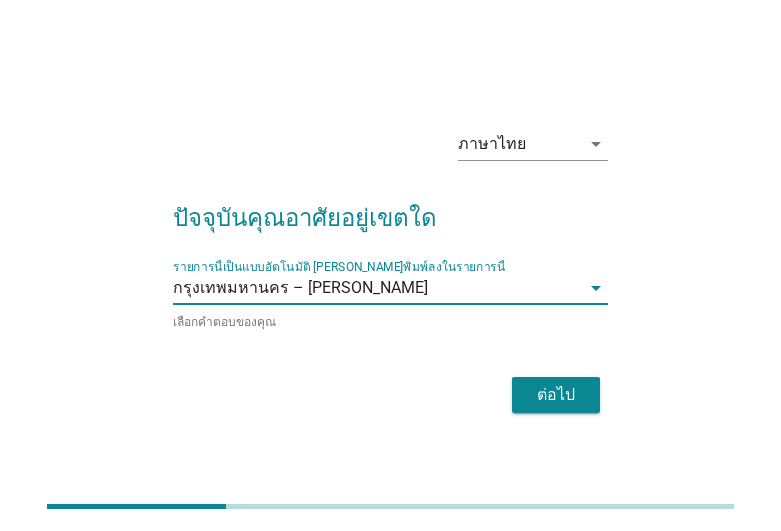 click on "ต่อไป" at bounding box center [556, 395] 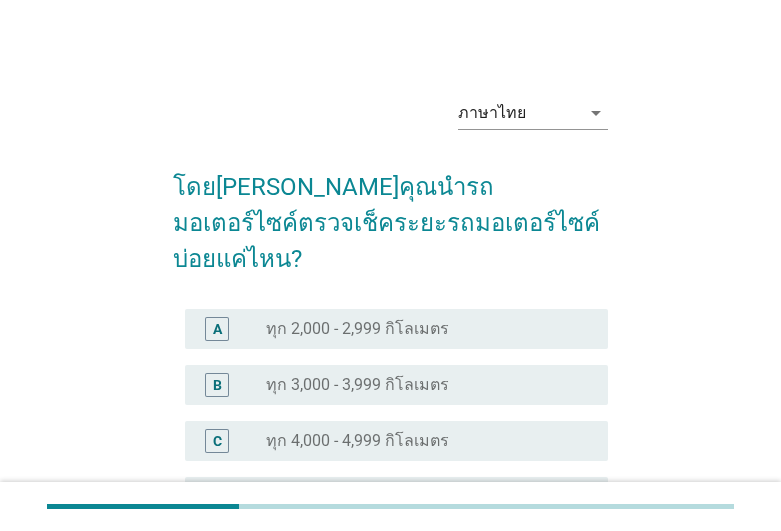 click on "ทุก 2,000 - 2,999 กิโลเมตร" at bounding box center [357, 329] 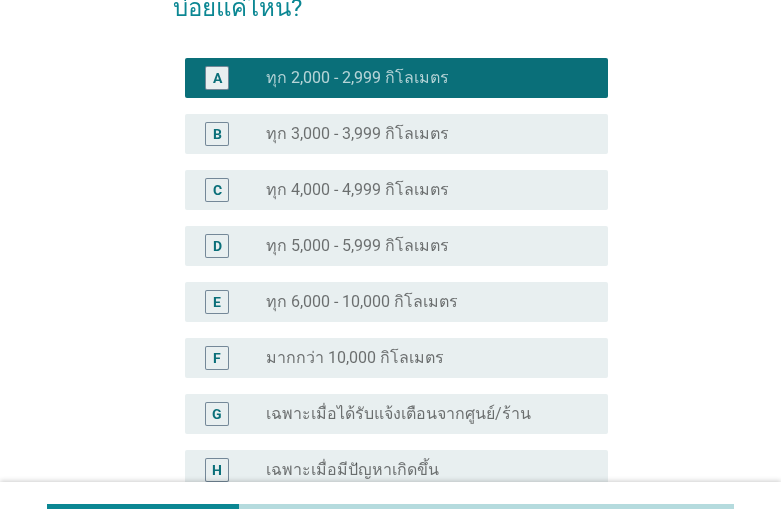 scroll, scrollTop: 204, scrollLeft: 0, axis: vertical 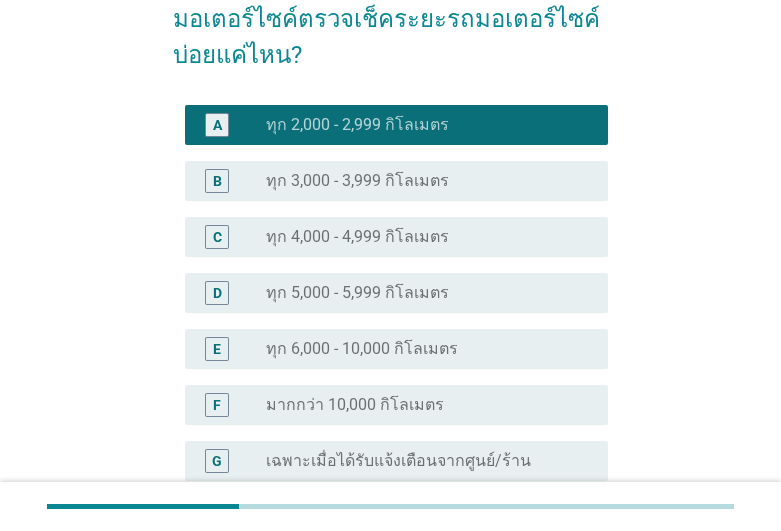 click on "ทุก 5,000 - 5,999 กิโลเมตร" at bounding box center (357, 293) 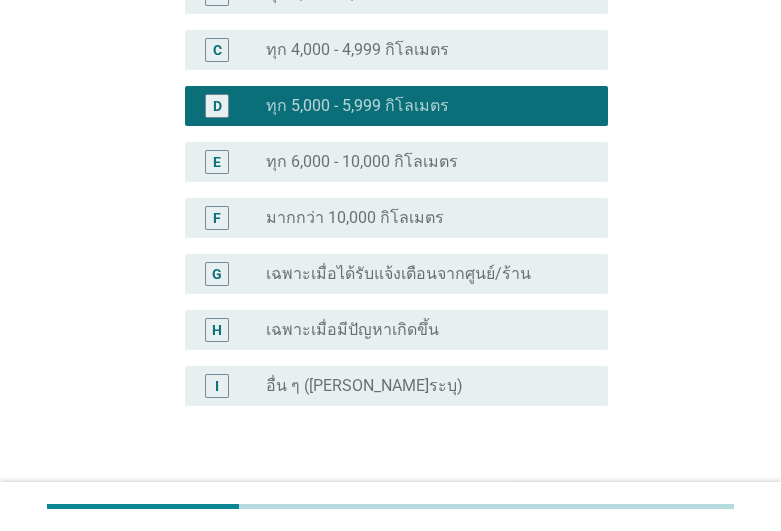 scroll, scrollTop: 479, scrollLeft: 0, axis: vertical 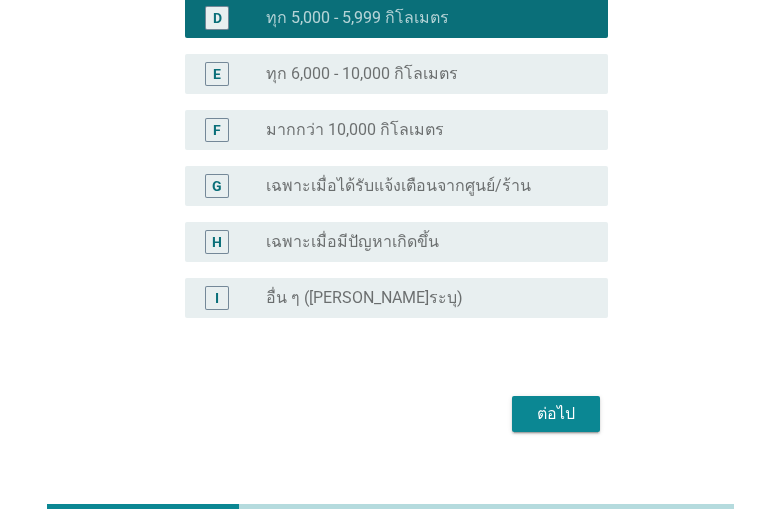 click on "ต่อไป" at bounding box center [556, 414] 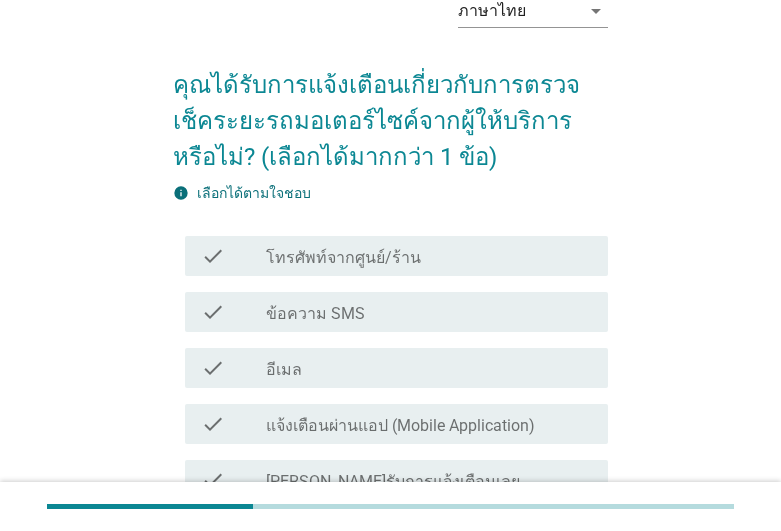 scroll, scrollTop: 204, scrollLeft: 0, axis: vertical 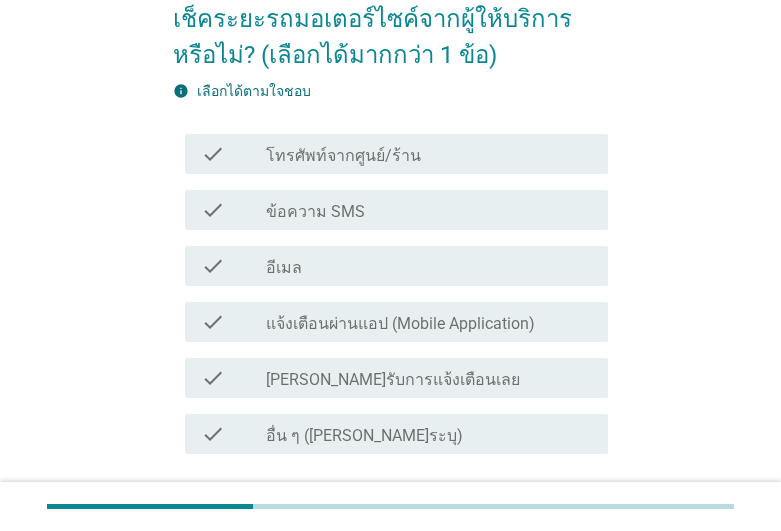 click on "โทรศัพท์จากศูนย์/ร้าน" at bounding box center (343, 156) 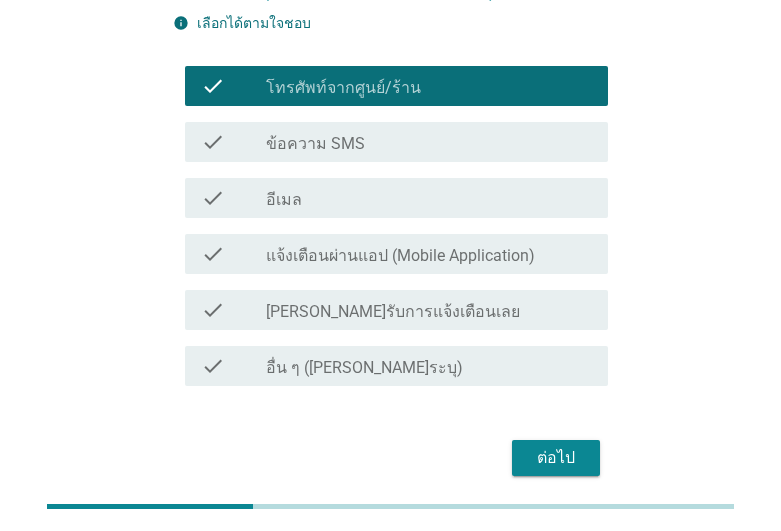 scroll, scrollTop: 250, scrollLeft: 0, axis: vertical 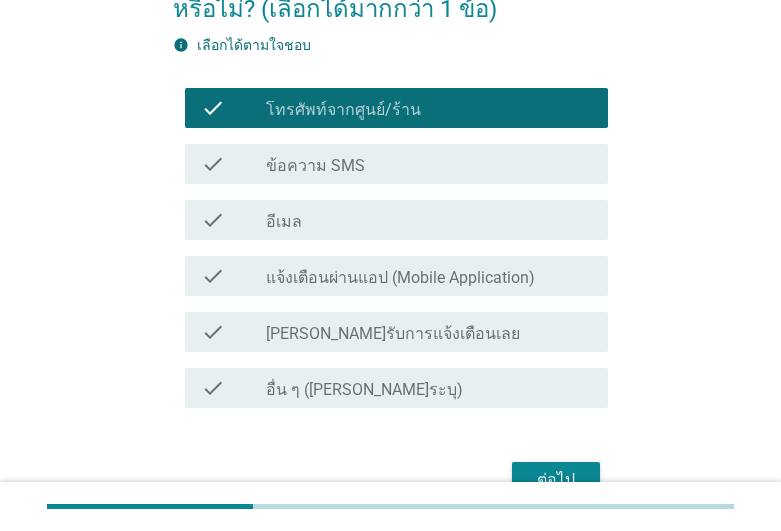 click on "ต่อไป" at bounding box center [390, 480] 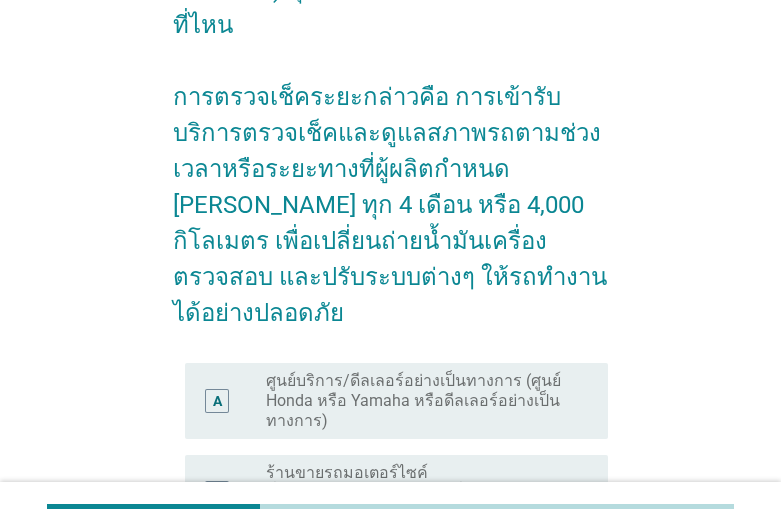scroll, scrollTop: 408, scrollLeft: 0, axis: vertical 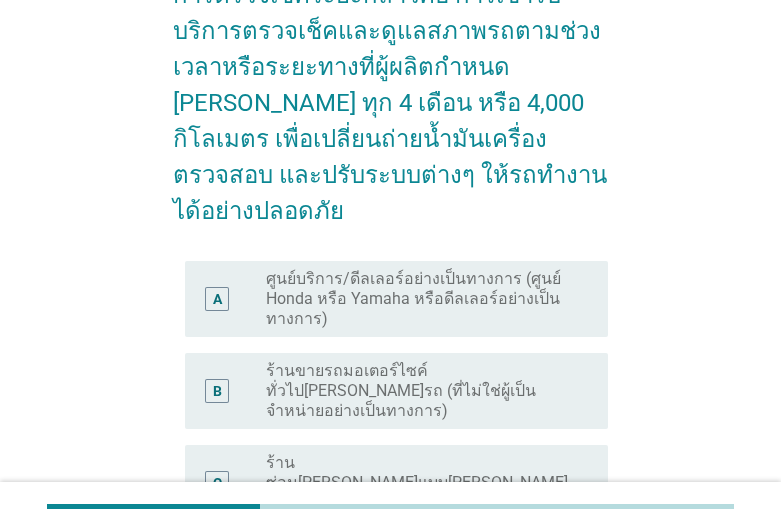 click on "ศูนย์บริการ/ดีลเลอร์อย่างเป็นทางการ (ศูนย์ Honda หรือ Yamaha หรือดีลเลอร์อย่างเป็นทางการ)" at bounding box center [421, 299] 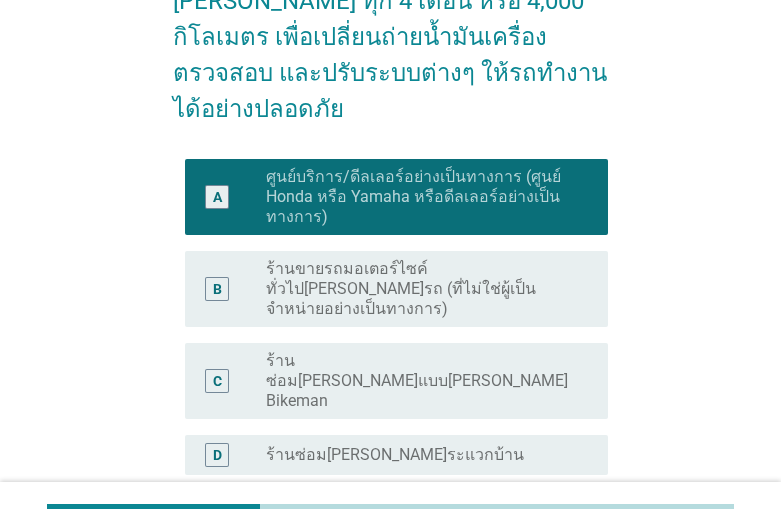 scroll, scrollTop: 871, scrollLeft: 0, axis: vertical 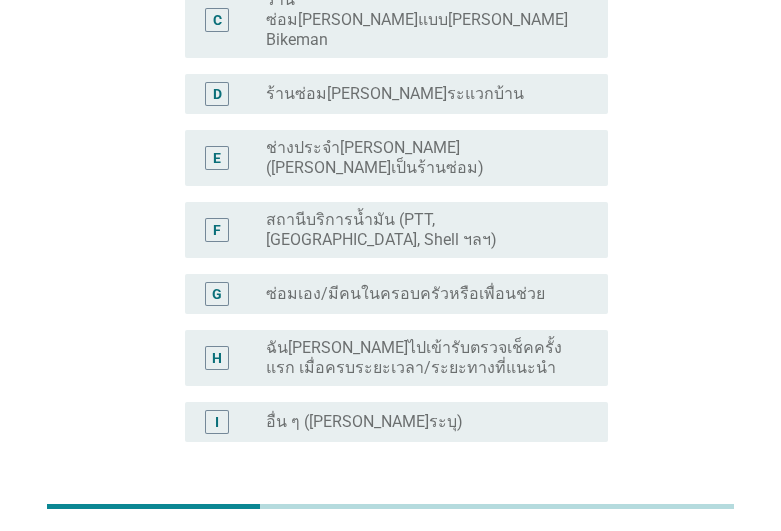 click on "ต่อไป" at bounding box center (556, 538) 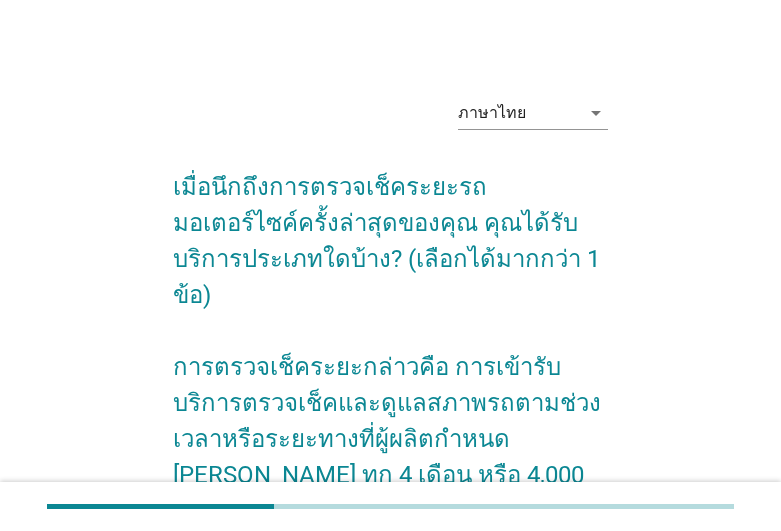 scroll, scrollTop: 408, scrollLeft: 0, axis: vertical 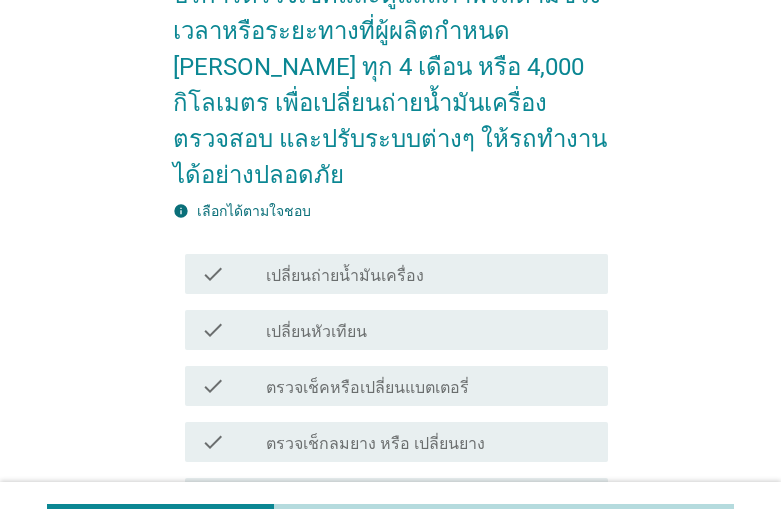 click on "เปลี่ยนถ่ายน้ำมันเครื่อง" at bounding box center (345, 276) 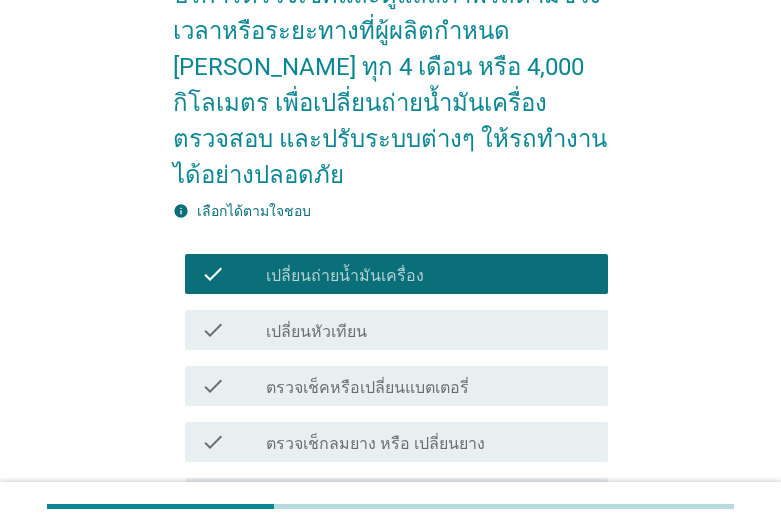 click on "ตรวจเช็คหรือเปลี่ยนแบตเตอรี่" at bounding box center [367, 388] 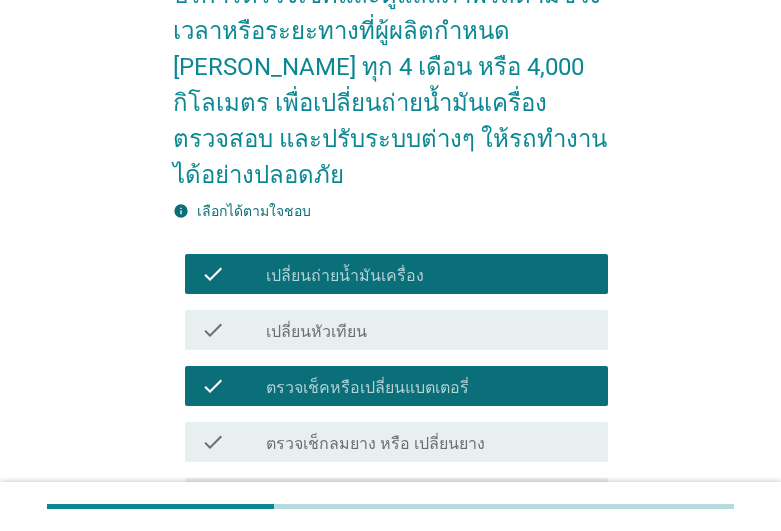 click on "ตรวจเช็กลมยาง หรือ เปลี่ยนยาง" at bounding box center (375, 444) 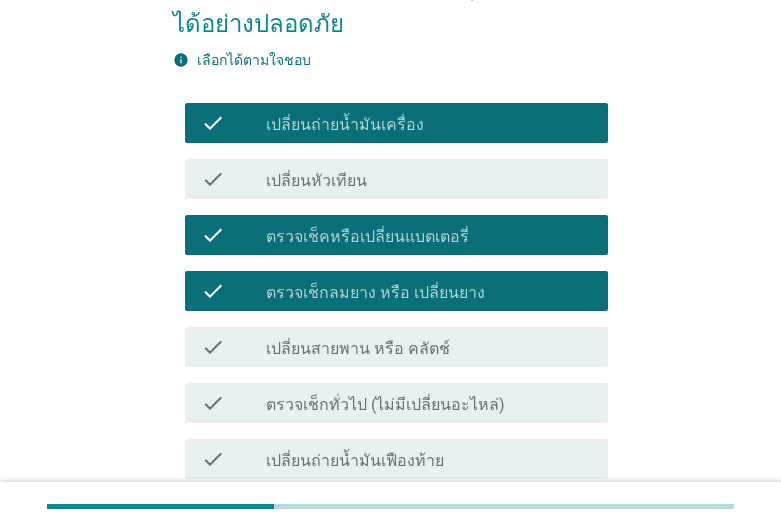 scroll, scrollTop: 612, scrollLeft: 0, axis: vertical 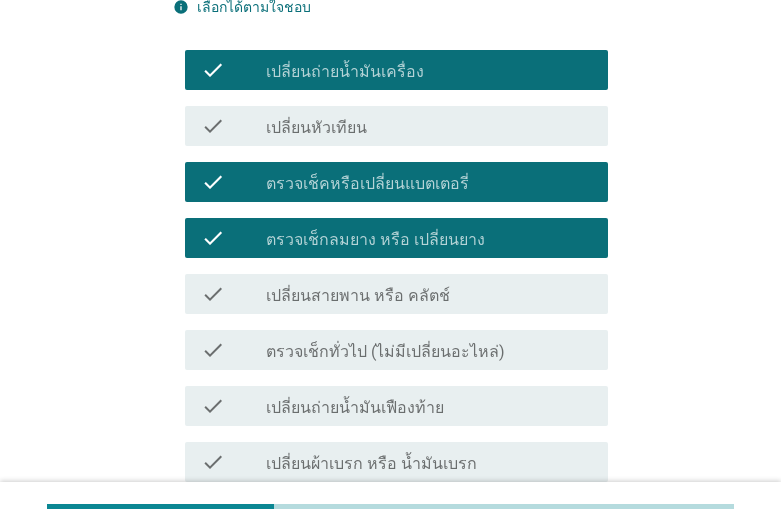 click on "ตรวจเช็กทั่วไป (ไม่มีเปลี่ยนอะไหล่)" at bounding box center (385, 352) 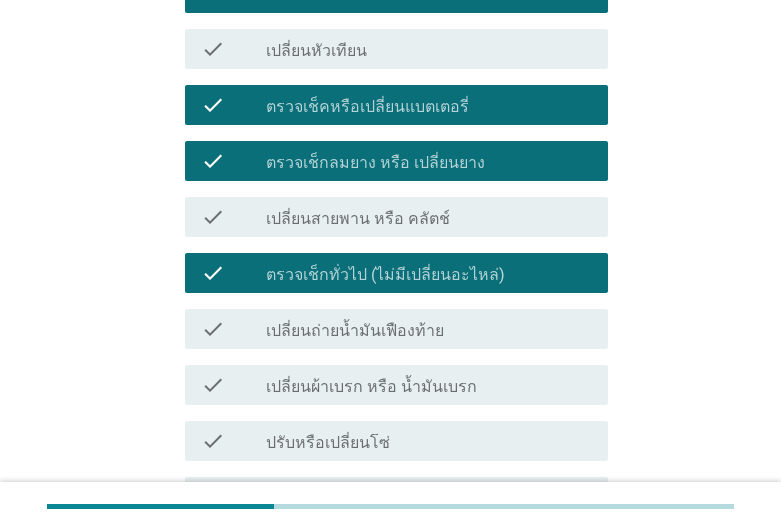 scroll, scrollTop: 816, scrollLeft: 0, axis: vertical 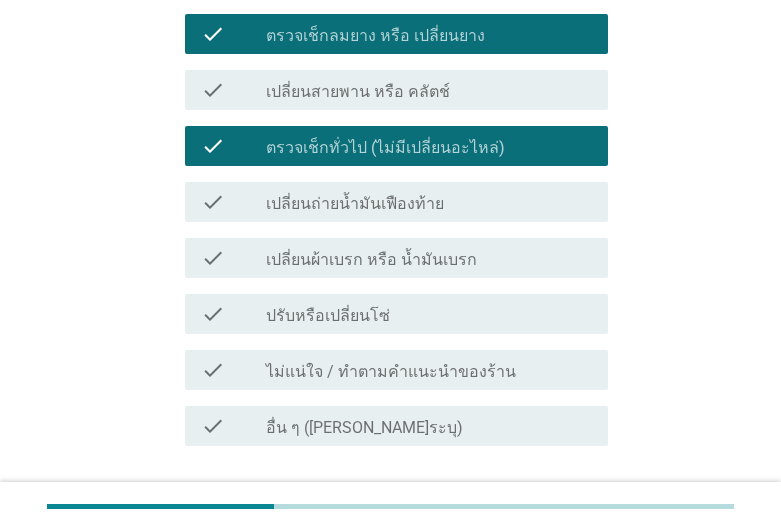 click on "เปลี่ยนผ้าเบรก หรือ น้ำมันเบรก" at bounding box center [371, 260] 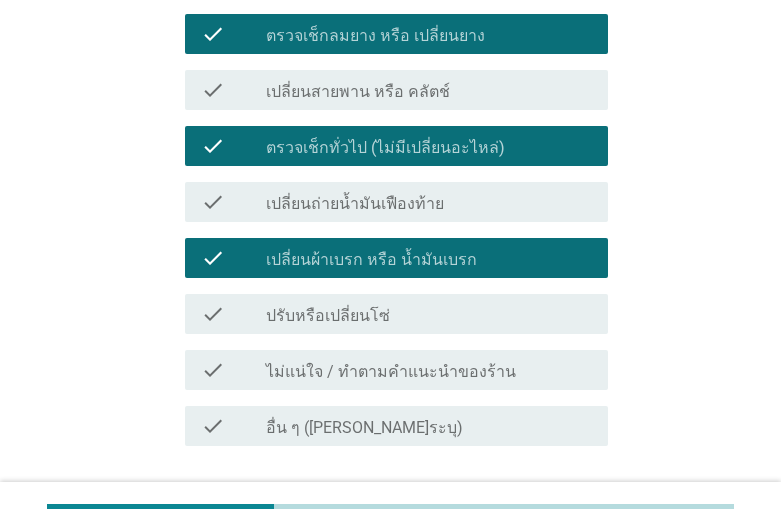 click on "check_box_outline_blank ปรับหรือเปลี่ยนโซ่" at bounding box center (429, 314) 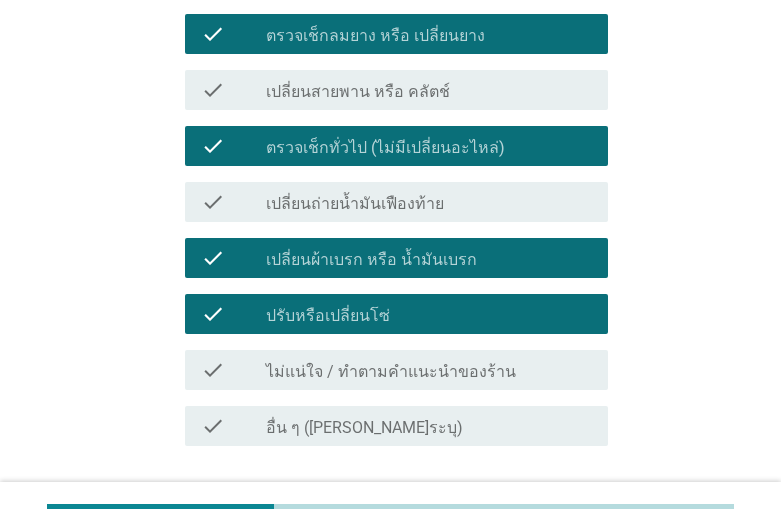 click on "ต่อไป" at bounding box center (556, 518) 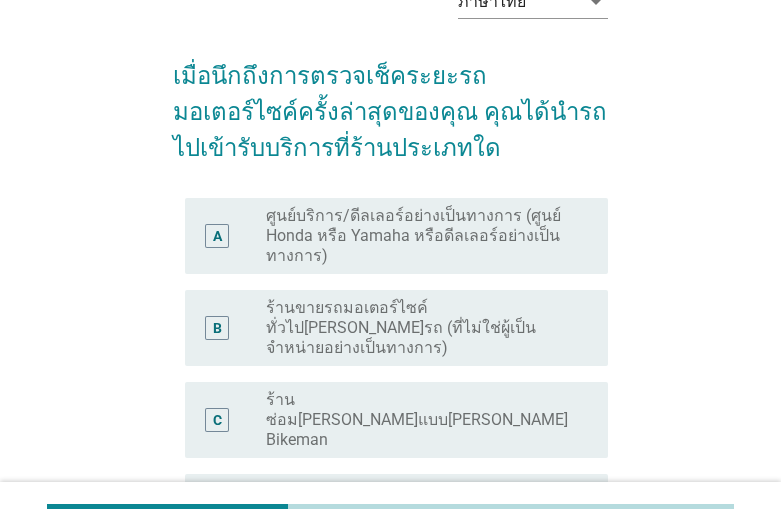 scroll, scrollTop: 204, scrollLeft: 0, axis: vertical 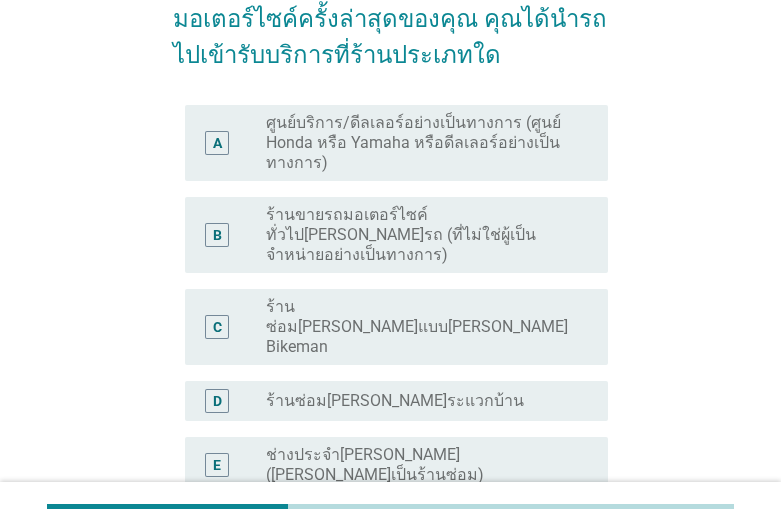 click on "ศูนย์บริการ/ดีลเลอร์อย่างเป็นทางการ (ศูนย์ Honda หรือ Yamaha หรือดีลเลอร์อย่างเป็นทางการ)" at bounding box center [421, 143] 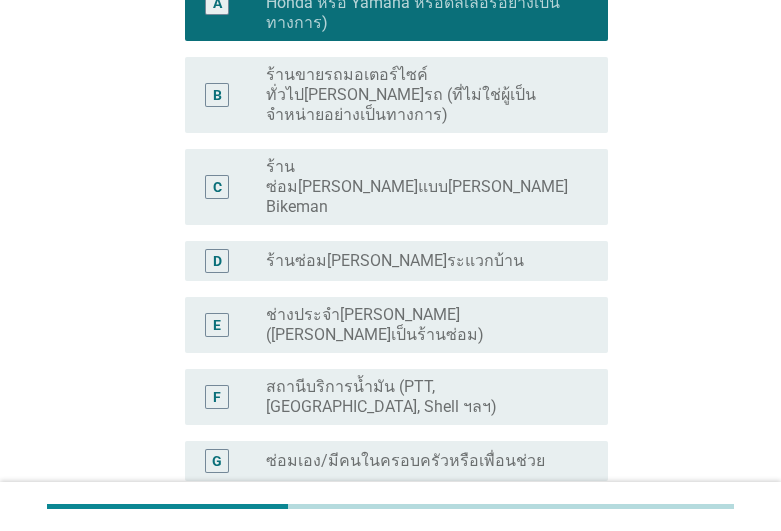 scroll, scrollTop: 408, scrollLeft: 0, axis: vertical 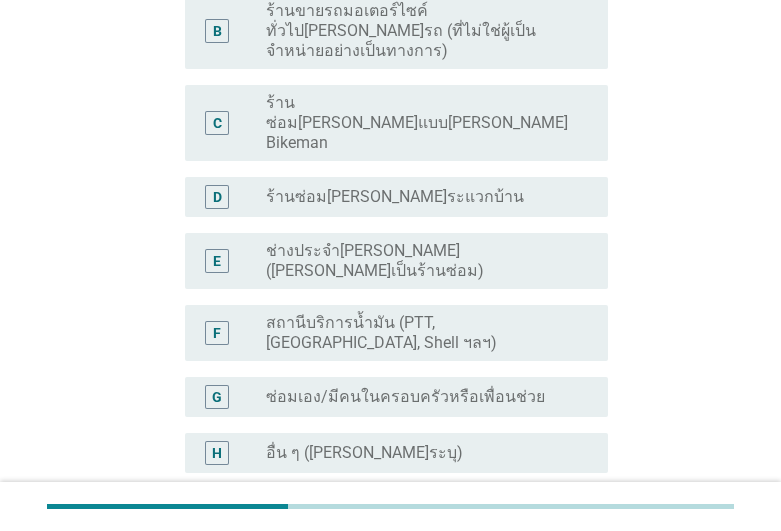 click on "ต่อไป" at bounding box center [556, 569] 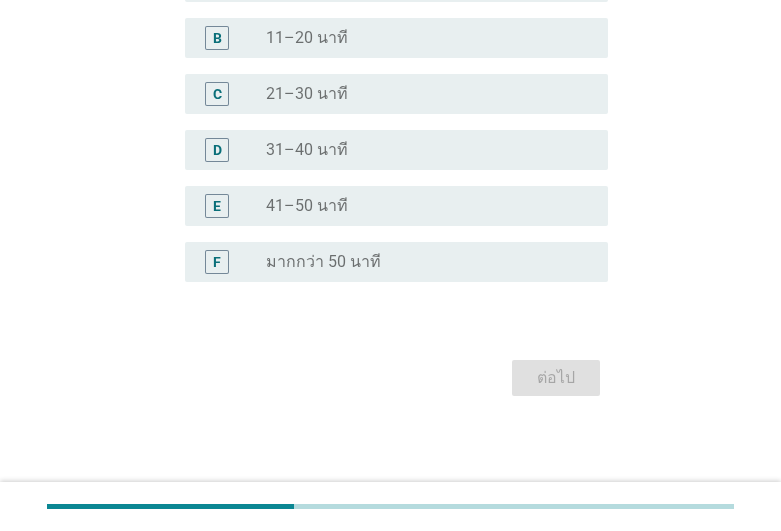 scroll, scrollTop: 0, scrollLeft: 0, axis: both 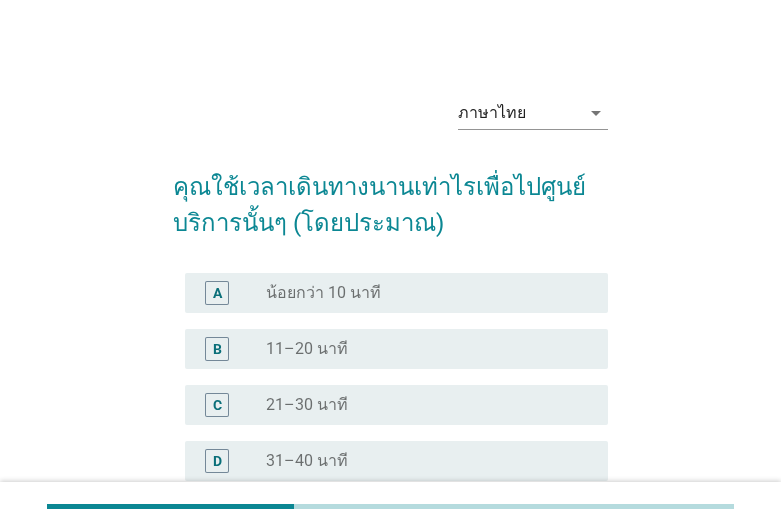 click on "11–20 นาที" at bounding box center [307, 349] 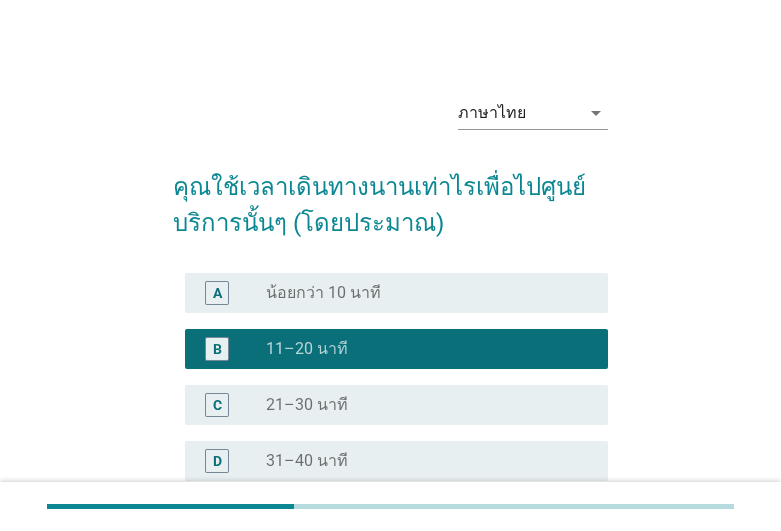 scroll, scrollTop: 311, scrollLeft: 0, axis: vertical 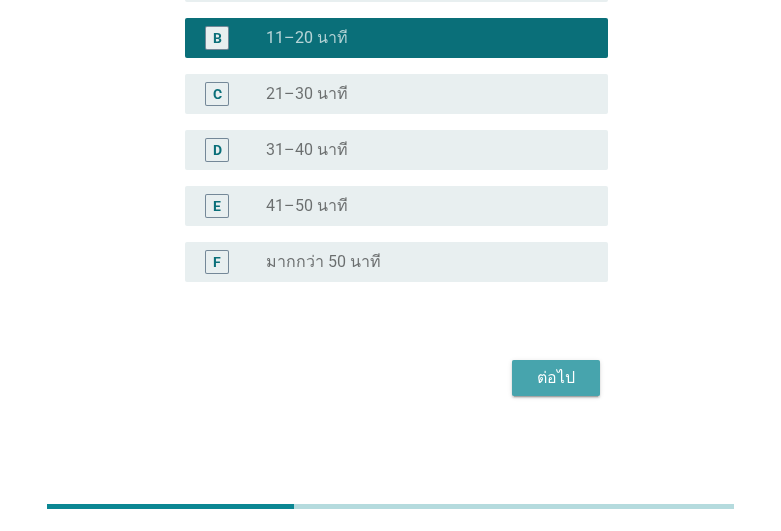 click on "ต่อไป" at bounding box center (556, 378) 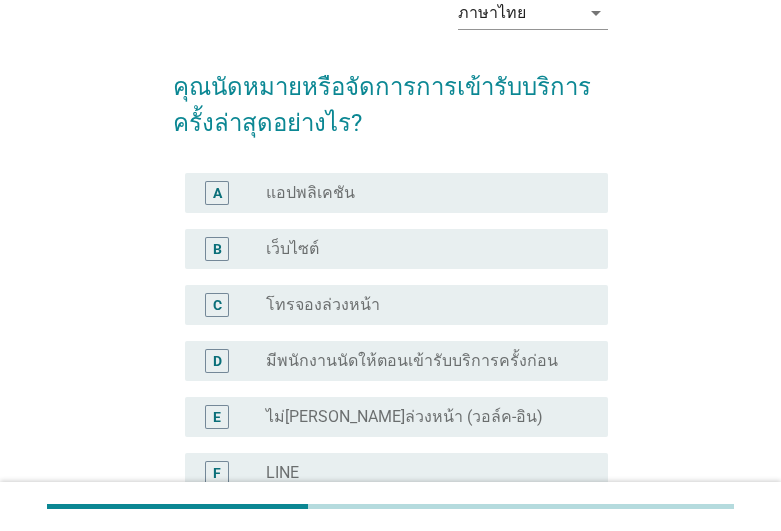 scroll, scrollTop: 102, scrollLeft: 0, axis: vertical 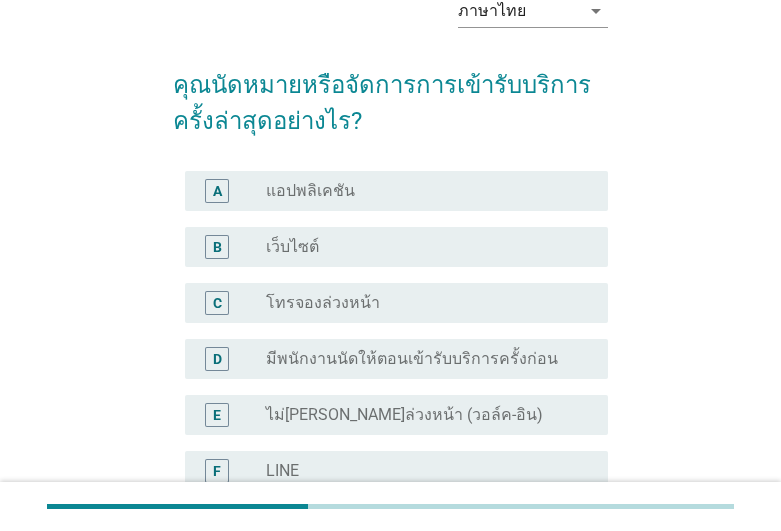 click on "radio_button_unchecked โทรจองล่วงหน้า" at bounding box center [421, 303] 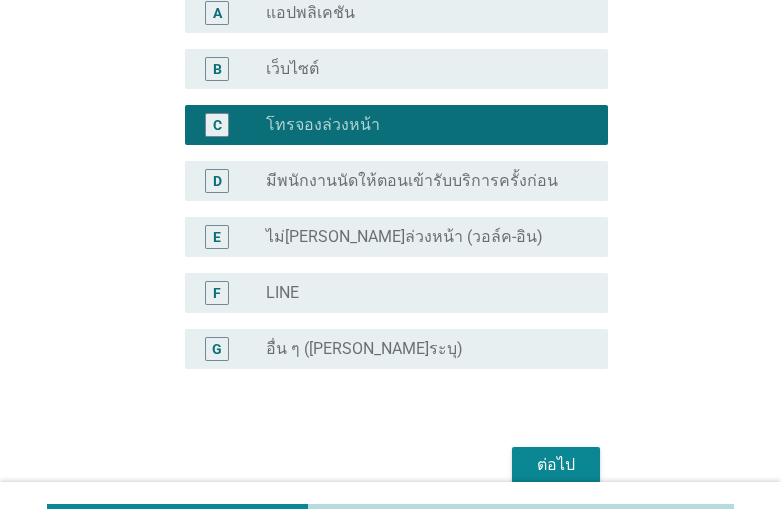 scroll, scrollTop: 306, scrollLeft: 0, axis: vertical 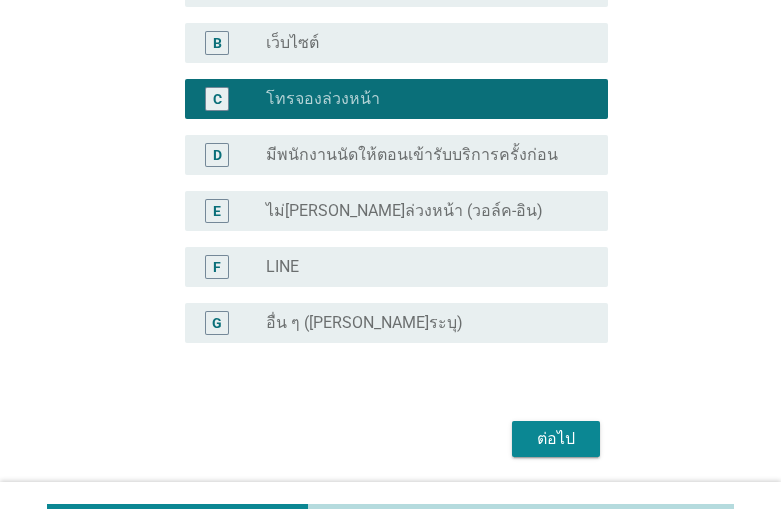 click on "มีพนักงานนัดให้ตอนเข้ารับบริการครั้งก่อน" at bounding box center (412, 155) 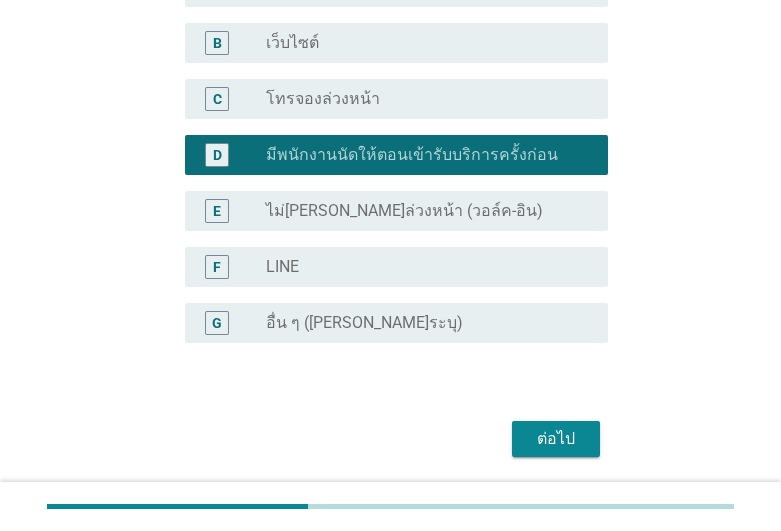 click on "ต่อไป" at bounding box center (556, 439) 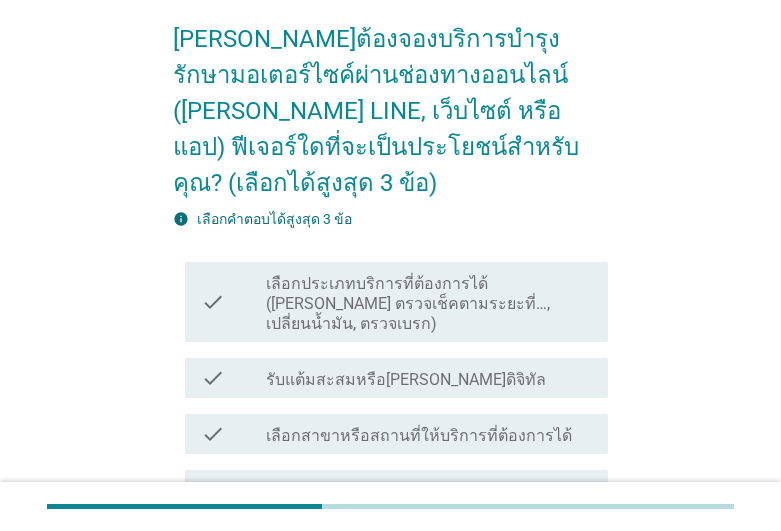 scroll, scrollTop: 204, scrollLeft: 0, axis: vertical 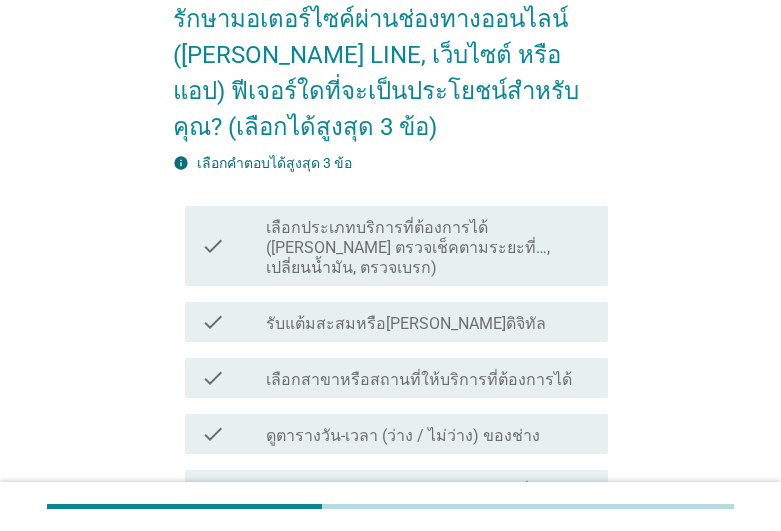 click on "เลือกประเภทบริการที่ต้องการได้ ([PERSON_NAME] ตรวจเช็คตามระยะที่…, เปลี่ยนน้ำมัน, ตรวจเบรก)" at bounding box center [429, 248] 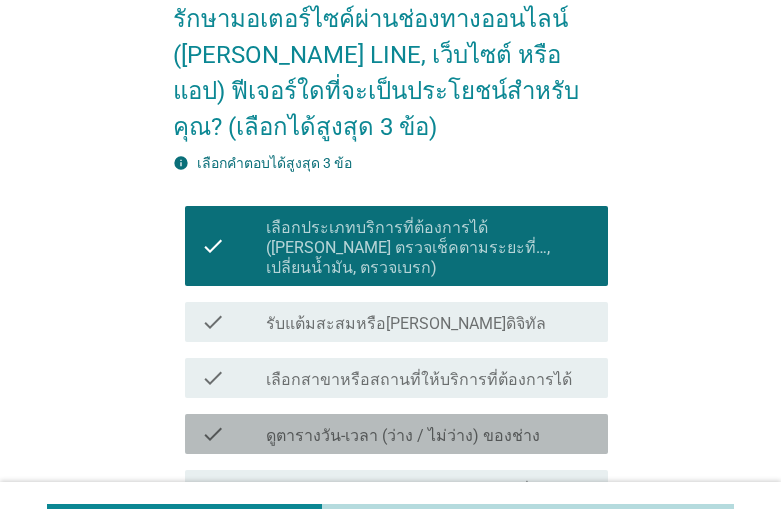 click on "ดูตารางวัน-เวลา (ว่าง / ไม่ว่าง) ของช่าง" at bounding box center (403, 436) 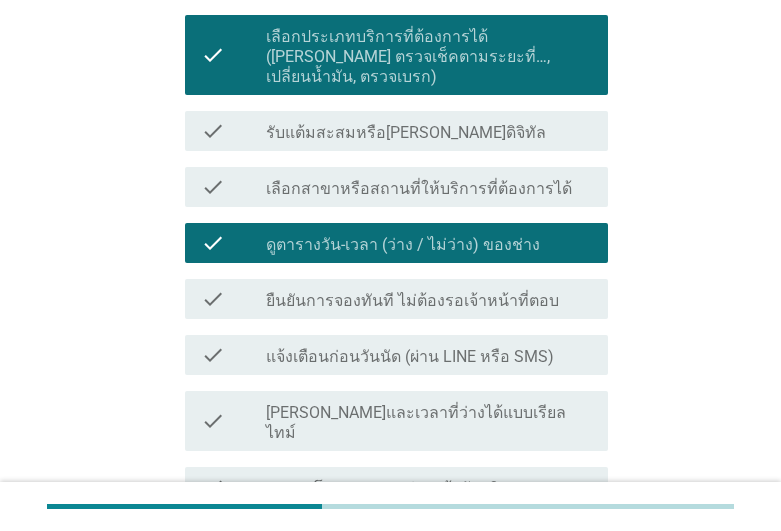 scroll, scrollTop: 408, scrollLeft: 0, axis: vertical 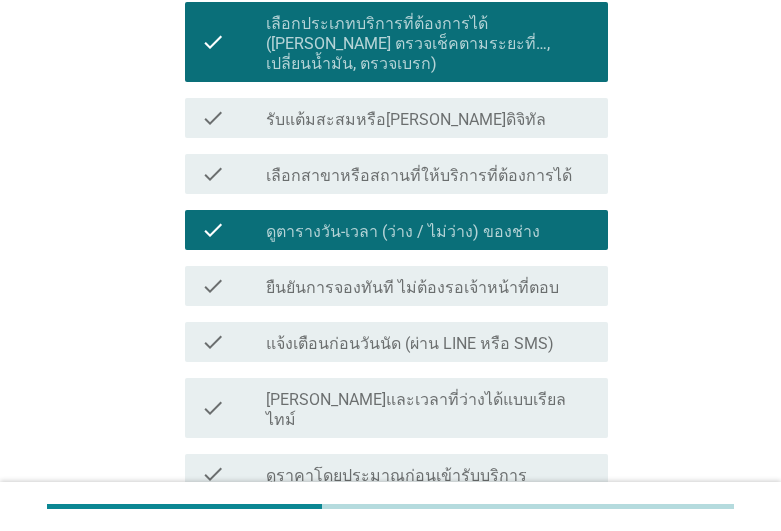click on "ยืนยันการจองทันที ไม่ต้องรอเจ้าหน้าที่ตอบ" at bounding box center (412, 288) 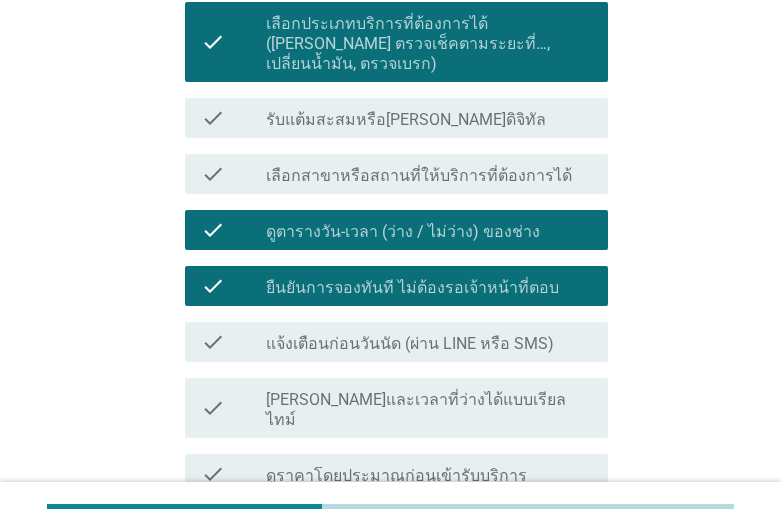 scroll, scrollTop: 816, scrollLeft: 0, axis: vertical 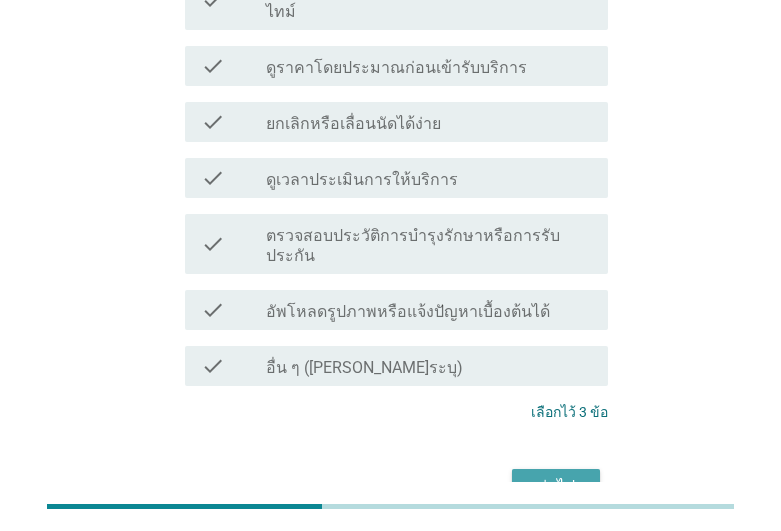 click on "ต่อไป" at bounding box center [556, 487] 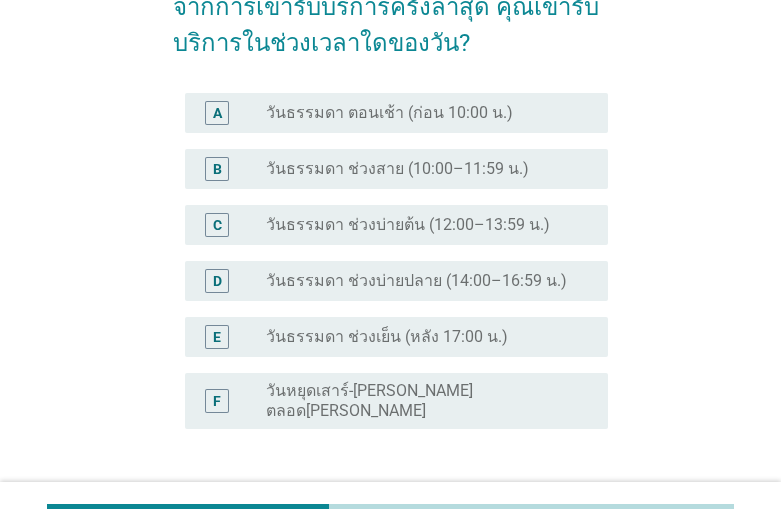 scroll, scrollTop: 204, scrollLeft: 0, axis: vertical 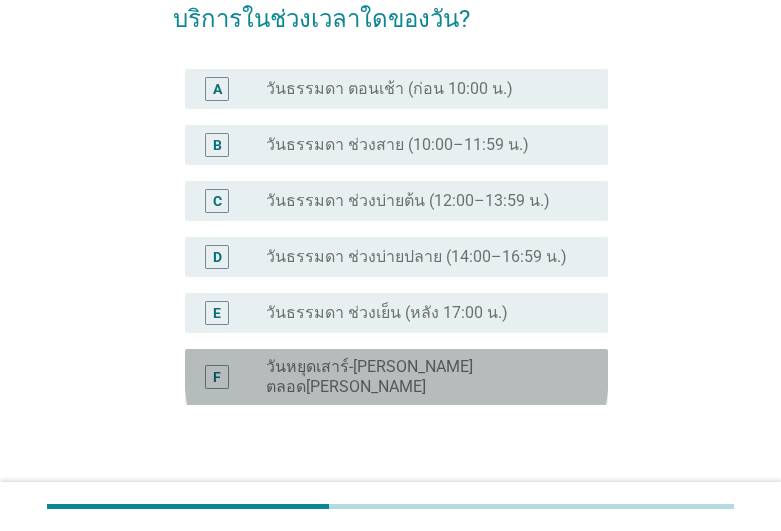 click on "วันหยุดเสาร์-[PERSON_NAME] ตลอด[PERSON_NAME]" at bounding box center (421, 377) 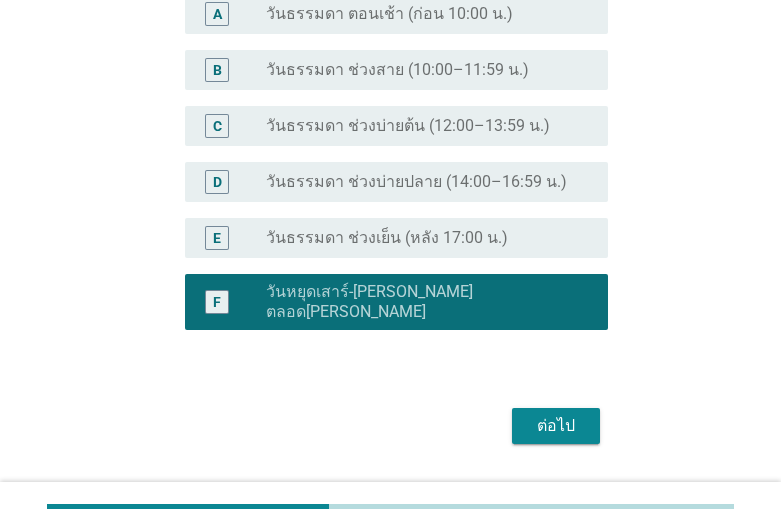 scroll, scrollTop: 311, scrollLeft: 0, axis: vertical 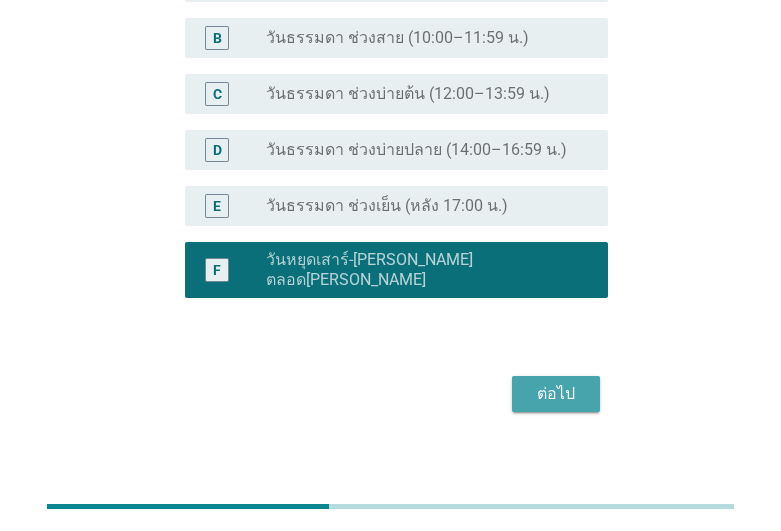 click on "ต่อไป" at bounding box center (556, 394) 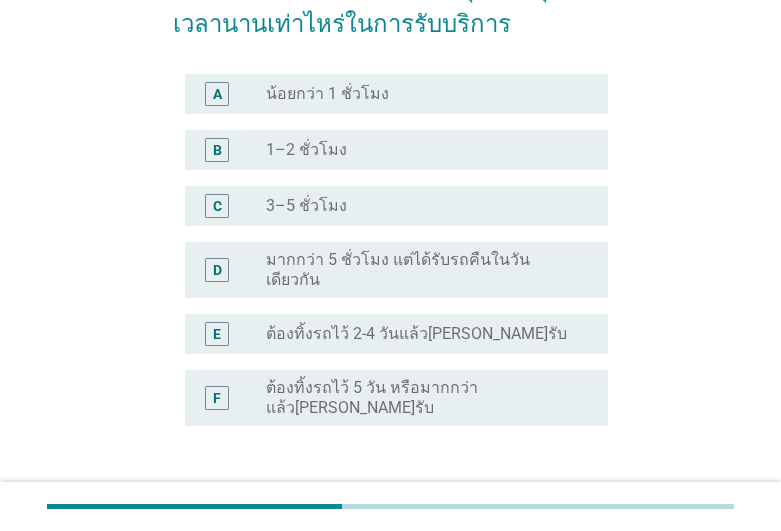 scroll, scrollTop: 204, scrollLeft: 0, axis: vertical 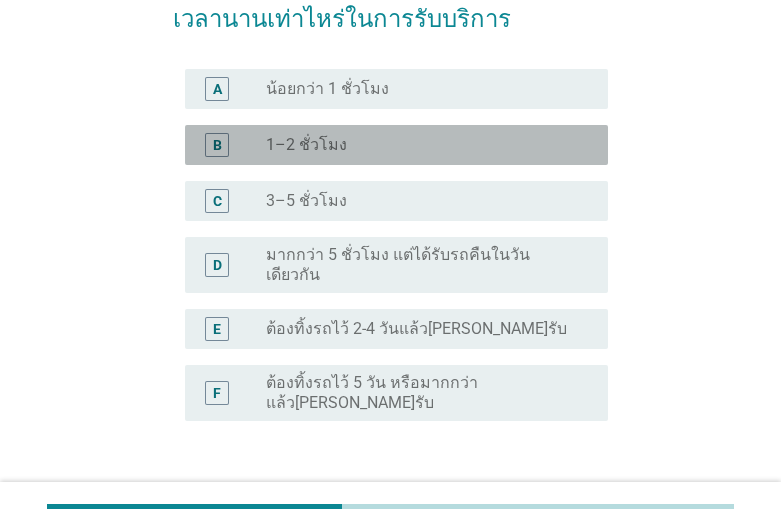 click on "1–2 ชั่วโมง" at bounding box center [306, 145] 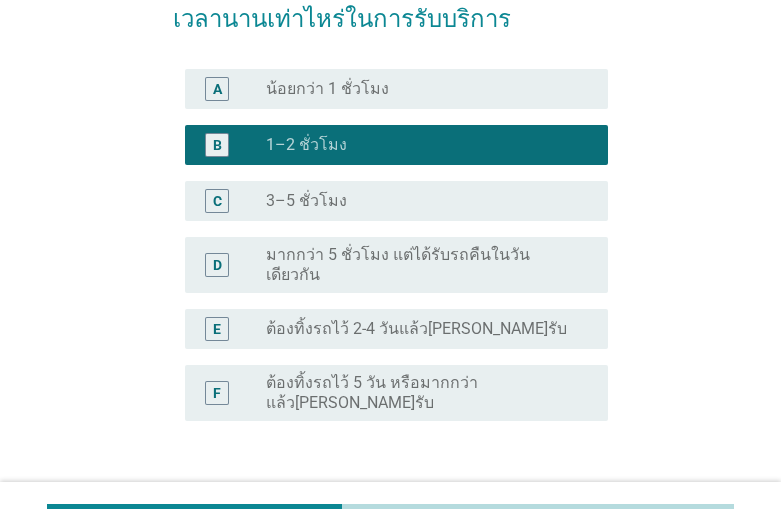 click on "ต่อไป" at bounding box center [390, 517] 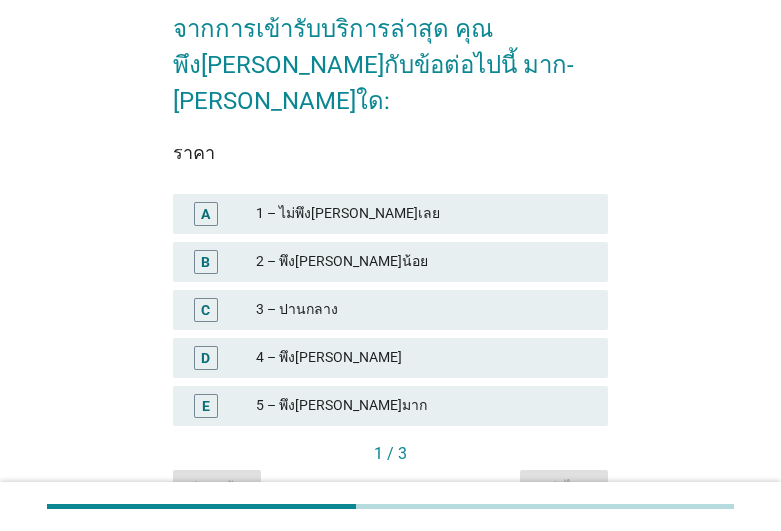 scroll, scrollTop: 204, scrollLeft: 0, axis: vertical 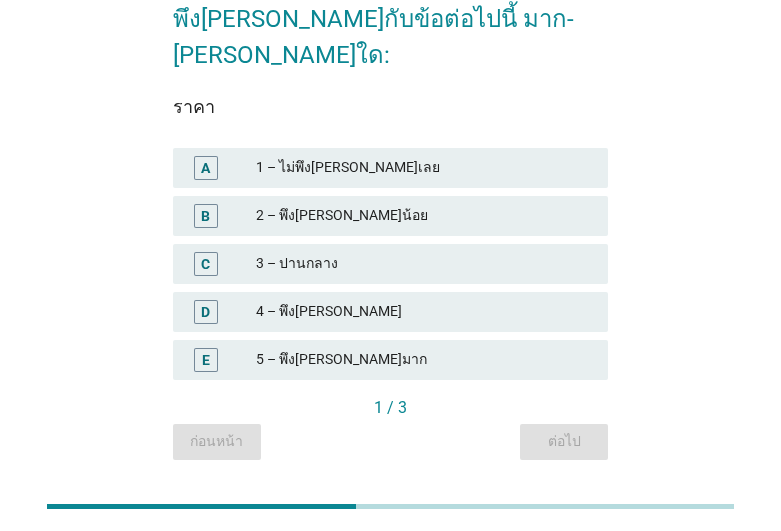 click on "5 – พึง[PERSON_NAME]มาก" at bounding box center (424, 360) 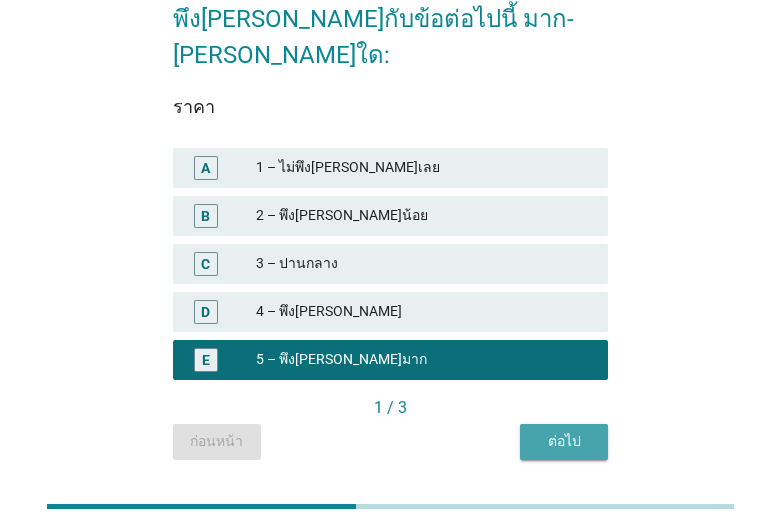 click on "ต่อไป" at bounding box center [564, 441] 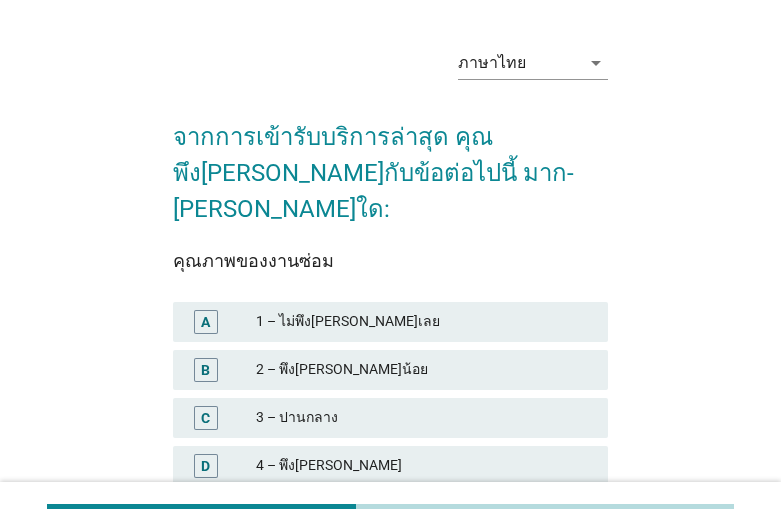 scroll, scrollTop: 102, scrollLeft: 0, axis: vertical 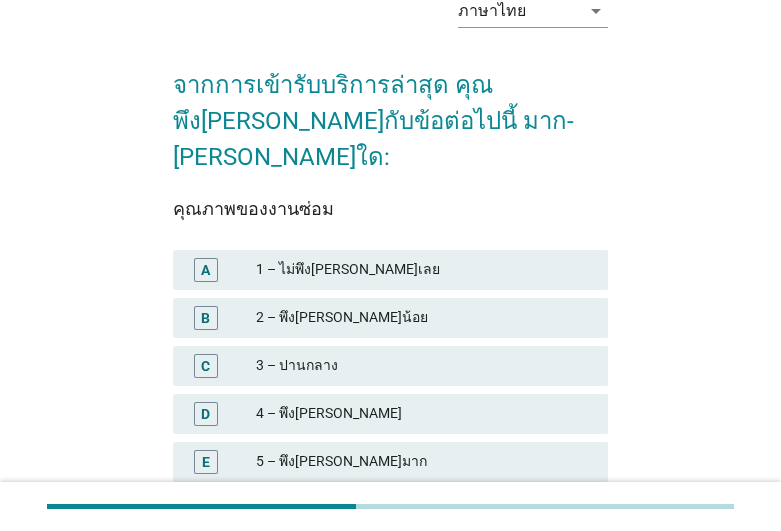 click on "5 – พึง[PERSON_NAME]มาก" at bounding box center [424, 462] 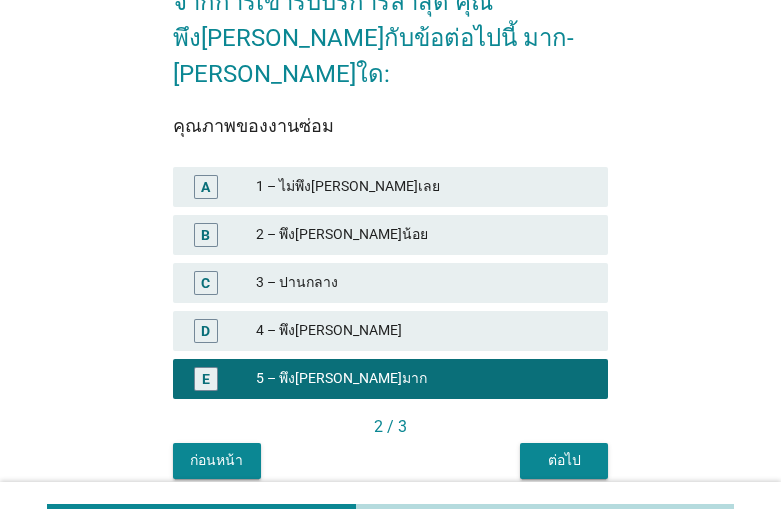 scroll, scrollTop: 226, scrollLeft: 0, axis: vertical 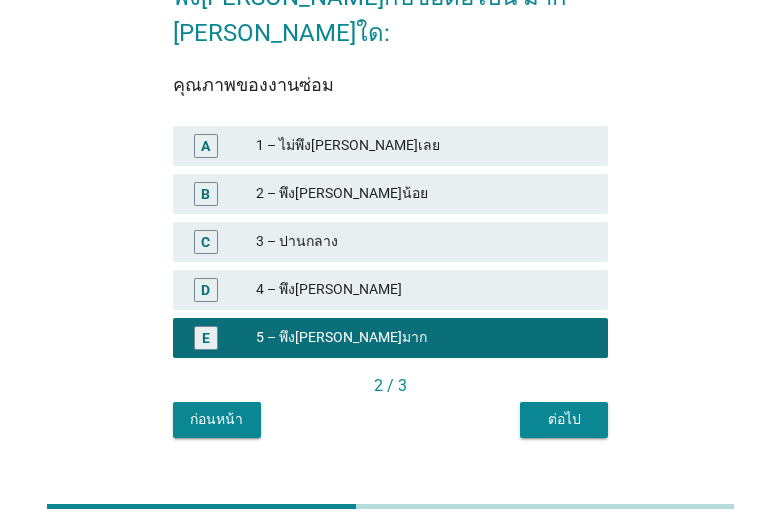 click on "ต่อไป" at bounding box center (564, 420) 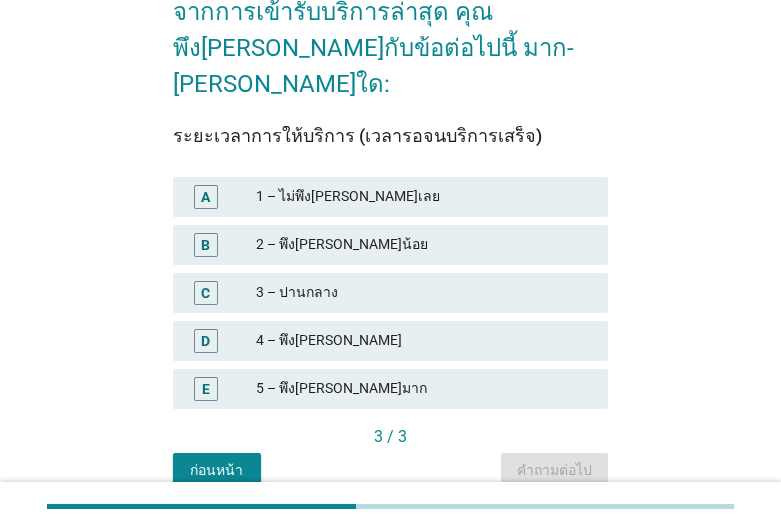 scroll, scrollTop: 226, scrollLeft: 0, axis: vertical 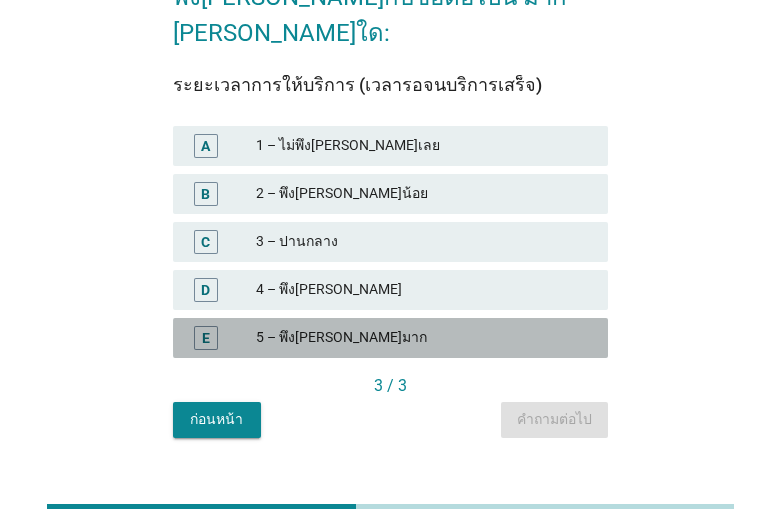 click on "E   5 – พึง[PERSON_NAME]มาก" at bounding box center [390, 338] 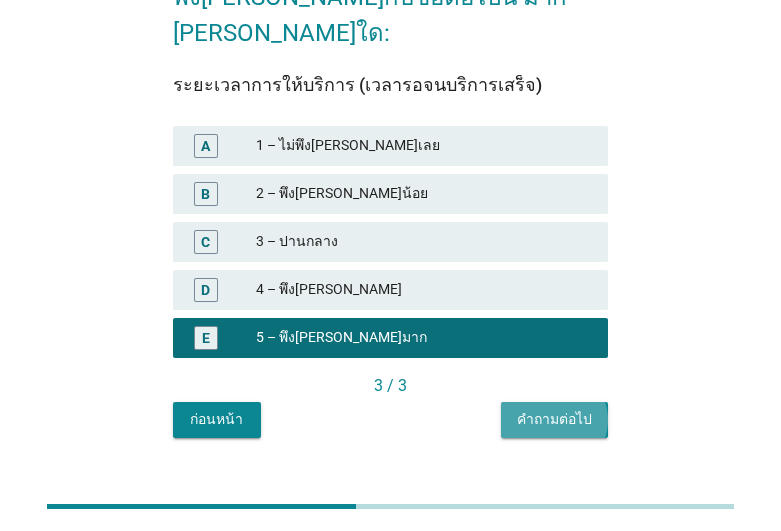 click on "คำถามต่อไป" at bounding box center [554, 419] 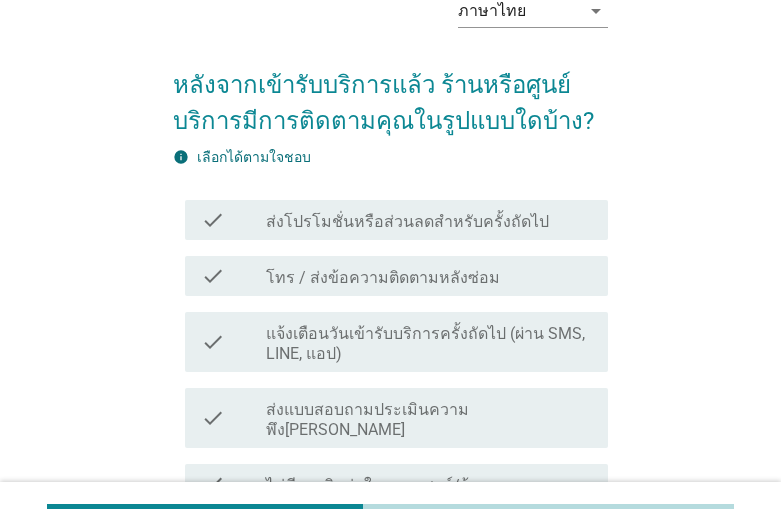 scroll, scrollTop: 204, scrollLeft: 0, axis: vertical 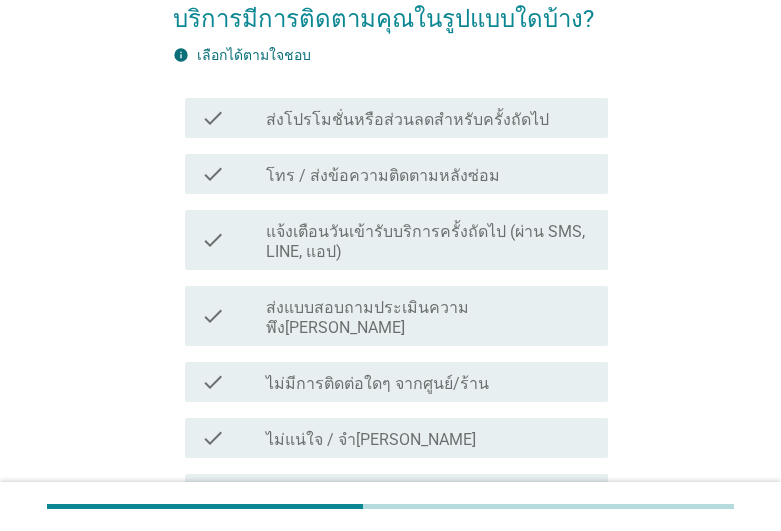 click on "โทร / ส่งข้อความติดตามหลังซ่อม" at bounding box center (383, 176) 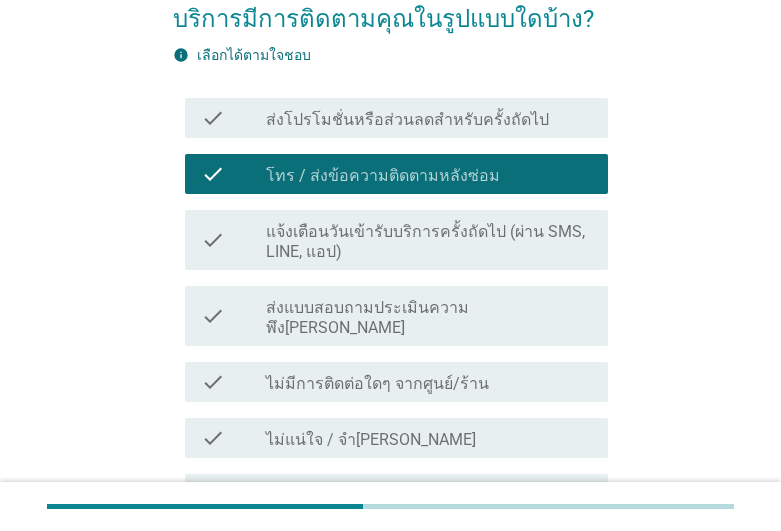 scroll, scrollTop: 306, scrollLeft: 0, axis: vertical 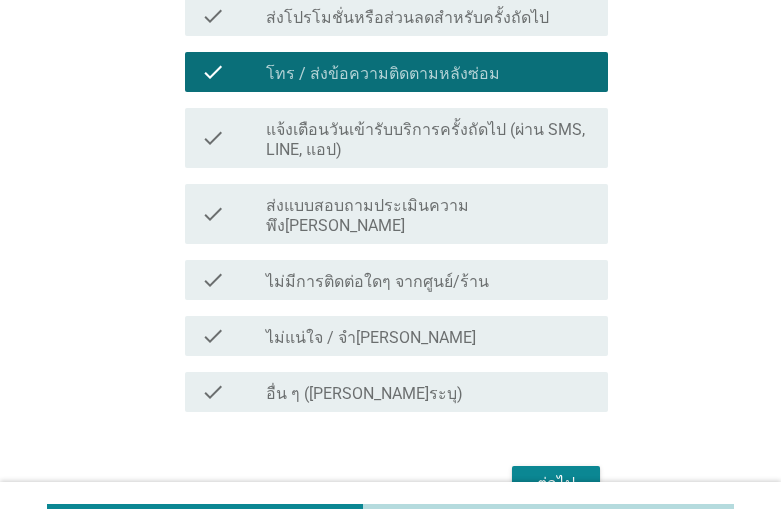 click on "ต่อไป" at bounding box center [556, 484] 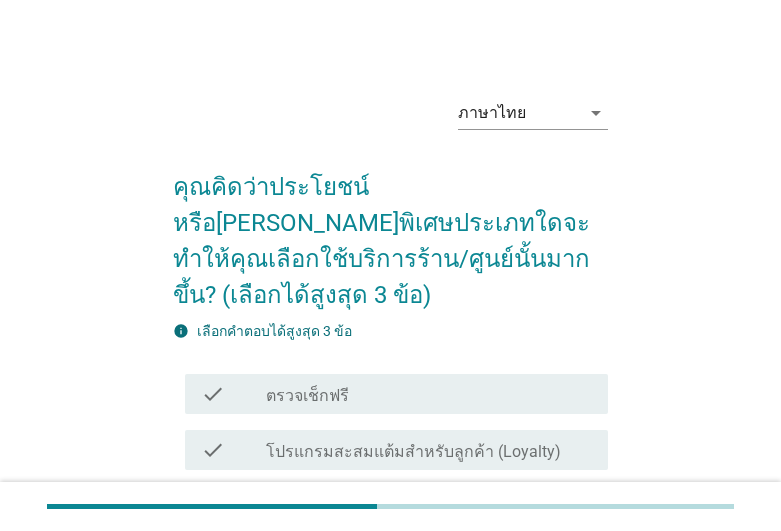 scroll, scrollTop: 204, scrollLeft: 0, axis: vertical 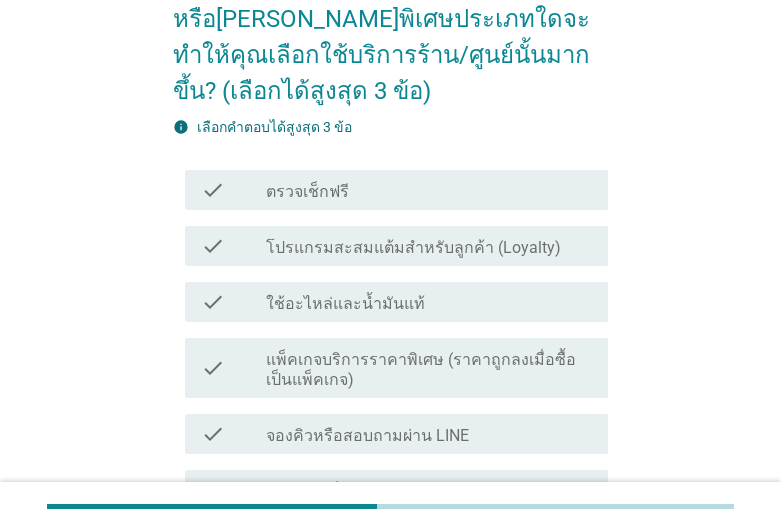 click on "check     check_box_outline_blank ตรวจเช็กฟรี" at bounding box center (396, 190) 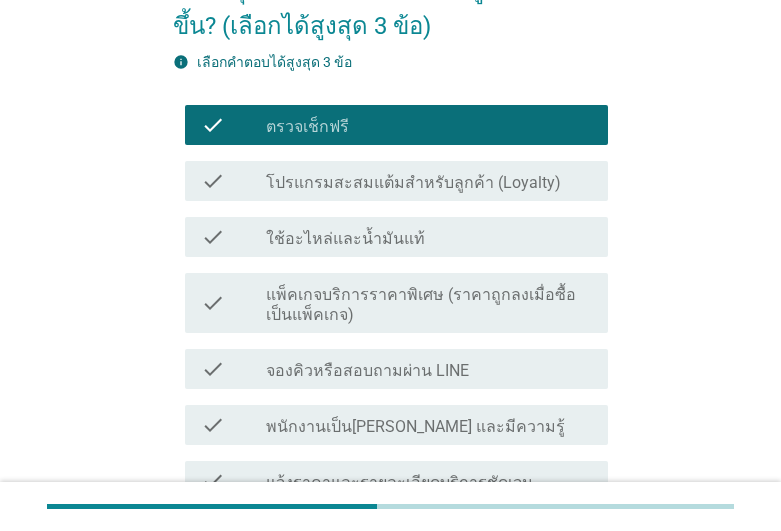 scroll, scrollTop: 306, scrollLeft: 0, axis: vertical 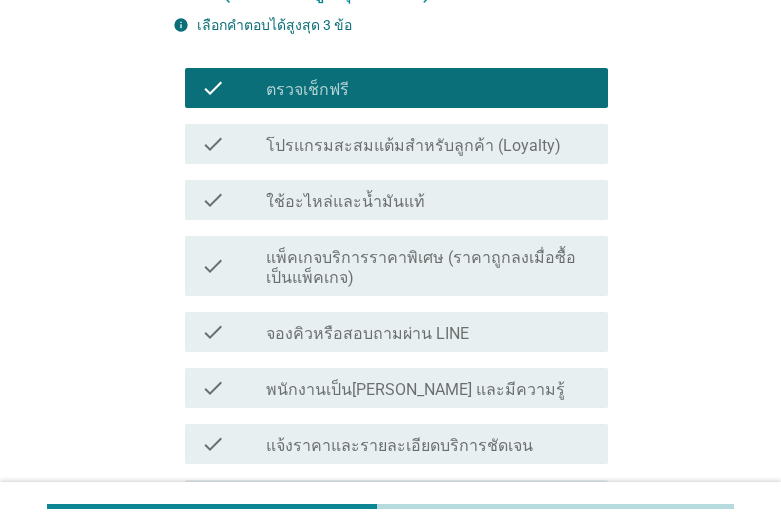 click on "พนักงานเป็น[PERSON_NAME] และมีความรู้" at bounding box center [415, 390] 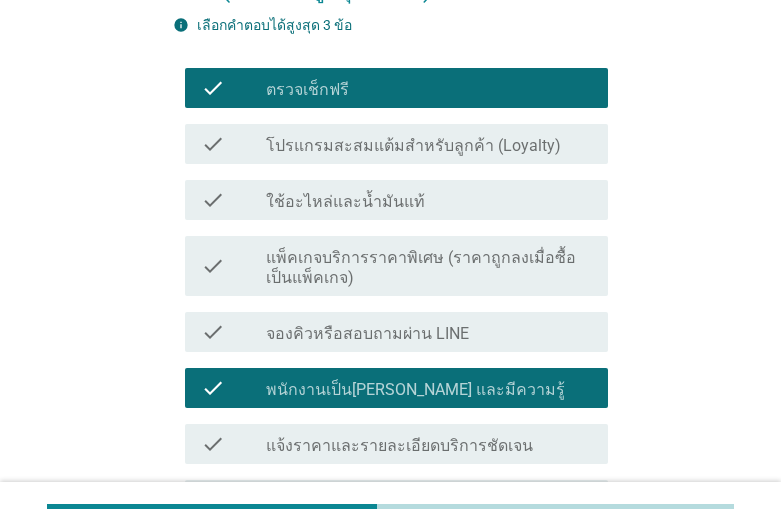 click on "แจ้งราคาและรายละเอียดบริการชัดเจน" at bounding box center [399, 446] 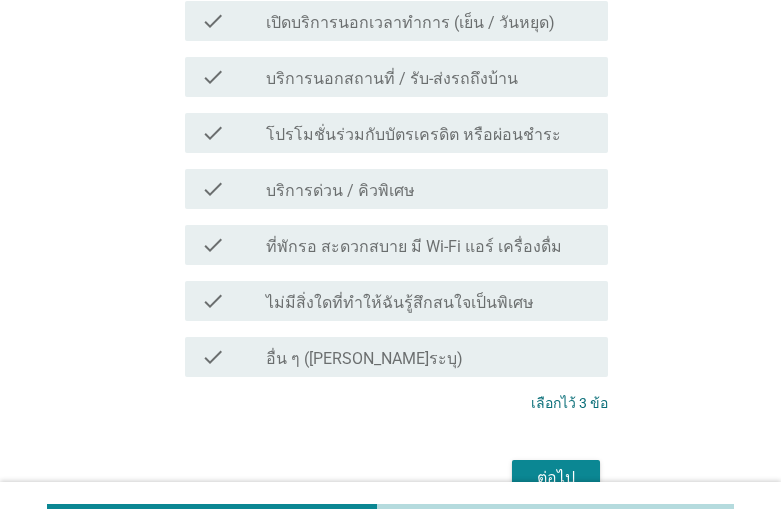 scroll, scrollTop: 918, scrollLeft: 0, axis: vertical 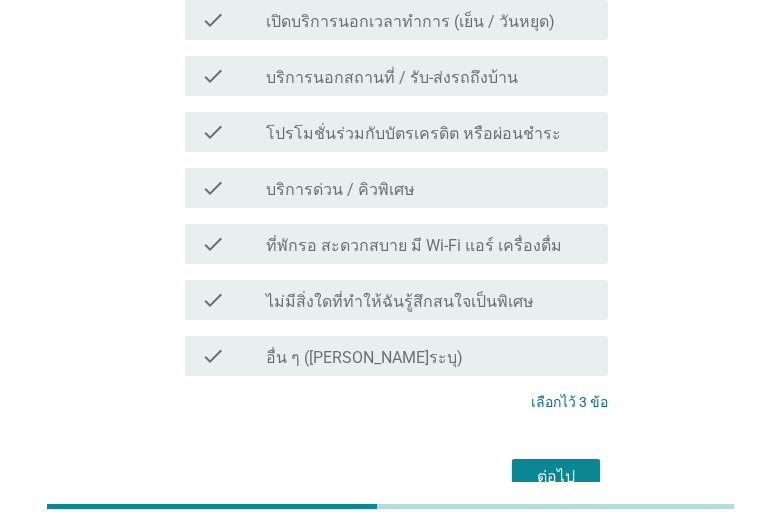 click on "ต่อไป" at bounding box center (556, 477) 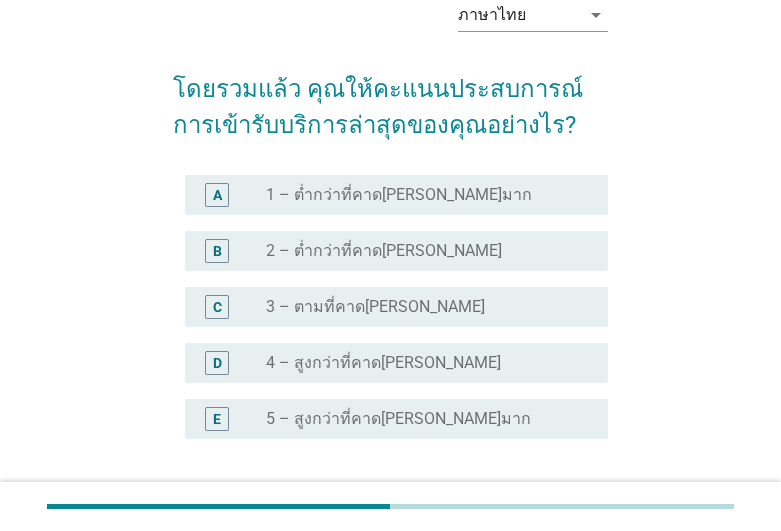 scroll, scrollTop: 204, scrollLeft: 0, axis: vertical 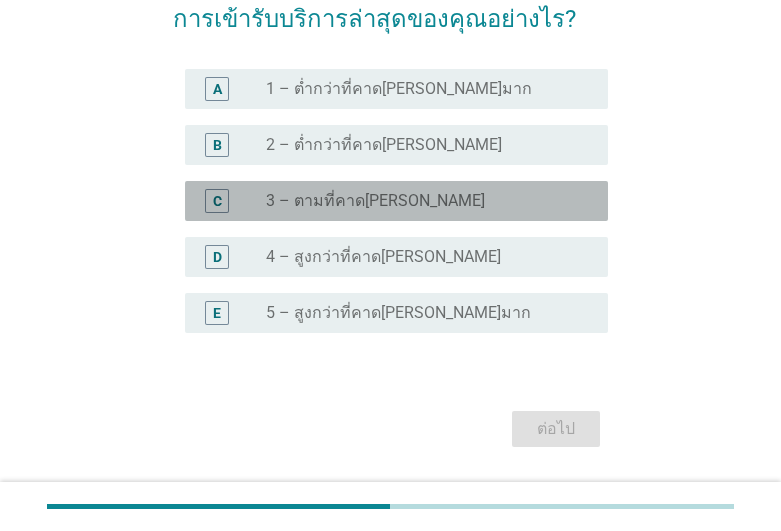 click on "3 – ตามที่คาด[PERSON_NAME]" at bounding box center (375, 201) 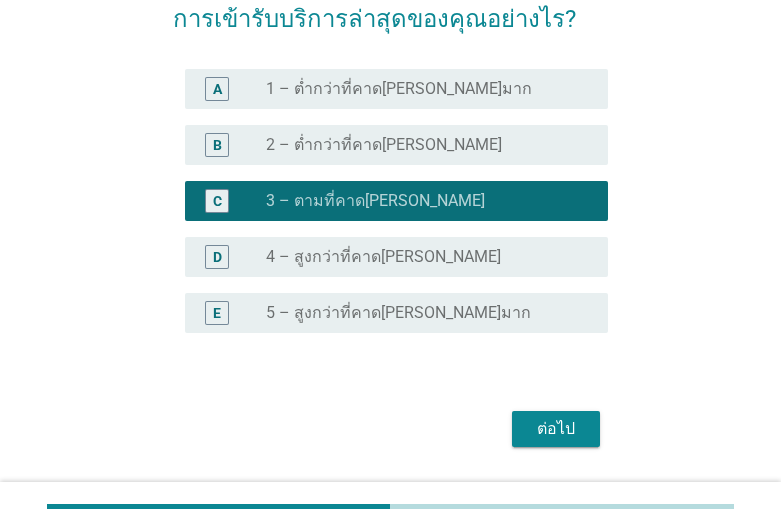 click on "ต่อไป" at bounding box center (556, 429) 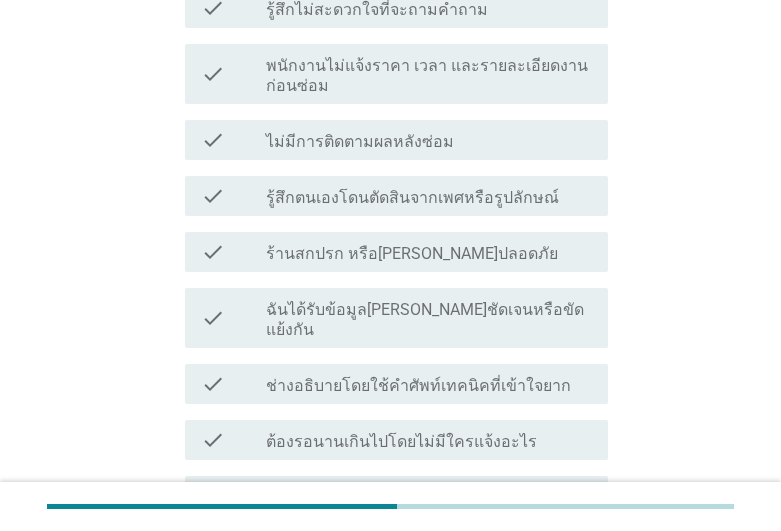 scroll, scrollTop: 612, scrollLeft: 0, axis: vertical 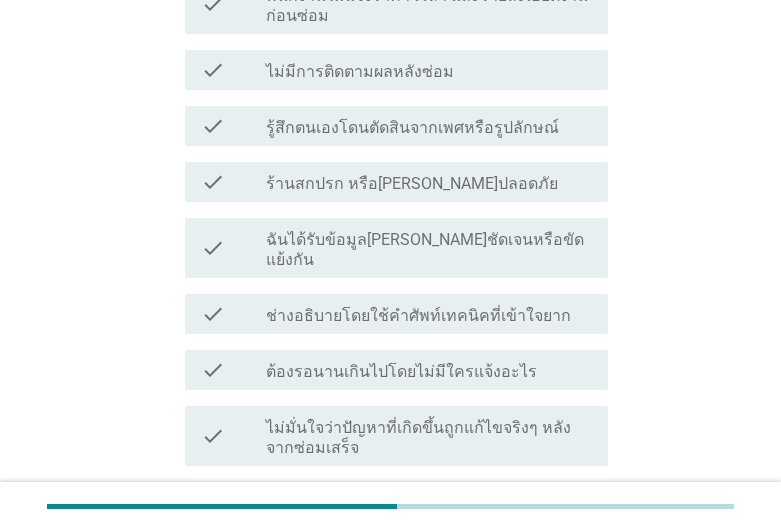 click on "ช่างอธิบายโดยใช้คำศัพท์เทคนิคที่เข้าใจยาก" at bounding box center (418, 316) 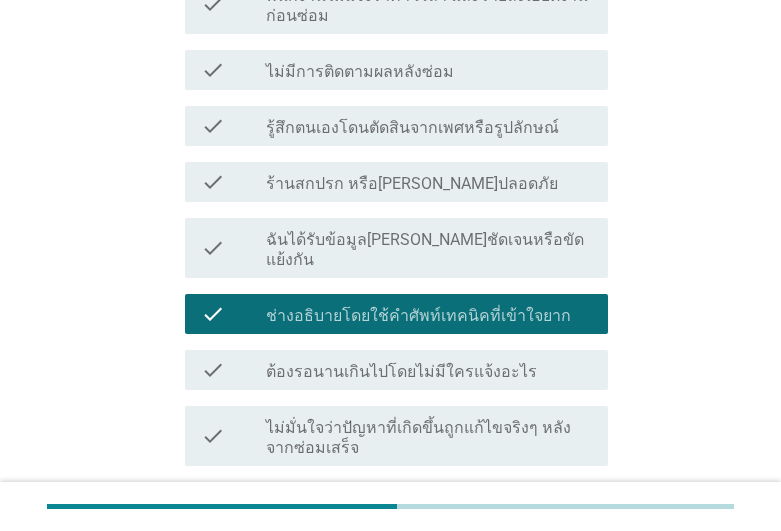 click on "ช่างอธิบายโดยใช้คำศัพท์เทคนิคที่เข้าใจยาก" at bounding box center [418, 316] 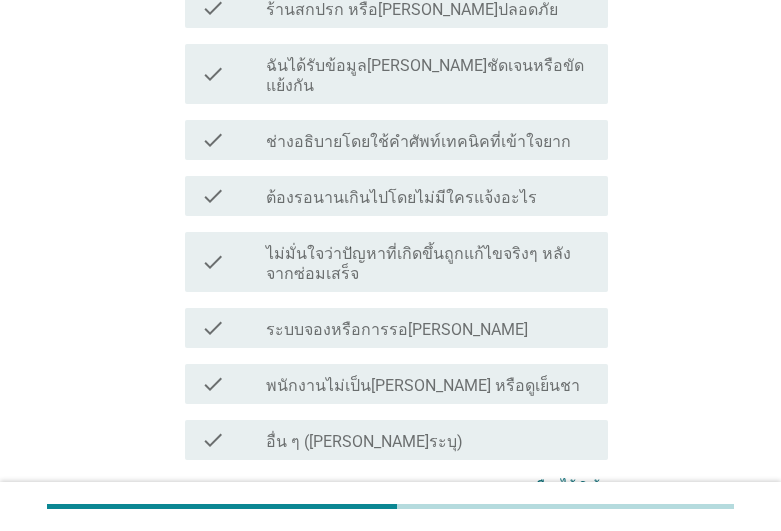 scroll, scrollTop: 816, scrollLeft: 0, axis: vertical 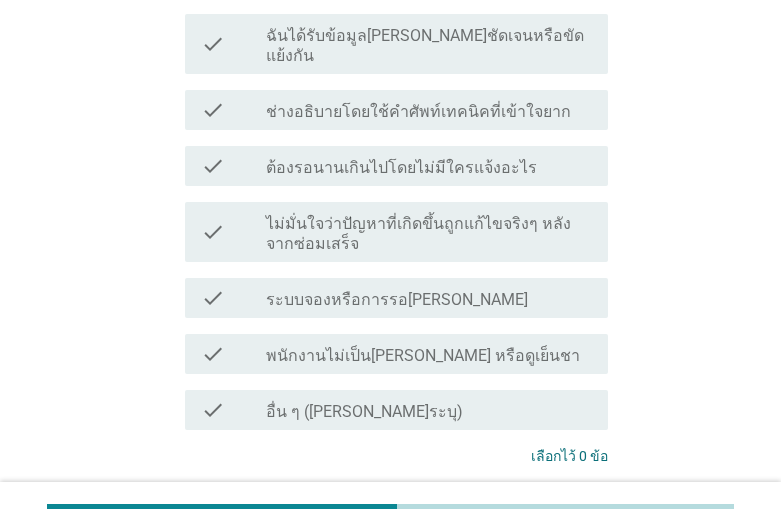 click on "check     check_box_outline_blank อื่น ๆ ([PERSON_NAME]ระบุ)" at bounding box center [396, 410] 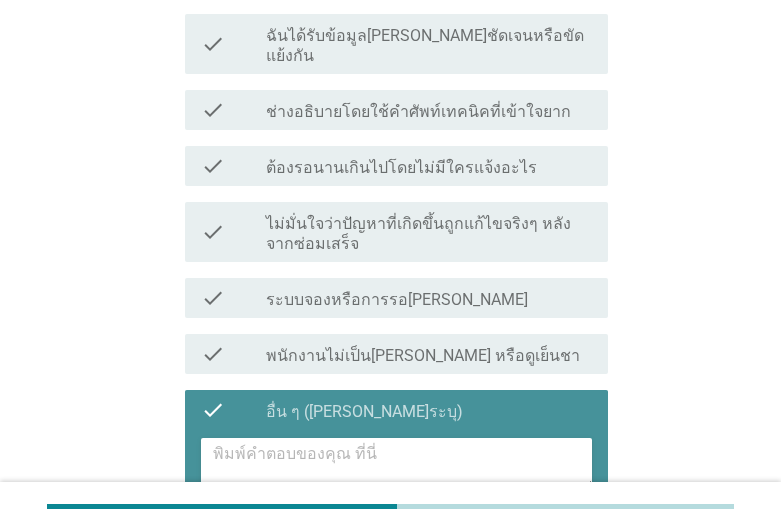 click at bounding box center [402, 463] 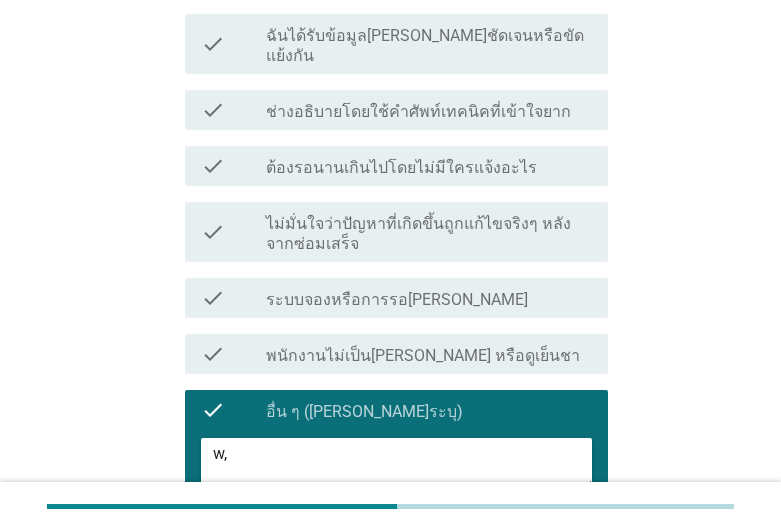 type on "w" 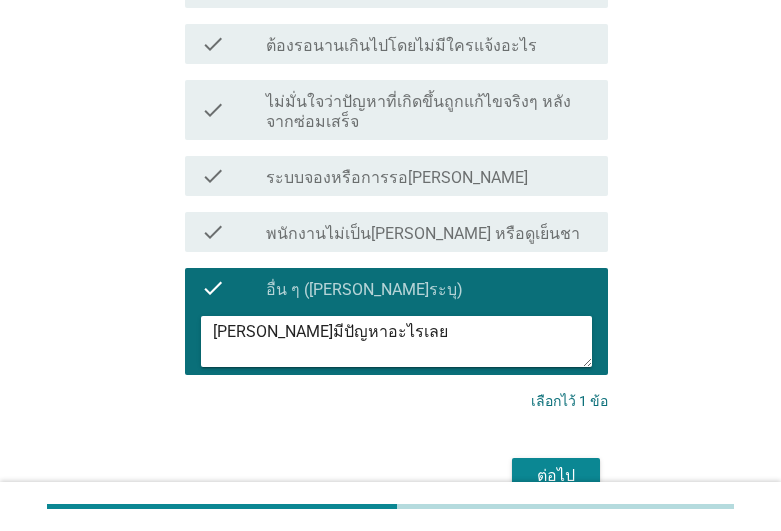 scroll, scrollTop: 996, scrollLeft: 0, axis: vertical 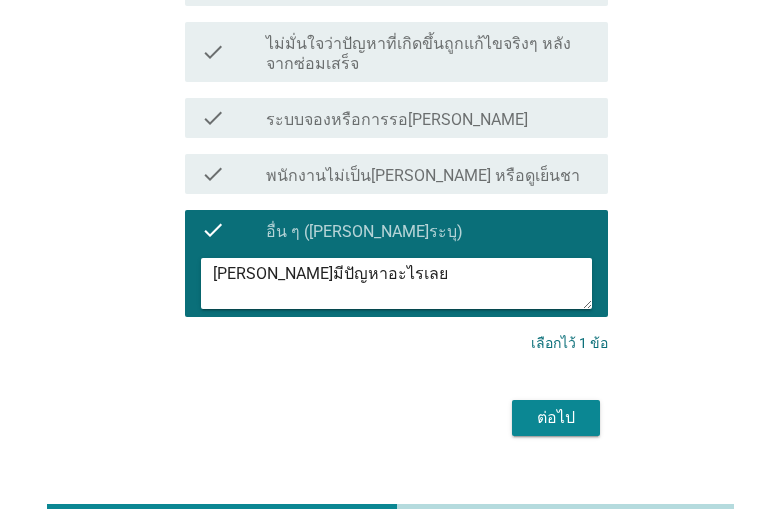 type on "[PERSON_NAME]มีปัญหาอะไรเลย" 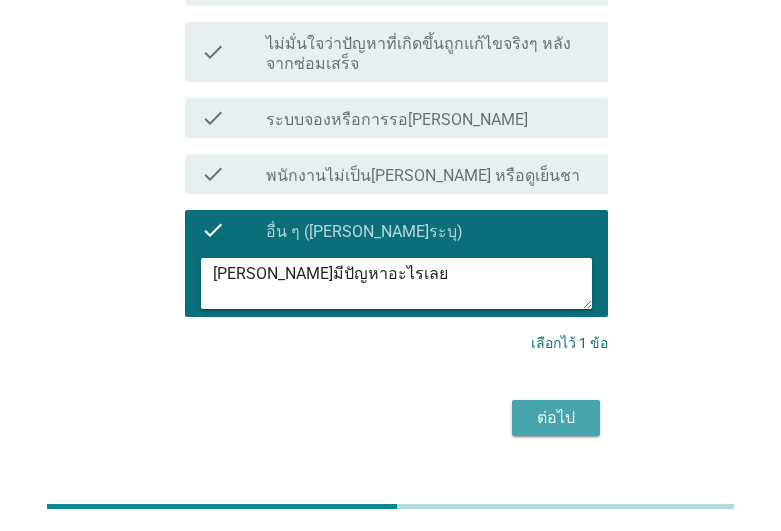 click on "ต่อไป" at bounding box center [556, 418] 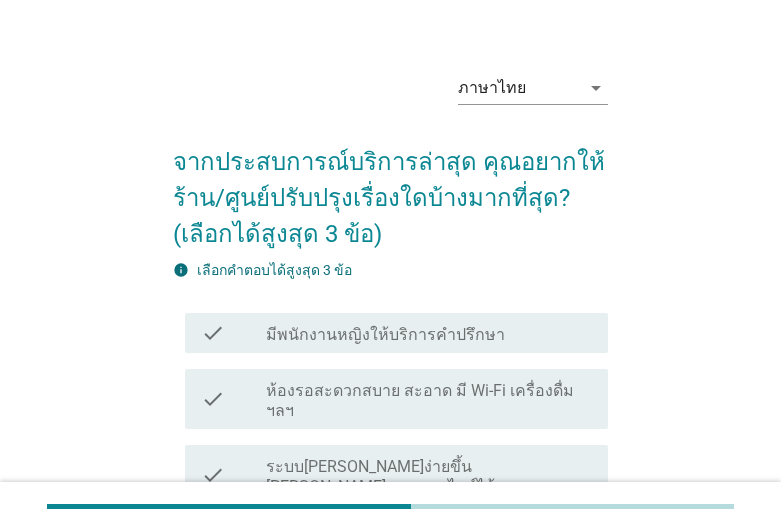 scroll, scrollTop: 204, scrollLeft: 0, axis: vertical 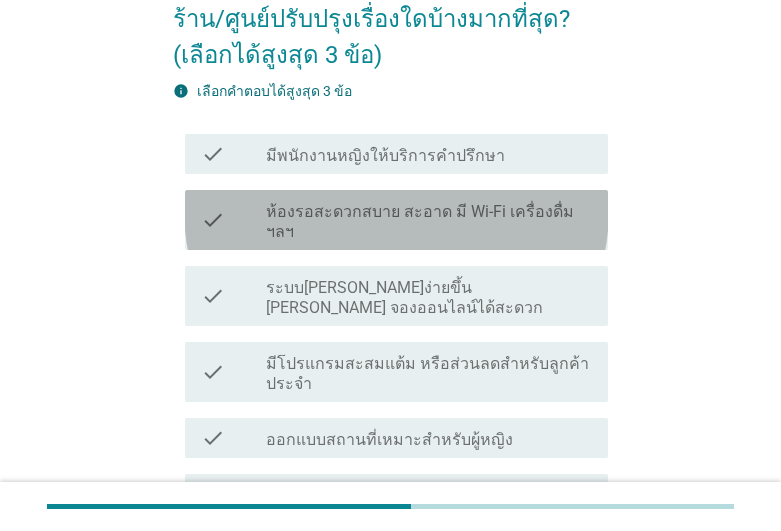 drag, startPoint x: 321, startPoint y: 214, endPoint x: 346, endPoint y: 227, distance: 28.178005 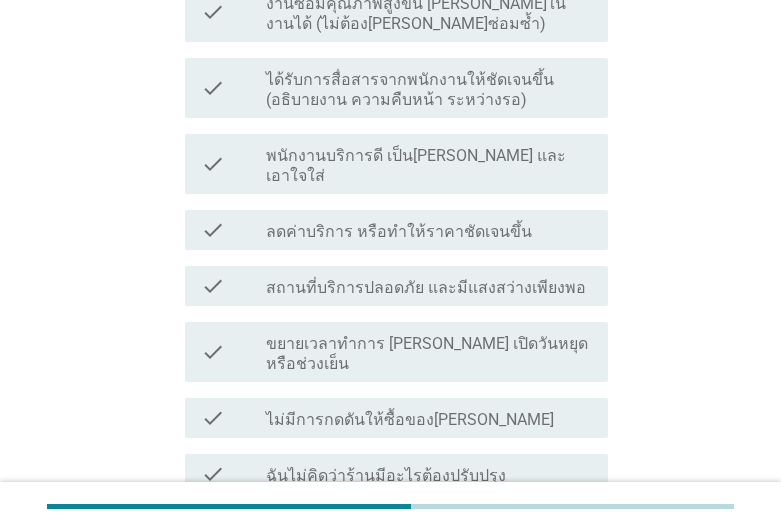scroll, scrollTop: 918, scrollLeft: 0, axis: vertical 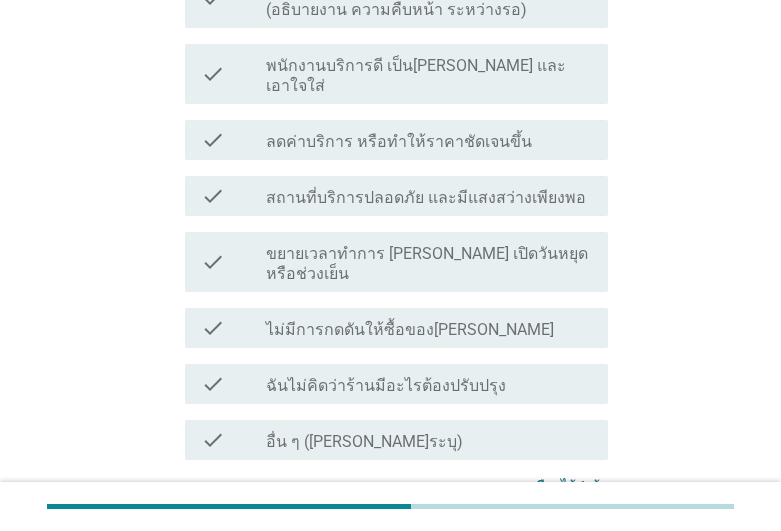 click on "ต่อไป" at bounding box center (556, 561) 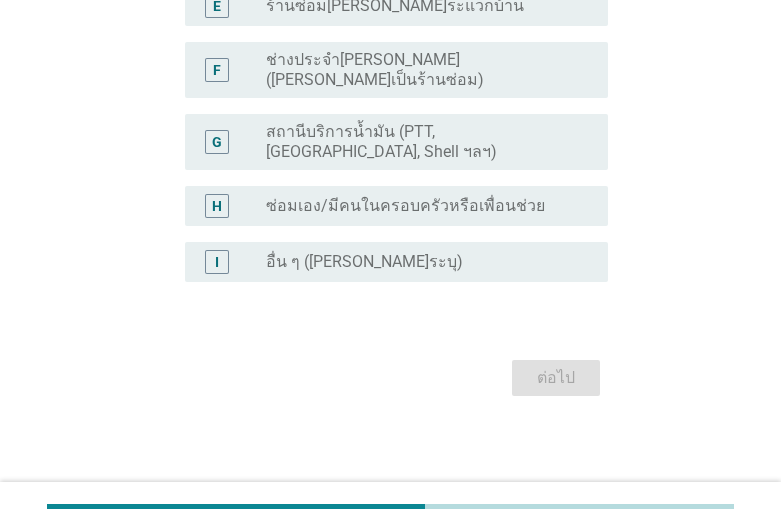 scroll, scrollTop: 0, scrollLeft: 0, axis: both 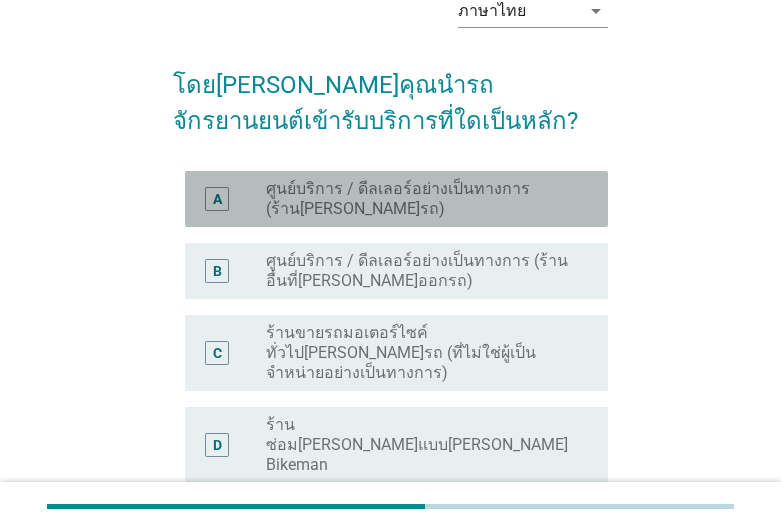 click on "ศูนย์บริการ / ดีลเลอร์อย่างเป็นทางการ  (ร้าน[PERSON_NAME]รถ)" at bounding box center [421, 199] 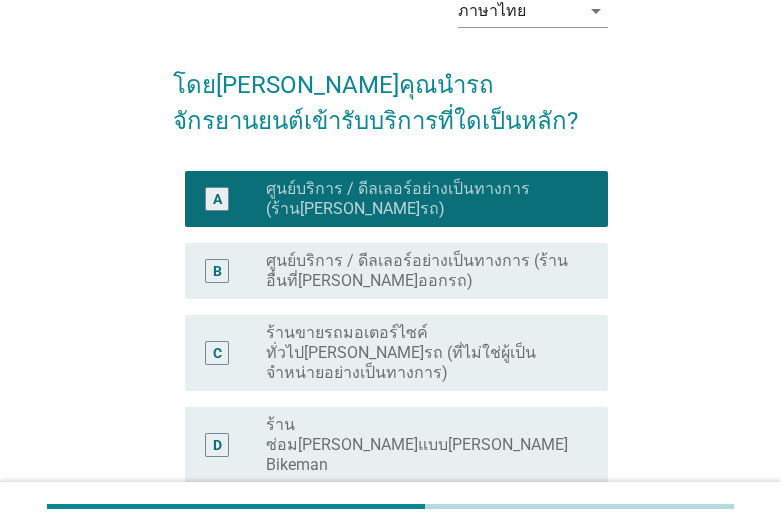 scroll, scrollTop: 527, scrollLeft: 0, axis: vertical 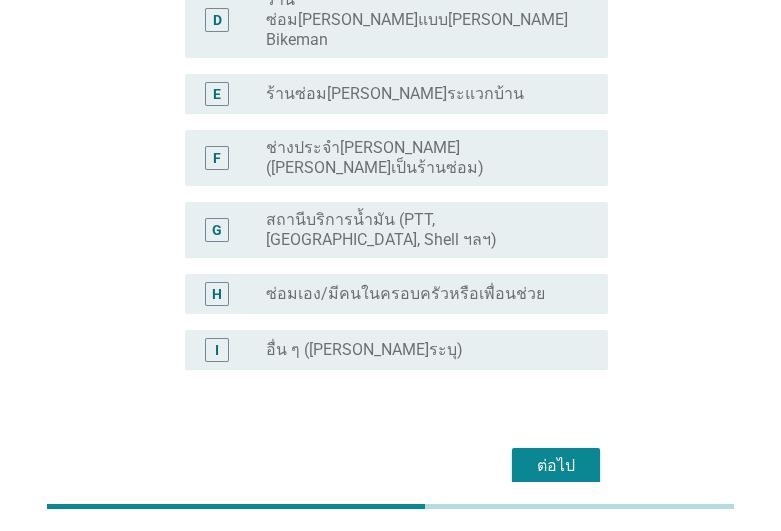 click on "ต่อไป" at bounding box center [556, 466] 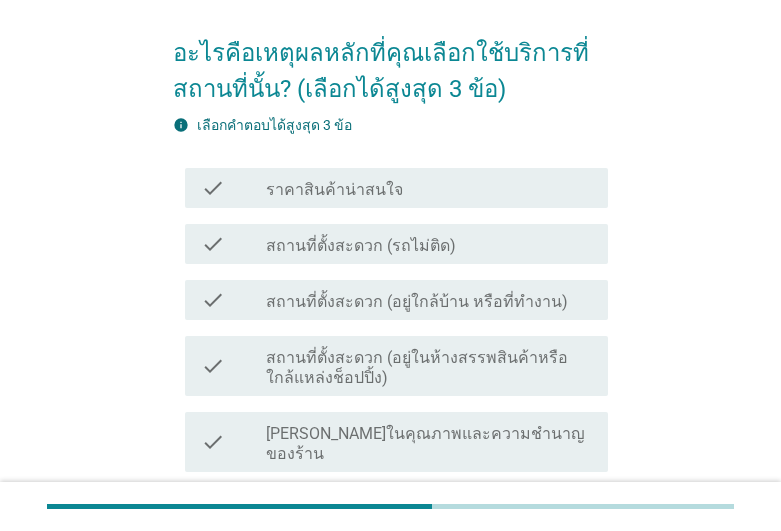 scroll, scrollTop: 102, scrollLeft: 0, axis: vertical 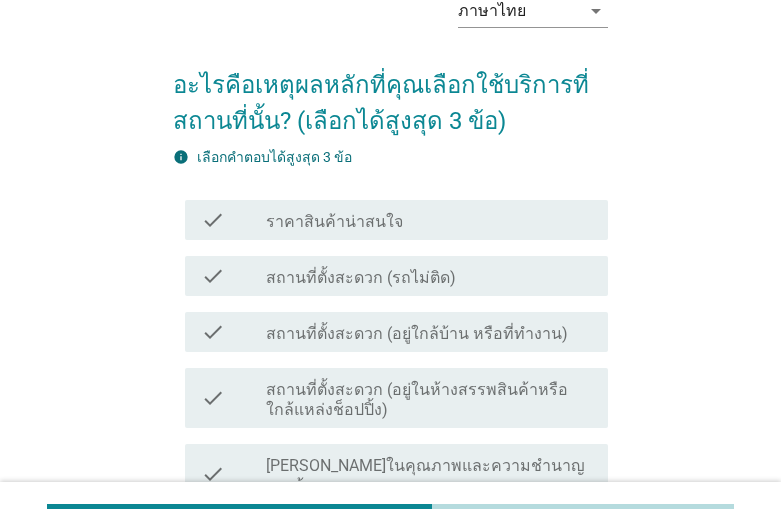 click on "สถานที่ตั้งสะดวก (รถไม่ติด)" at bounding box center (361, 278) 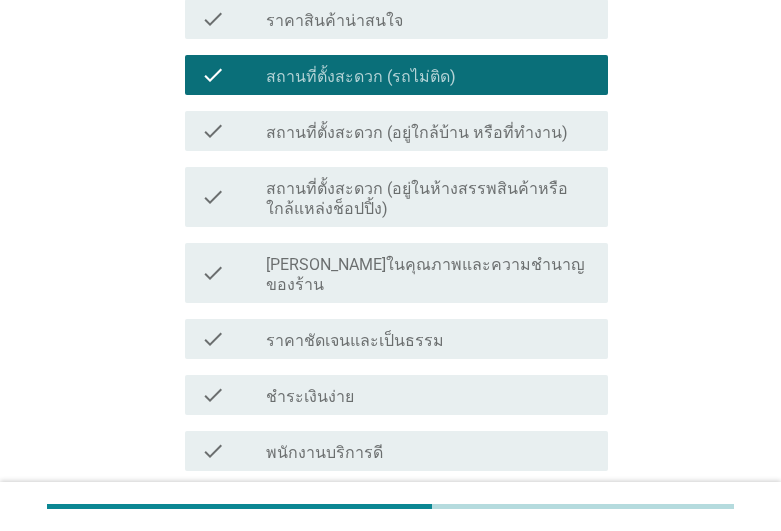 scroll, scrollTop: 306, scrollLeft: 0, axis: vertical 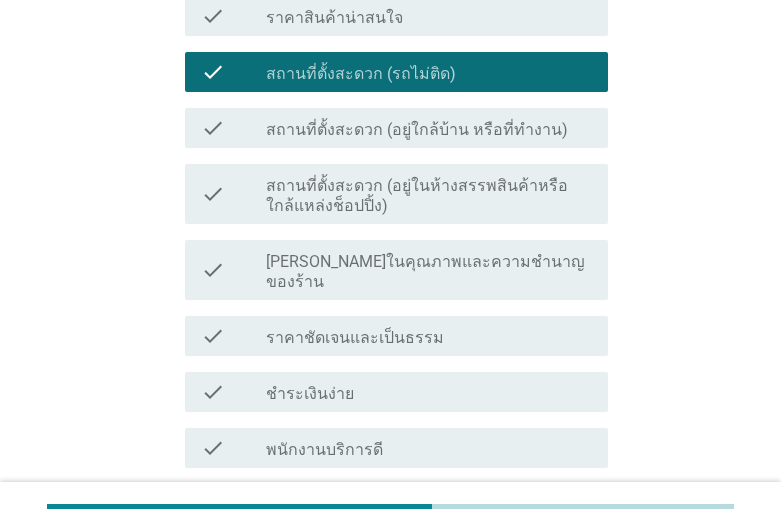 click on "สถานที่ตั้งสะดวก (อยู่ใกล้บ้าน หรือที่ทำงาน)" at bounding box center (417, 130) 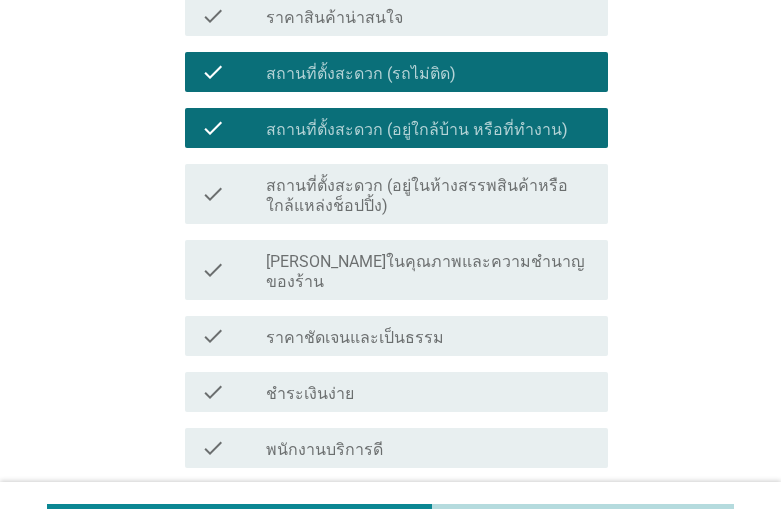 click on "ราคาชัดเจนและเป็นธรรม" at bounding box center [355, 338] 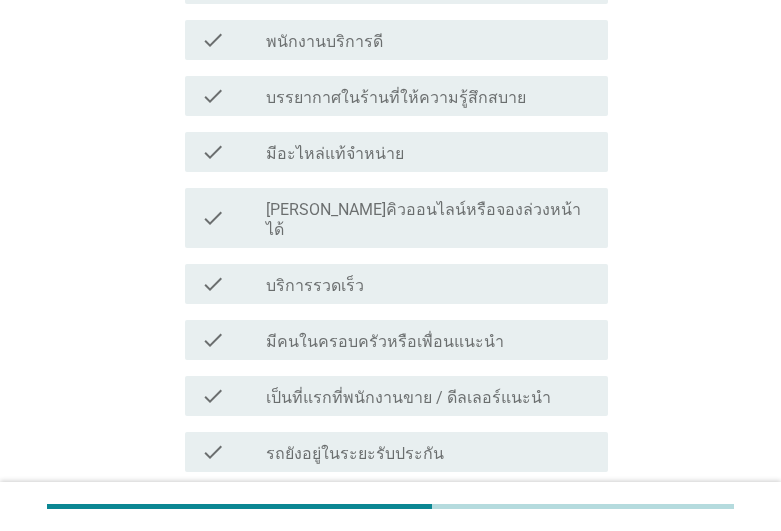 scroll, scrollTop: 1093, scrollLeft: 0, axis: vertical 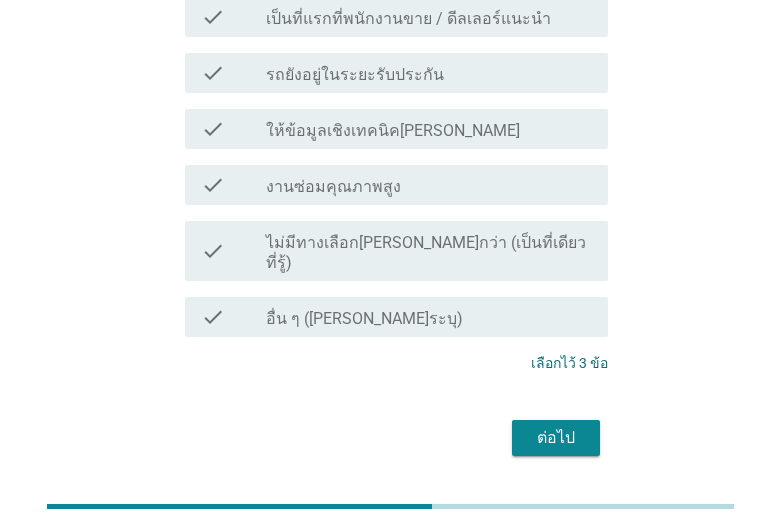 click on "ต่อไป" at bounding box center [556, 438] 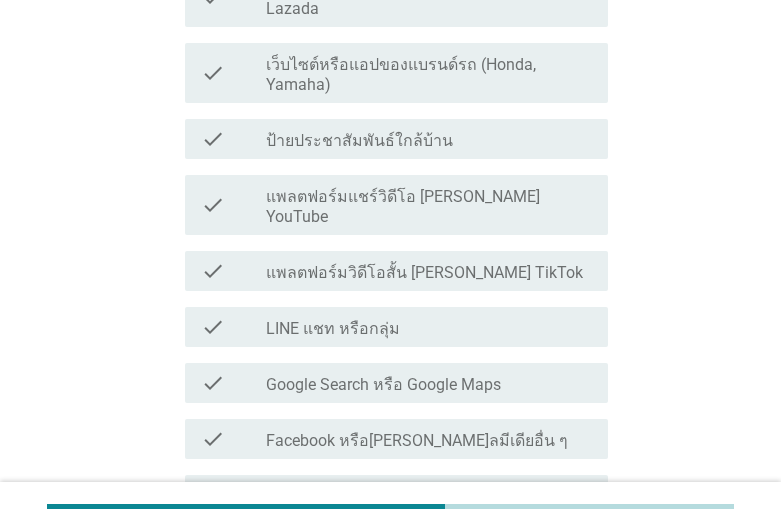 scroll, scrollTop: 408, scrollLeft: 0, axis: vertical 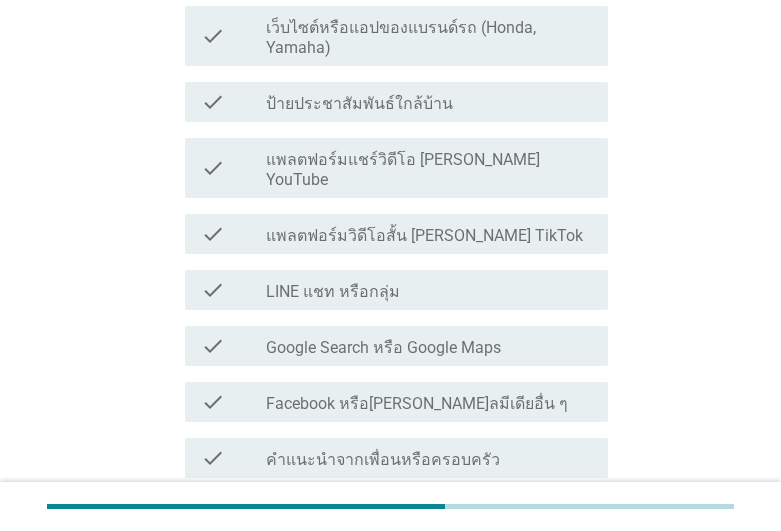 click on "แพลตฟอร์มวิดีโอสั้น [PERSON_NAME] TikTok" at bounding box center [424, 236] 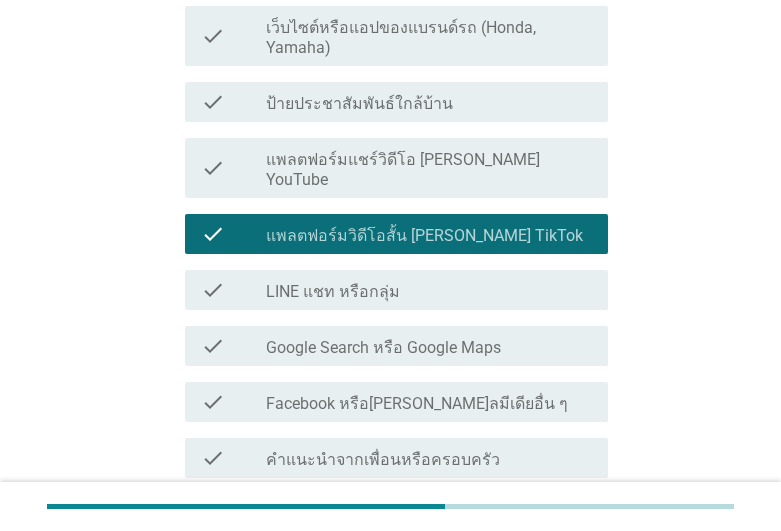 click on "Facebook หรือ[PERSON_NAME]ลมีเดียอื่น ๆ" at bounding box center [417, 404] 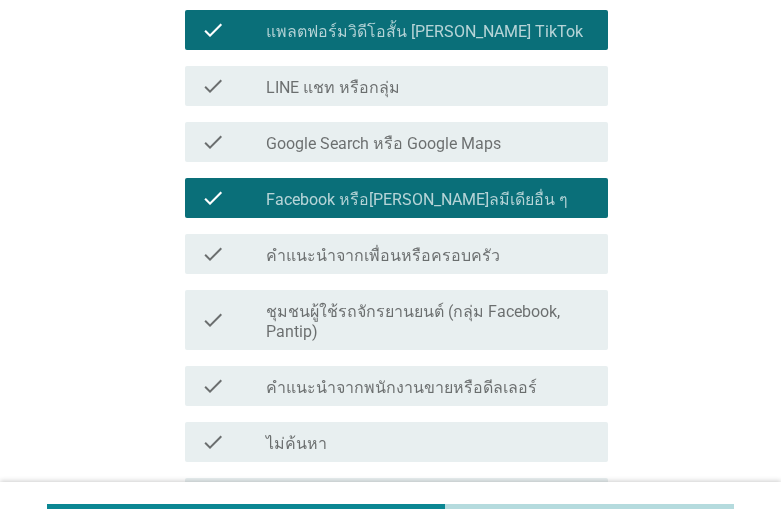 scroll, scrollTop: 714, scrollLeft: 0, axis: vertical 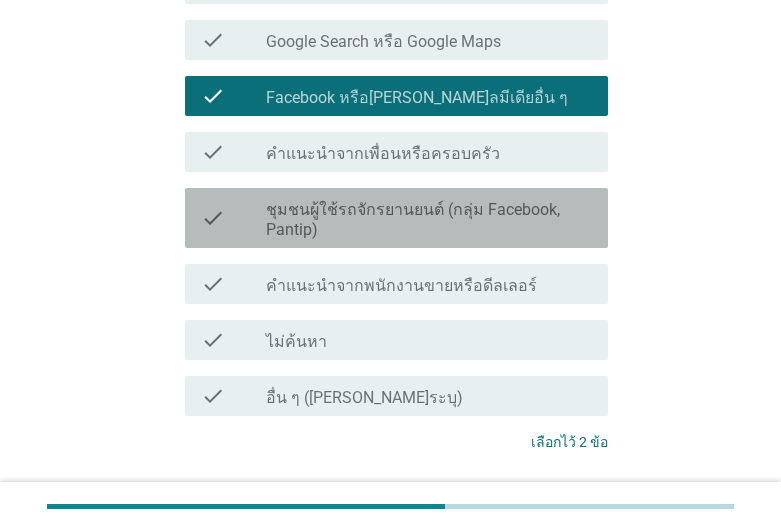 click on "ชุมชนผู้ใช้รถจักรยานยนต์ (กลุ่ม Facebook, Pantip)" at bounding box center [429, 220] 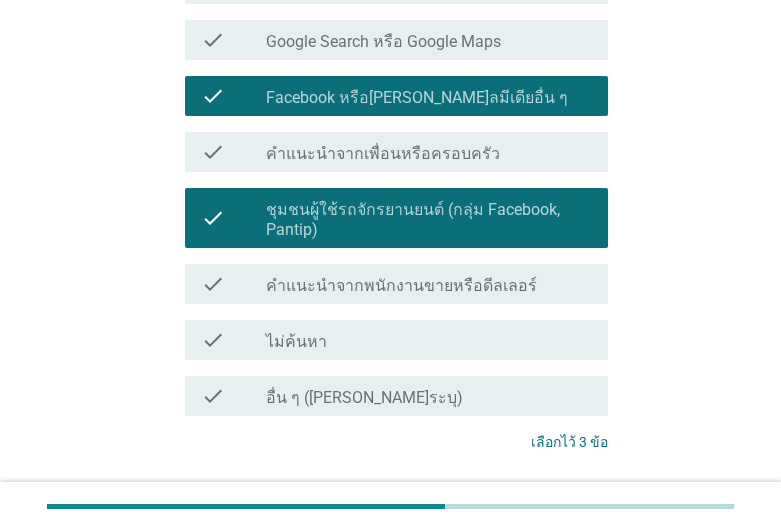 click on "ต่อไป" at bounding box center [556, 517] 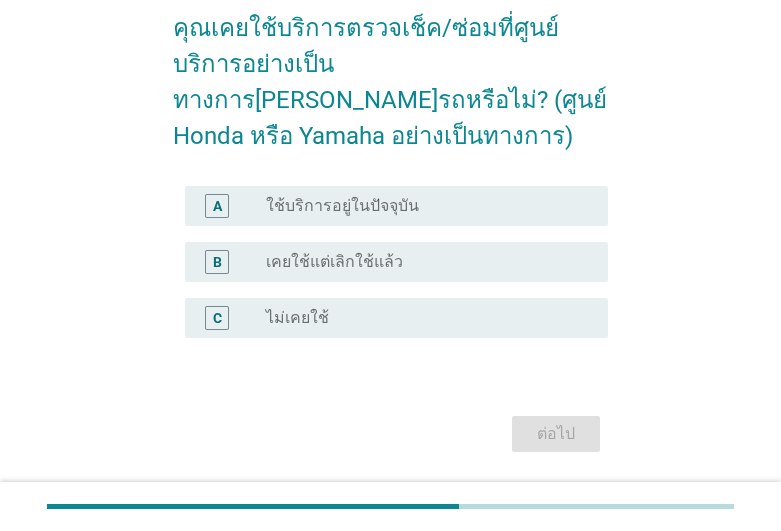 scroll, scrollTop: 179, scrollLeft: 0, axis: vertical 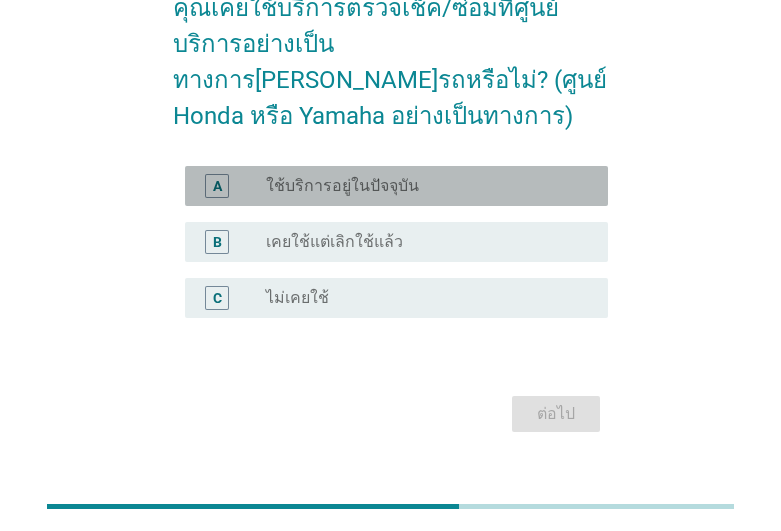 click on "ใช้บริการอยู่ในปัจจุบัน" at bounding box center [342, 186] 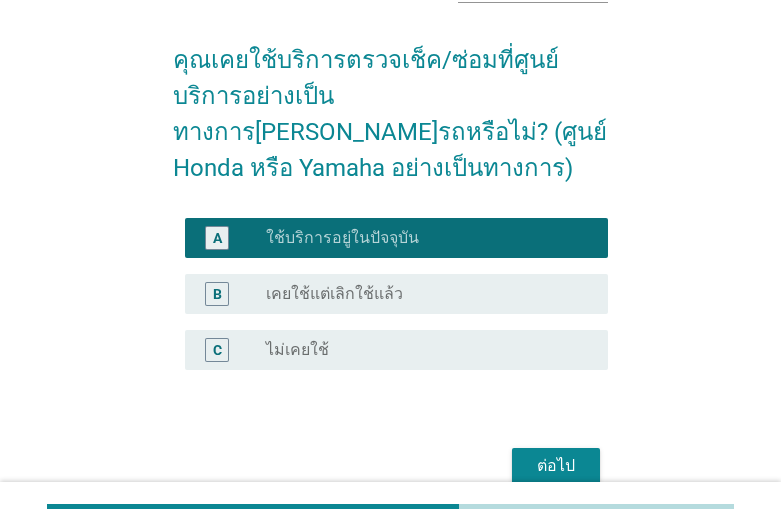 scroll, scrollTop: 179, scrollLeft: 0, axis: vertical 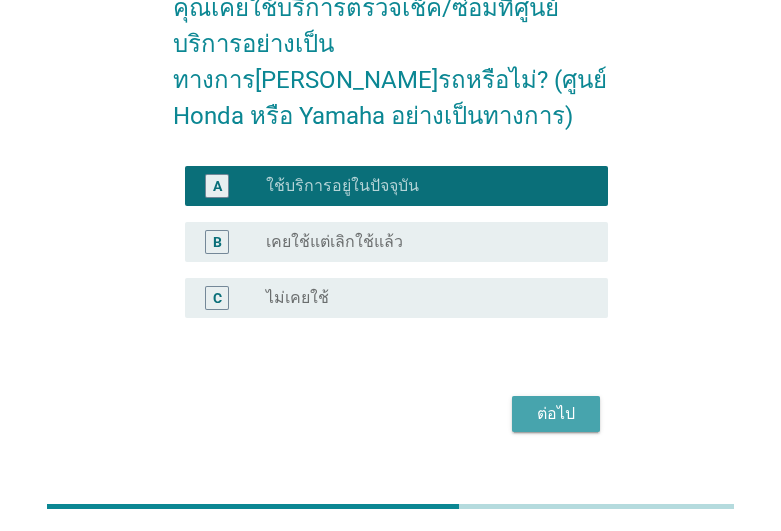 click on "ต่อไป" at bounding box center [556, 414] 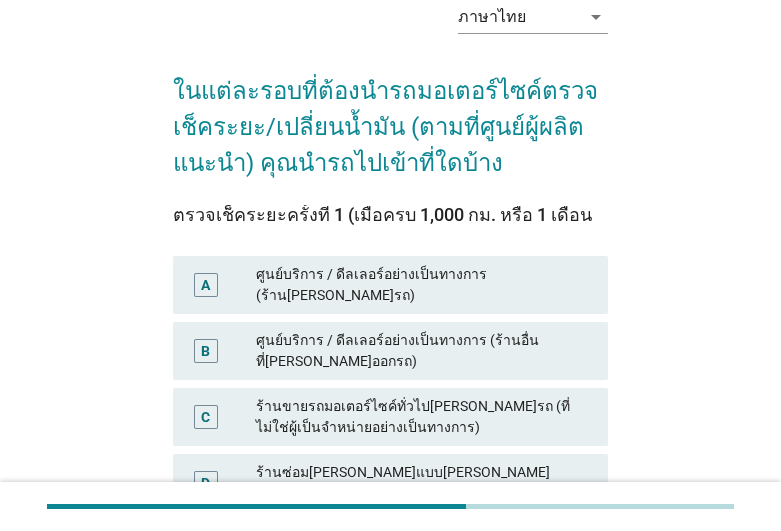 scroll, scrollTop: 204, scrollLeft: 0, axis: vertical 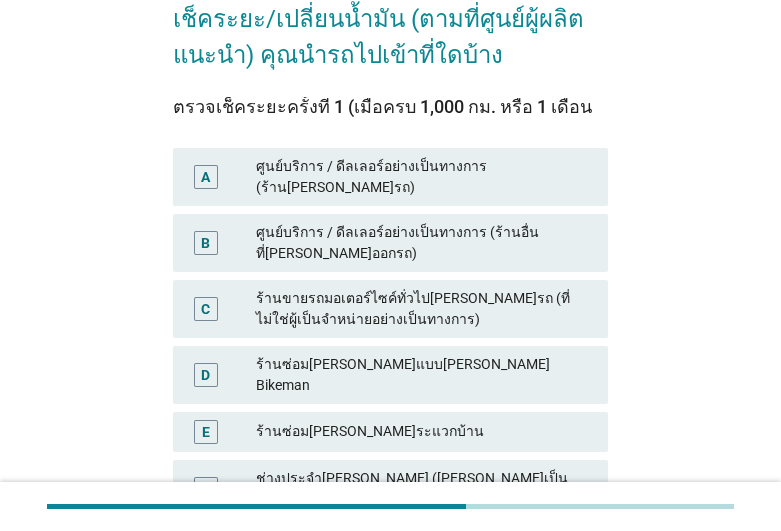 click on "ศูนย์บริการ / ดีลเลอร์อย่างเป็นทางการ  (ร้าน[PERSON_NAME]รถ)" at bounding box center (424, 177) 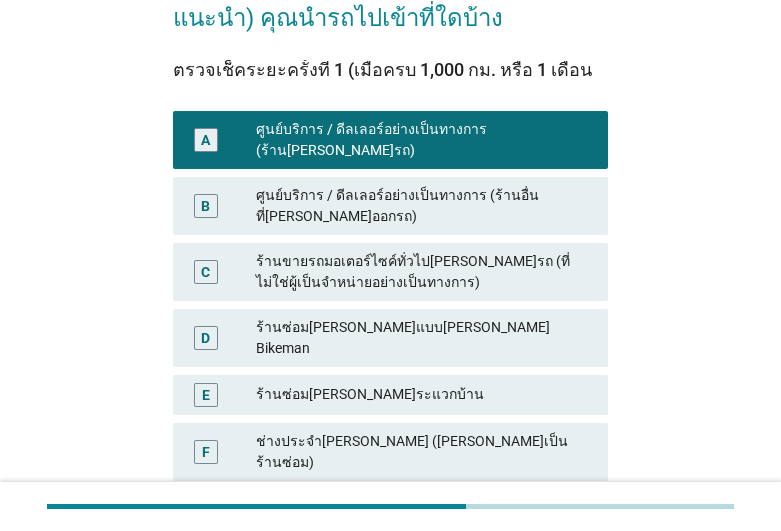 scroll, scrollTop: 538, scrollLeft: 0, axis: vertical 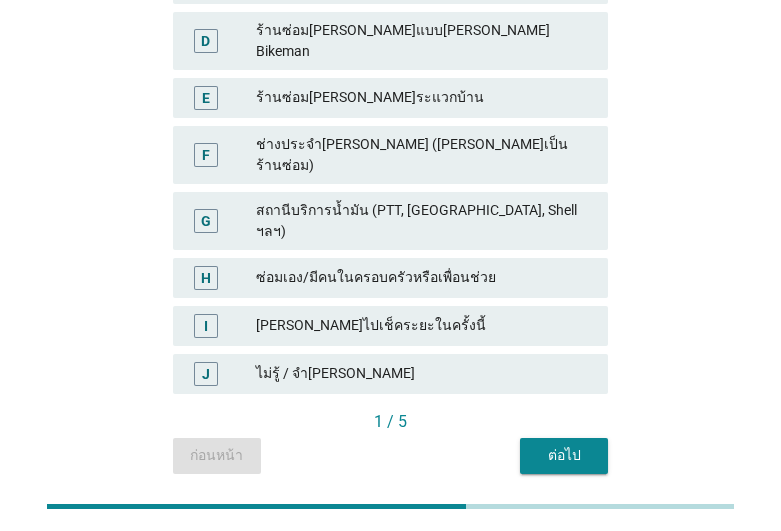 click on "ต่อไป" at bounding box center [564, 456] 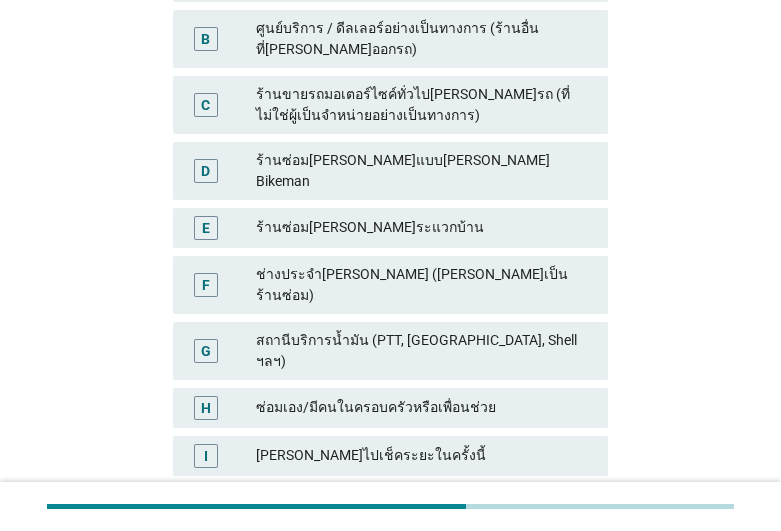 scroll, scrollTop: 204, scrollLeft: 0, axis: vertical 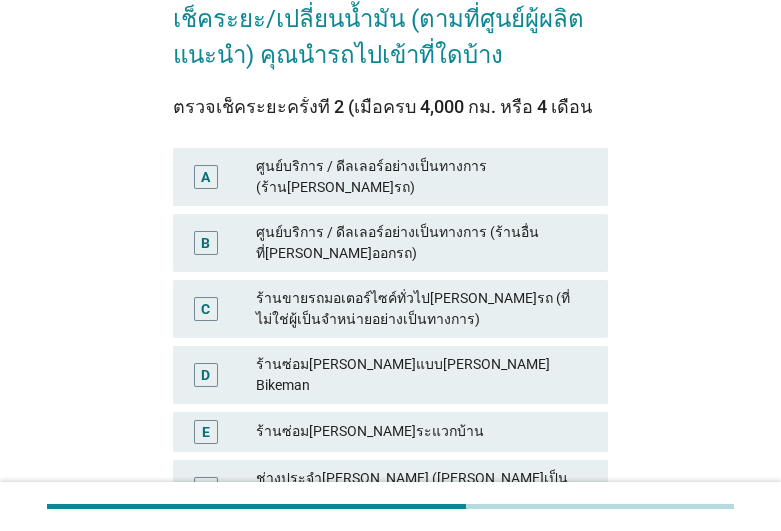 click on "ศูนย์บริการ / ดีลเลอร์อย่างเป็นทางการ  (ร้าน[PERSON_NAME]รถ)" at bounding box center [424, 177] 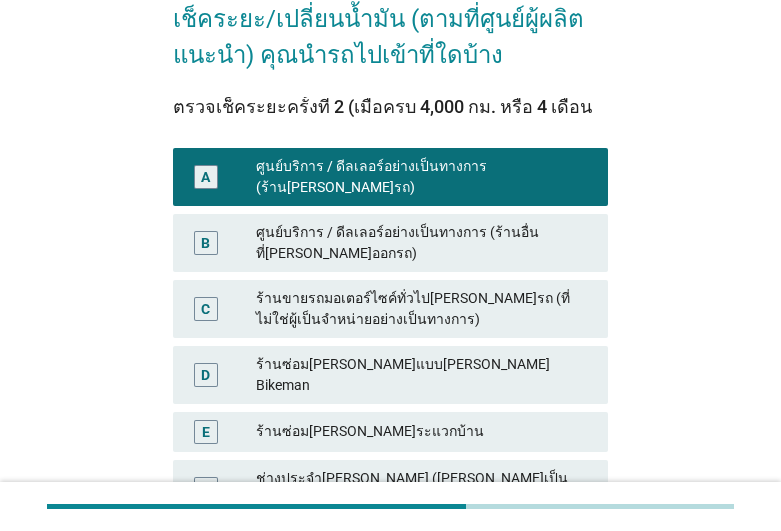 scroll, scrollTop: 538, scrollLeft: 0, axis: vertical 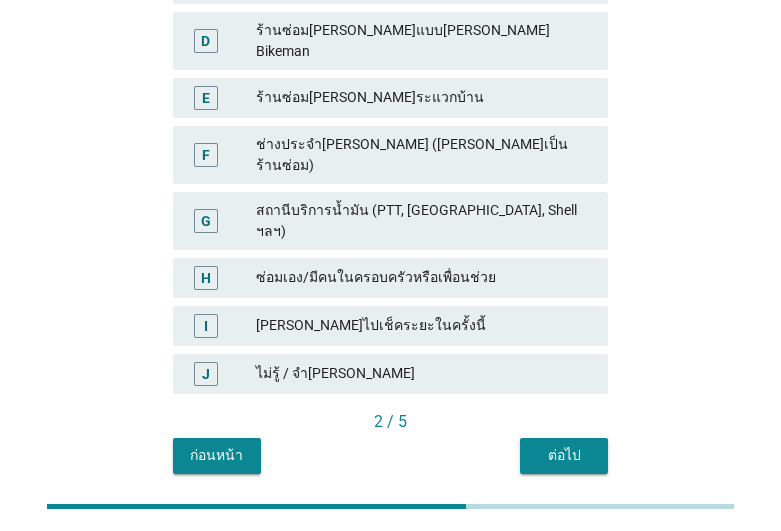 click on "ต่อไป" at bounding box center (564, 455) 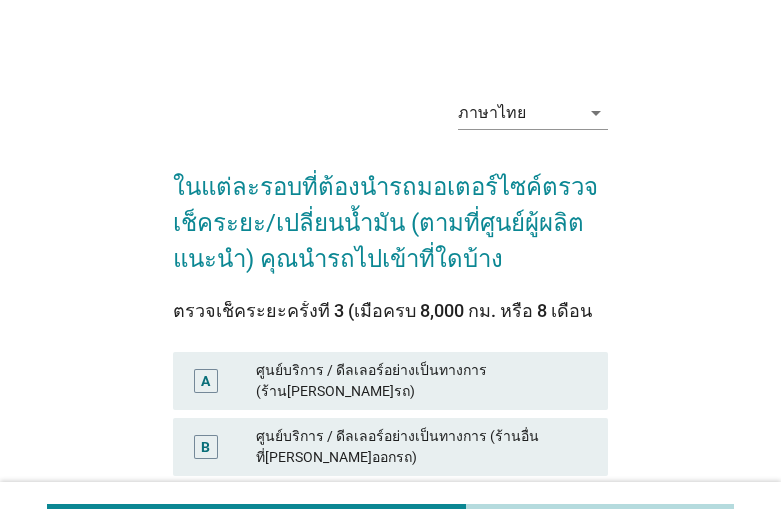 click on "ศูนย์บริการ / ดีลเลอร์อย่างเป็นทางการ  (ร้าน[PERSON_NAME]รถ)" at bounding box center [424, 381] 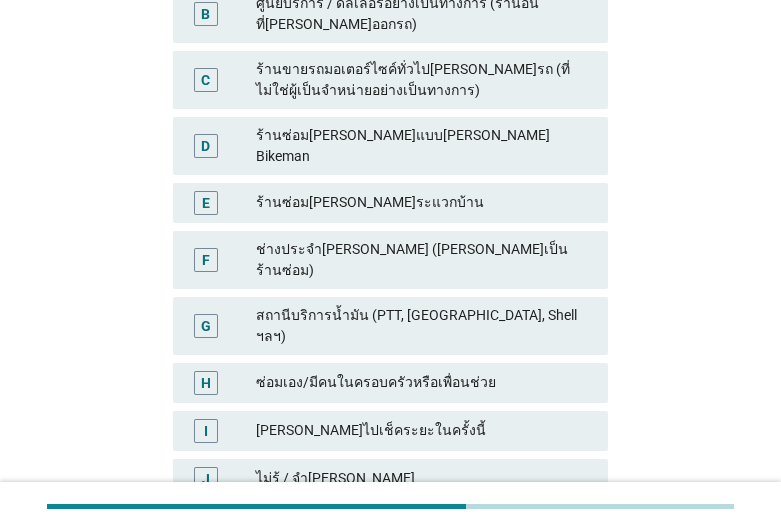 scroll, scrollTop: 510, scrollLeft: 0, axis: vertical 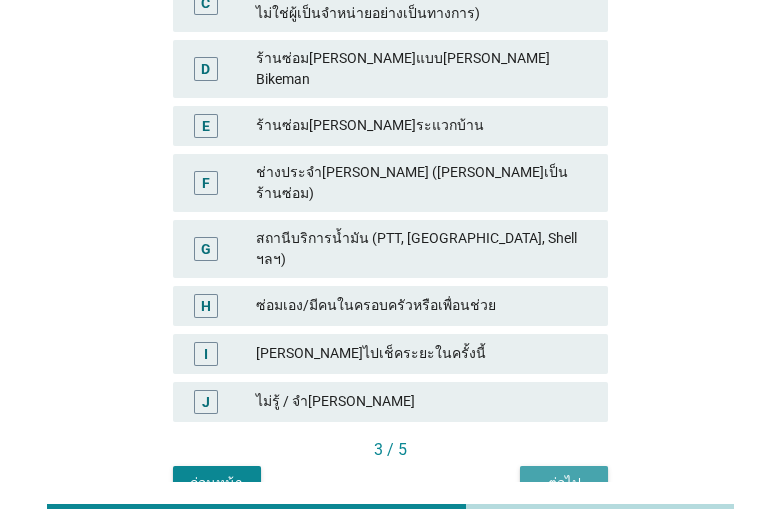 click on "ต่อไป" at bounding box center (564, 483) 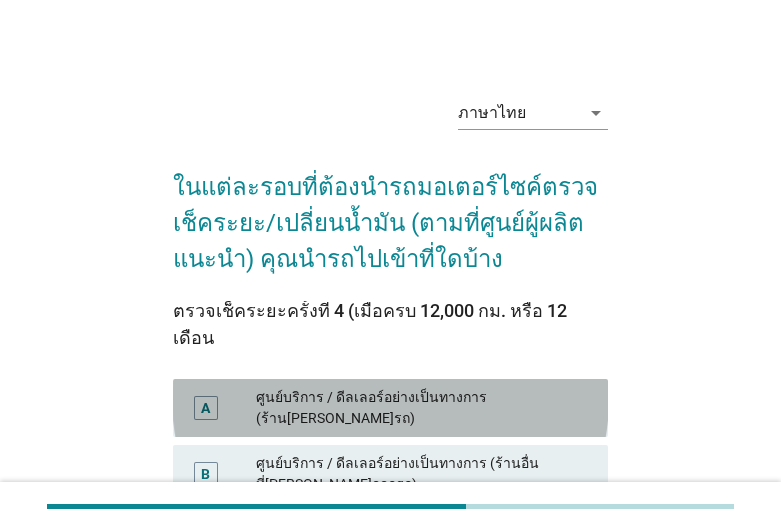 click on "ศูนย์บริการ / ดีลเลอร์อย่างเป็นทางการ  (ร้าน[PERSON_NAME]รถ)" at bounding box center [424, 408] 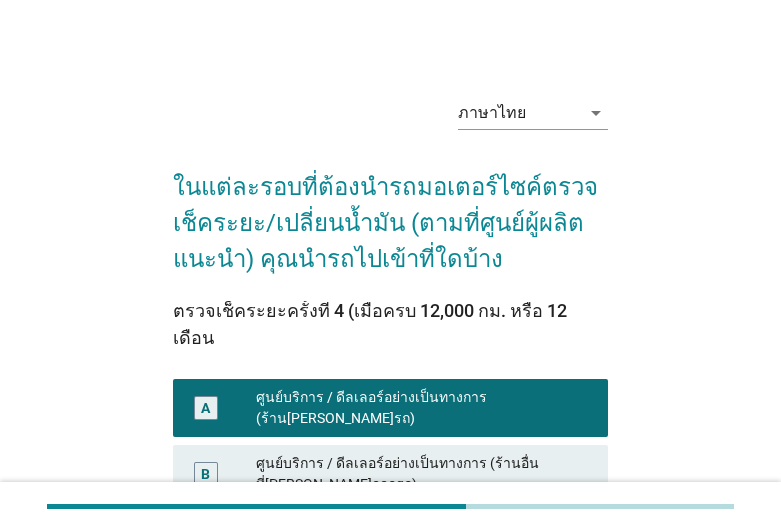 scroll, scrollTop: 510, scrollLeft: 0, axis: vertical 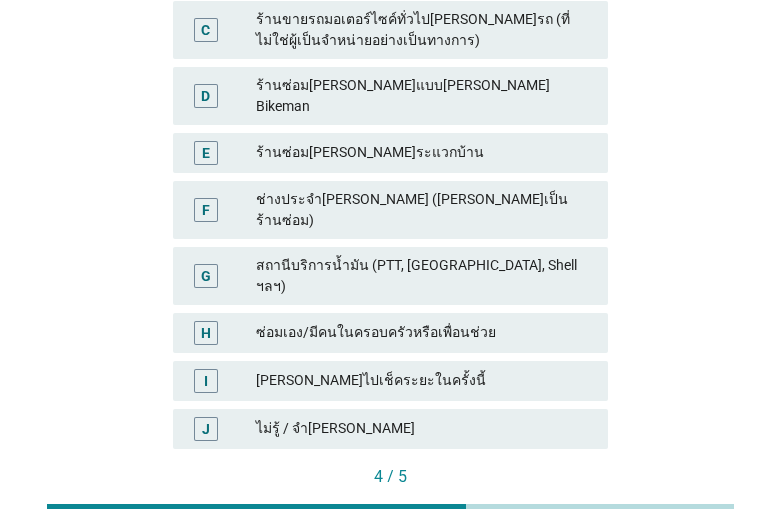 click on "ต่อไป" at bounding box center (564, 510) 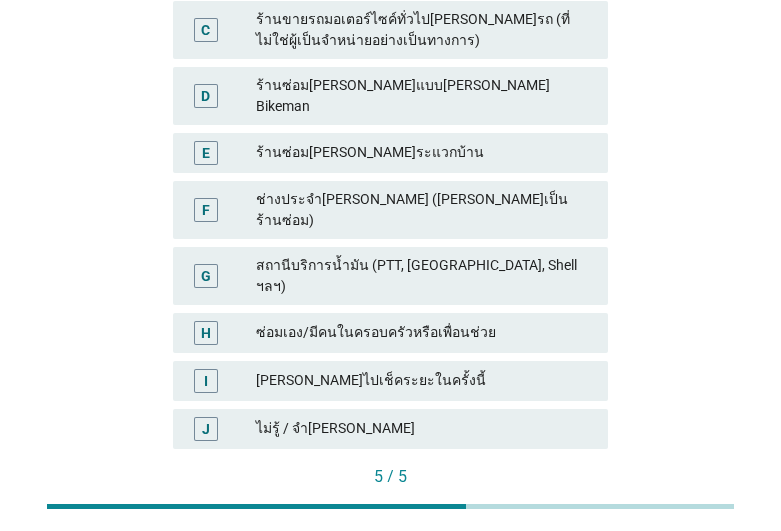 scroll, scrollTop: 0, scrollLeft: 0, axis: both 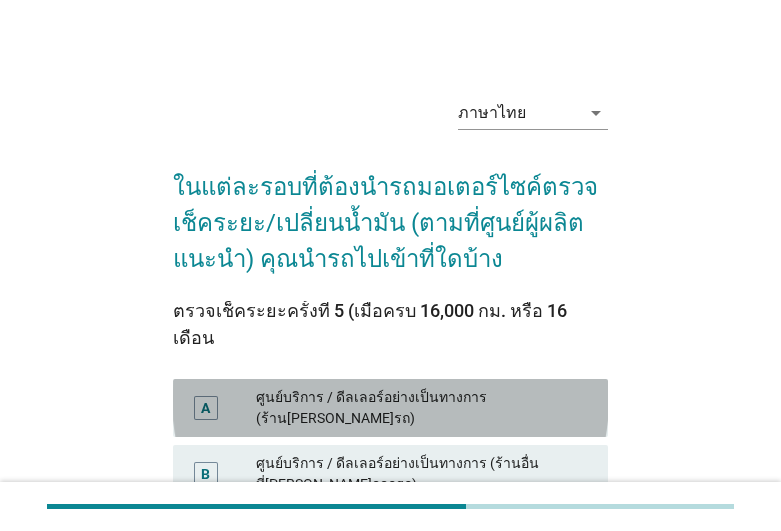 click on "ศูนย์บริการ / ดีลเลอร์อย่างเป็นทางการ  (ร้าน[PERSON_NAME]รถ)" at bounding box center (424, 408) 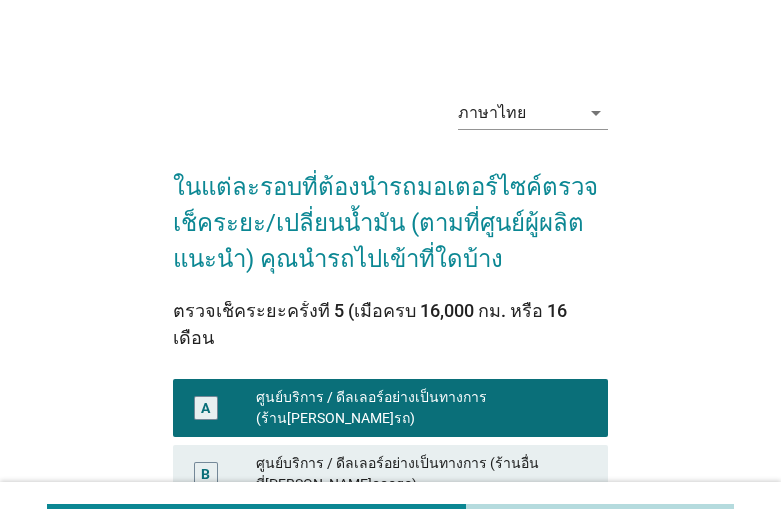 scroll, scrollTop: 538, scrollLeft: 0, axis: vertical 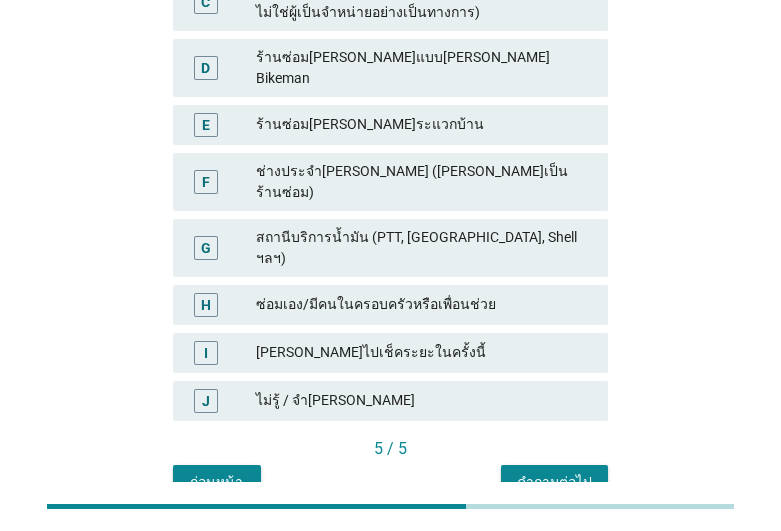 click on "คำถามต่อไป" at bounding box center [554, 482] 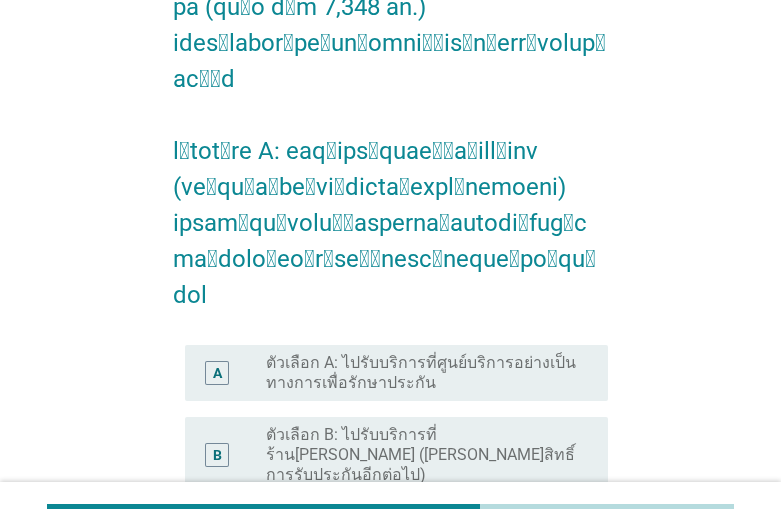 scroll, scrollTop: 510, scrollLeft: 0, axis: vertical 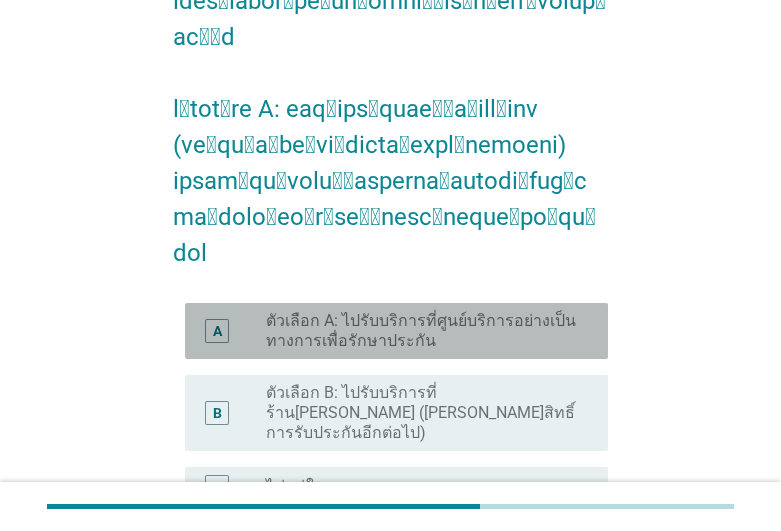 click on "ตัวเลือก A: ไปรับบริการที่ศูนย์บริการอย่างเป็นทางการเพื่อรักษาประกัน" at bounding box center [421, 331] 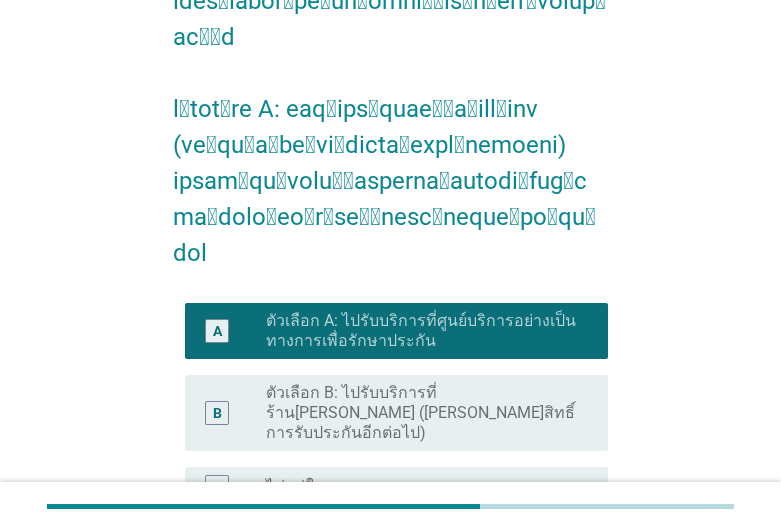 click on "ต่อไป" at bounding box center (556, 603) 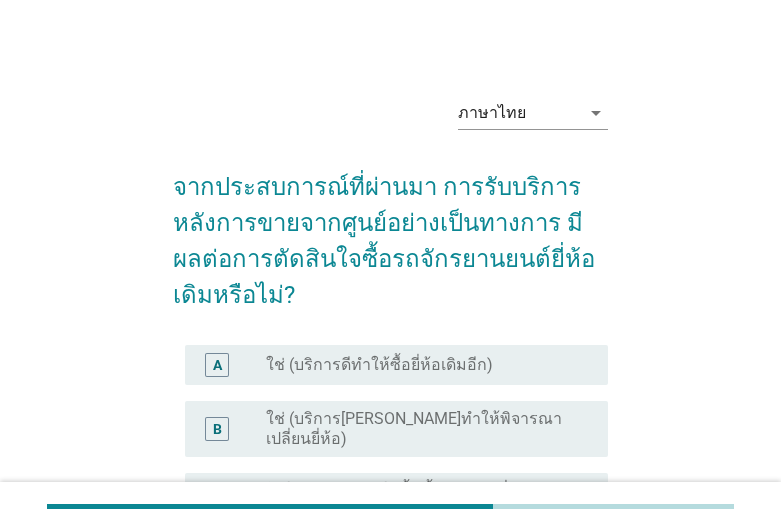 scroll, scrollTop: 204, scrollLeft: 0, axis: vertical 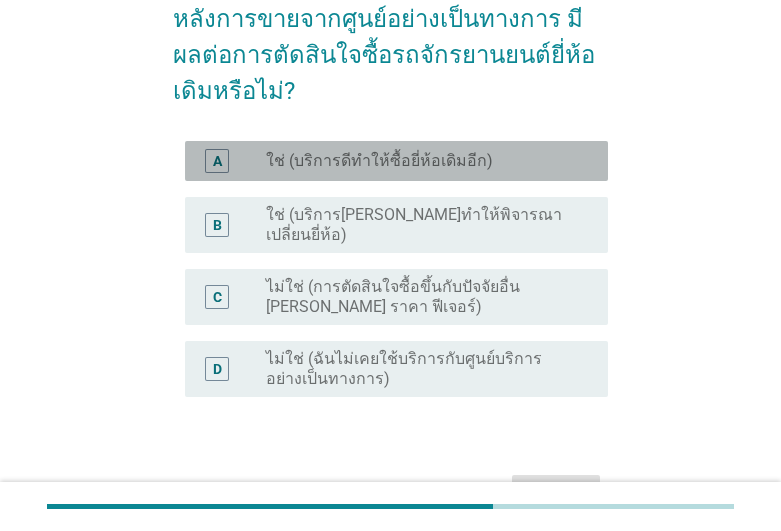 click on "ใช่ (บริการดีทำให้ซื้อยี่ห้อเดิมอีก)" at bounding box center [379, 161] 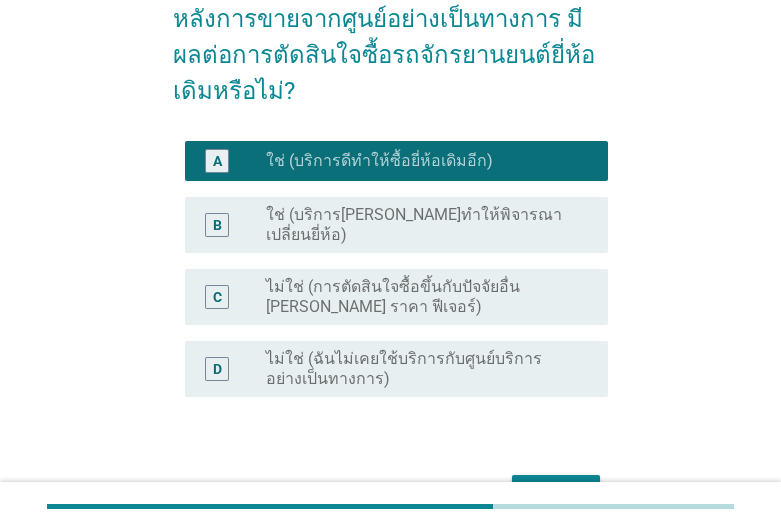 scroll, scrollTop: 303, scrollLeft: 0, axis: vertical 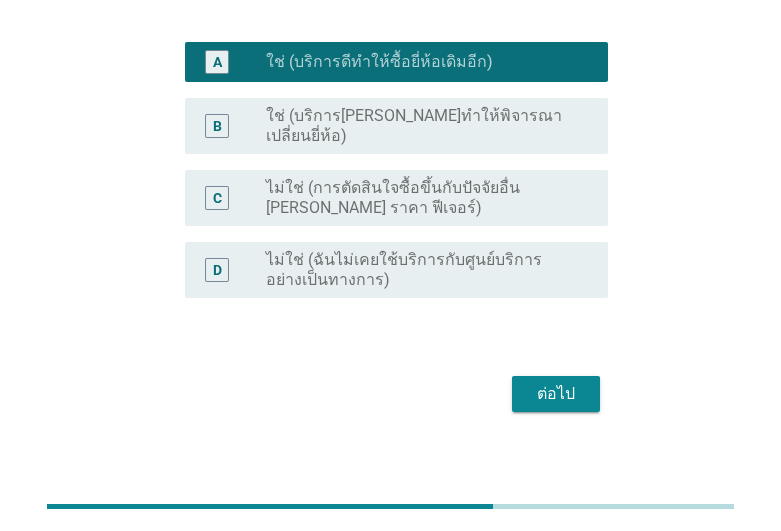 click on "ต่อไป" at bounding box center (556, 394) 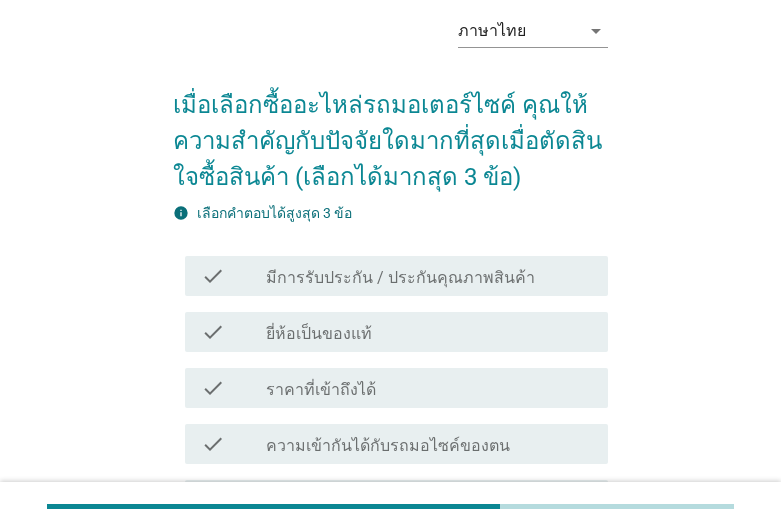 scroll, scrollTop: 102, scrollLeft: 0, axis: vertical 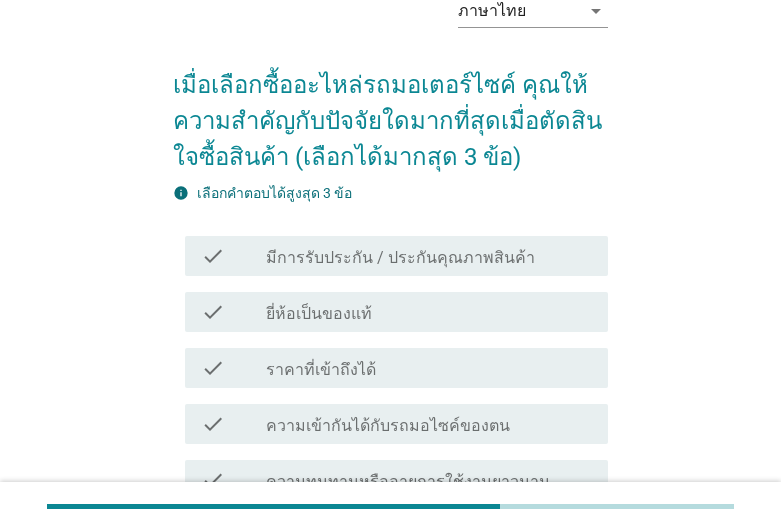 click on "check_box_outline_blank ราคาที่เข้าถึงได้" at bounding box center (429, 368) 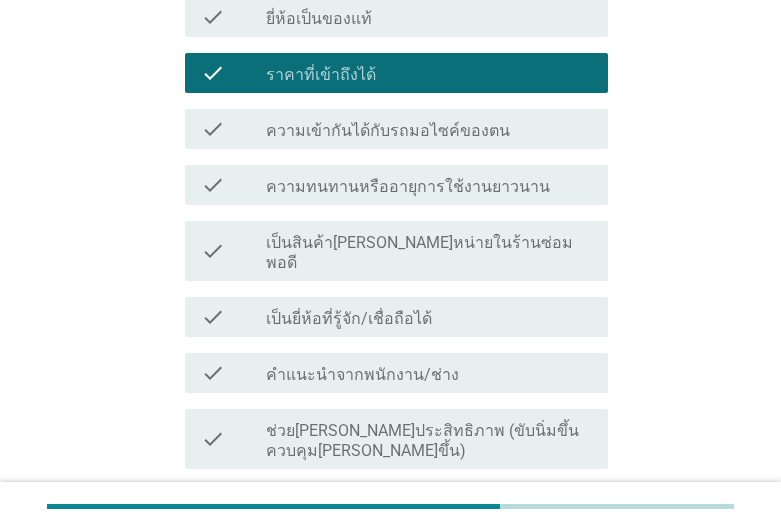 scroll, scrollTop: 408, scrollLeft: 0, axis: vertical 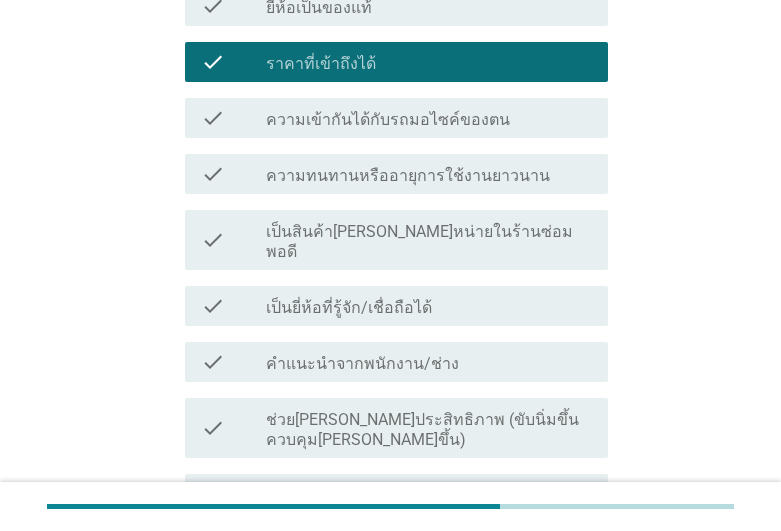 click on "ความทนทานหรืออายุการใช้งานยาวนาน" at bounding box center (408, 176) 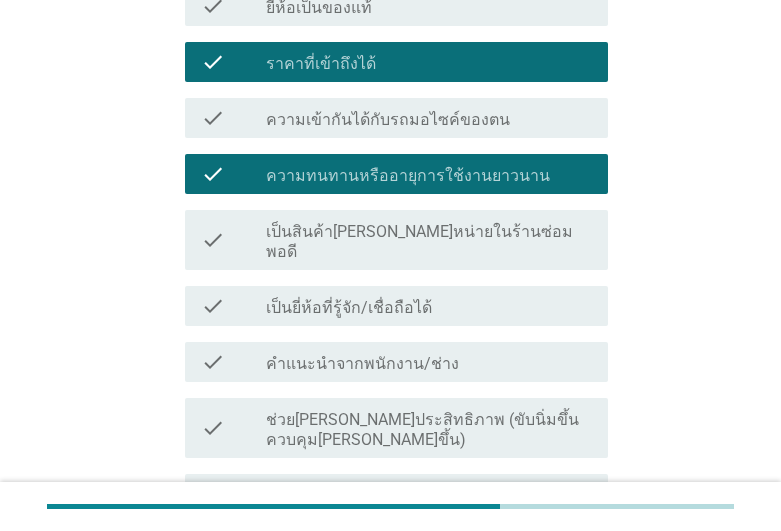 click on "คำแนะนำจากพนักงาน/ช่าง" at bounding box center [362, 364] 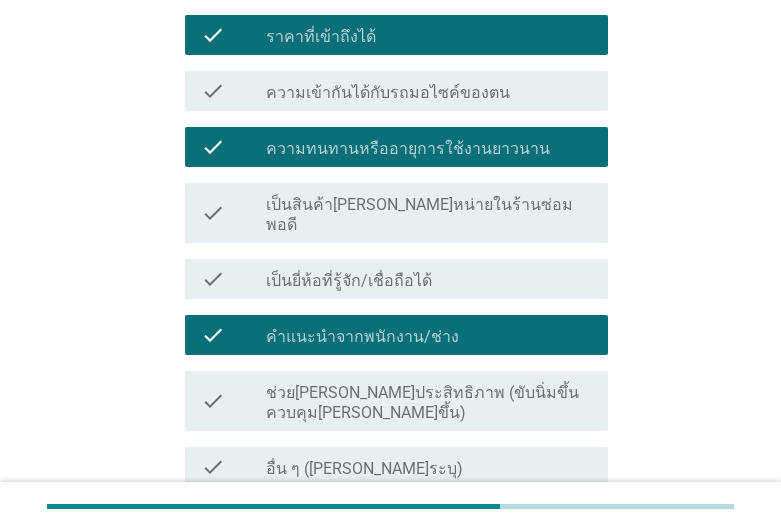 scroll, scrollTop: 605, scrollLeft: 0, axis: vertical 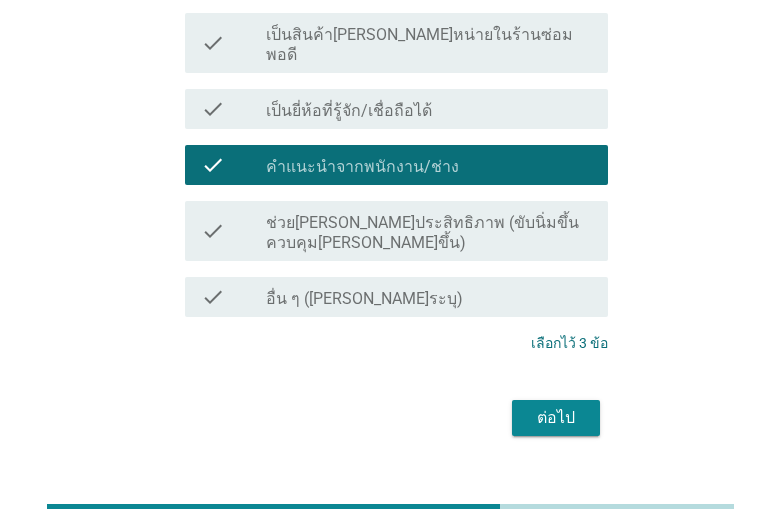 click on "ต่อไป" at bounding box center (556, 418) 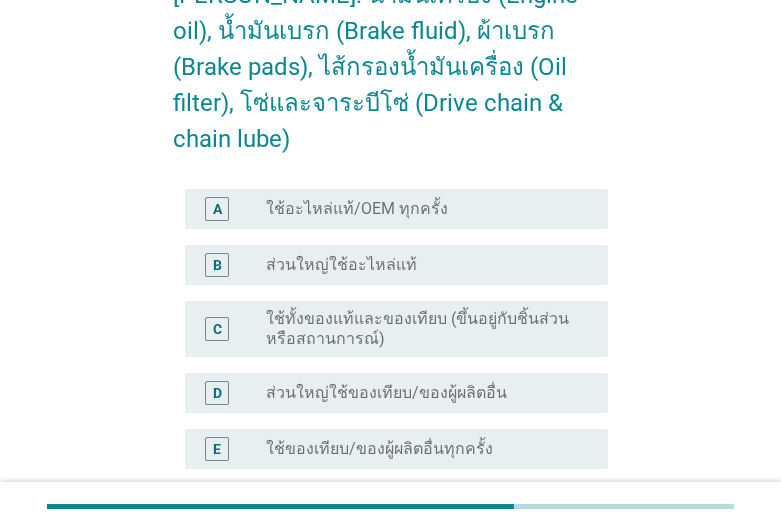 scroll, scrollTop: 510, scrollLeft: 0, axis: vertical 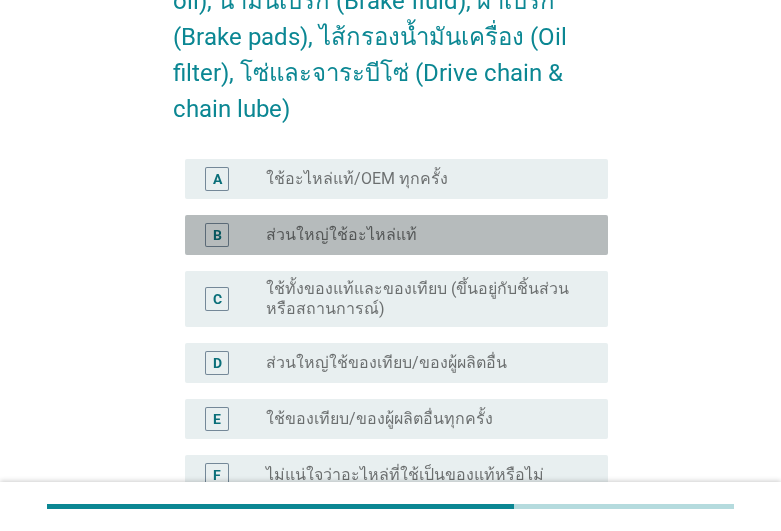 click on "ส่วนใหญ่ใช้อะไหล่แท้" at bounding box center [341, 235] 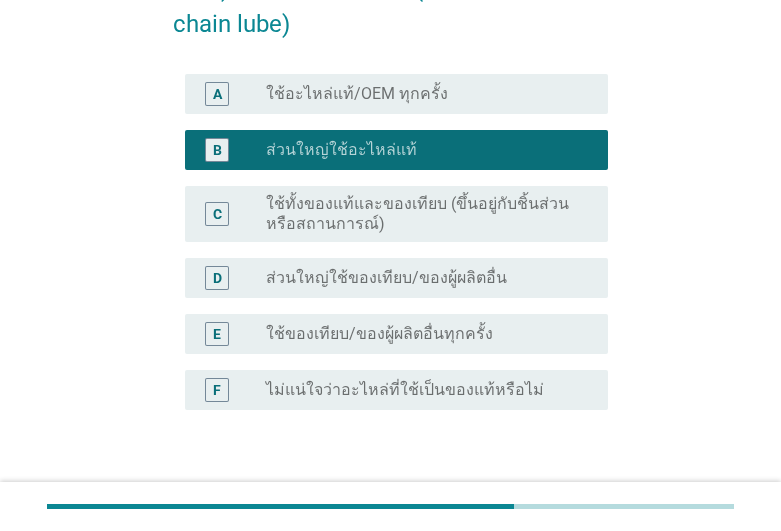 scroll, scrollTop: 651, scrollLeft: 0, axis: vertical 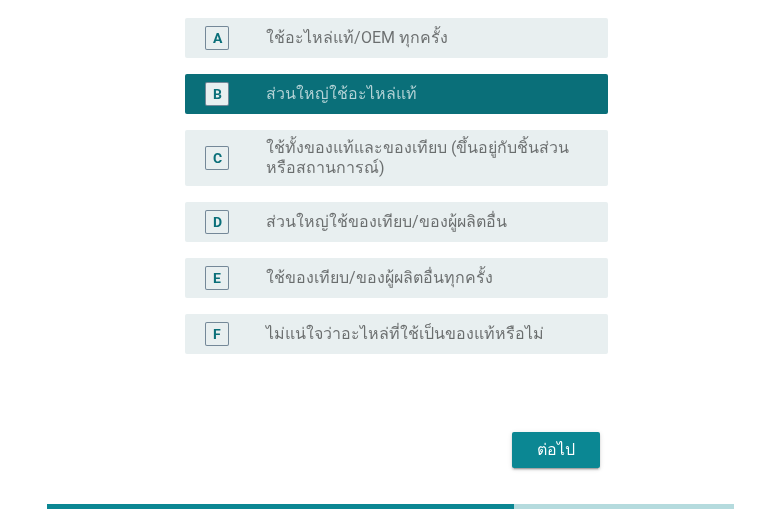 click on "ต่อไป" at bounding box center (556, 450) 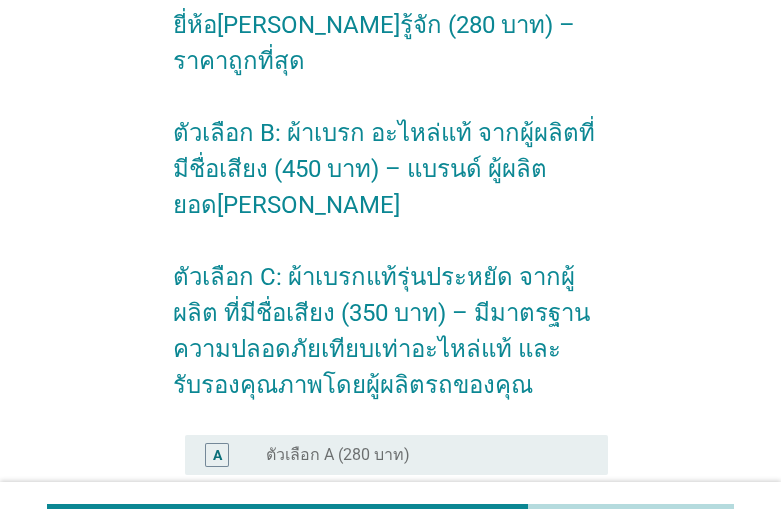 scroll, scrollTop: 408, scrollLeft: 0, axis: vertical 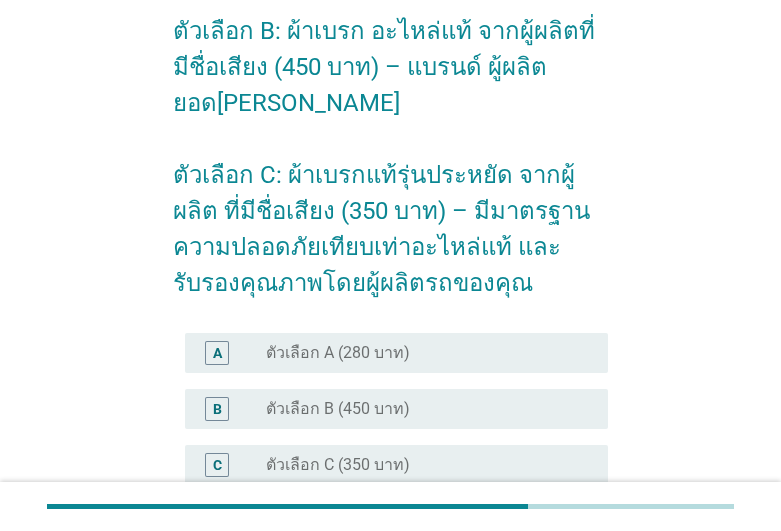 click on "ตัวเลือก C (350 บาท)" at bounding box center [338, 465] 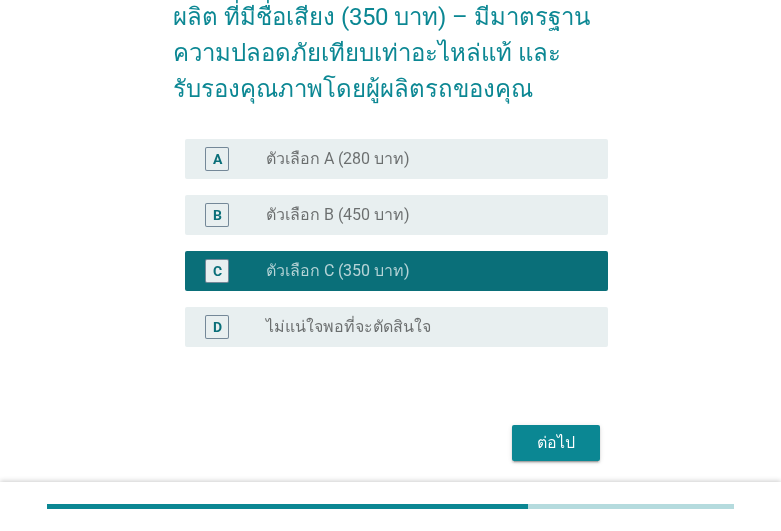 scroll, scrollTop: 612, scrollLeft: 0, axis: vertical 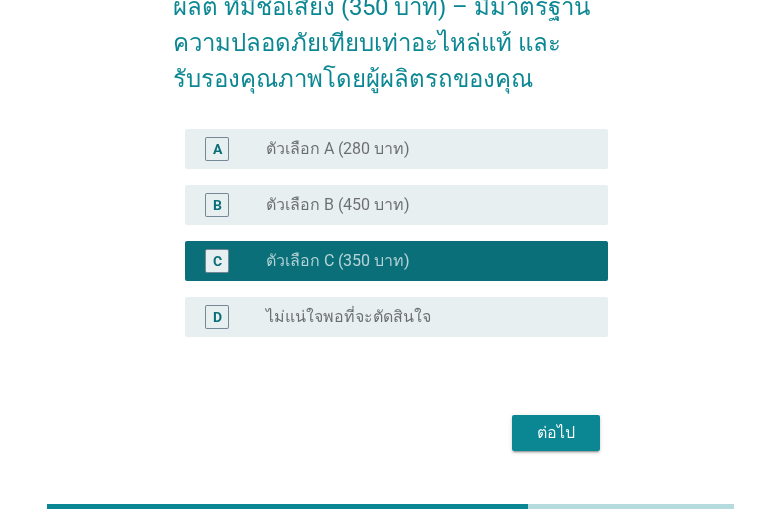 click on "ต่อไป" at bounding box center (556, 433) 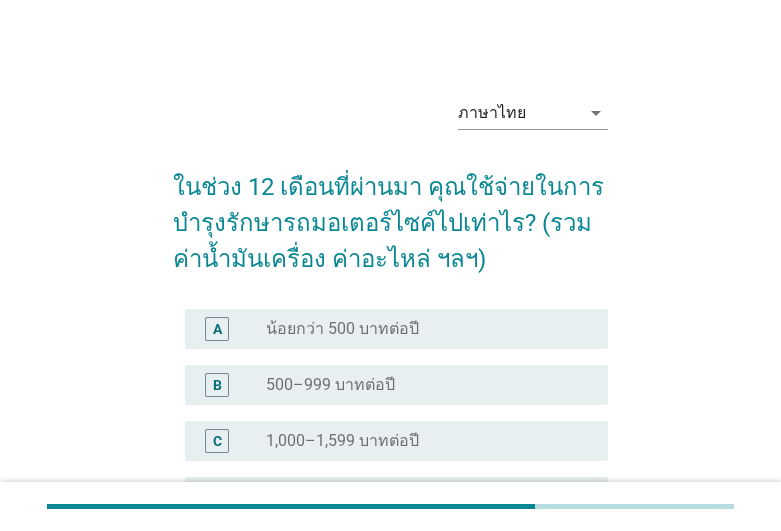 scroll, scrollTop: 102, scrollLeft: 0, axis: vertical 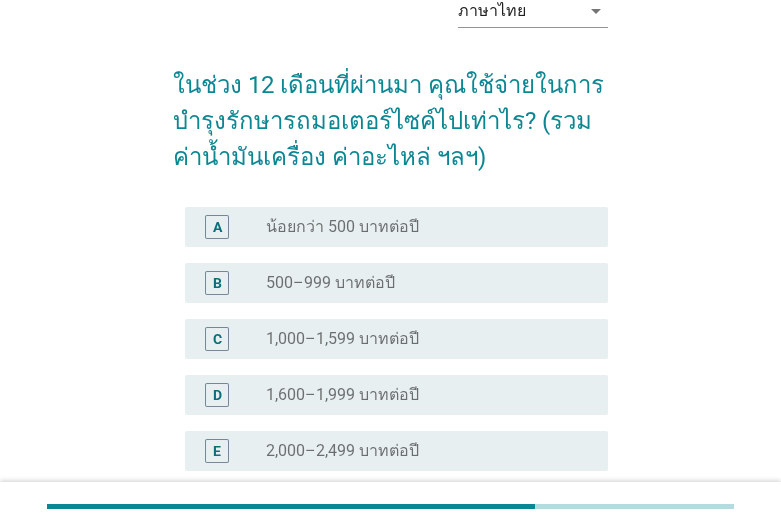 click on "500–999 บาทต่อปี" at bounding box center (330, 283) 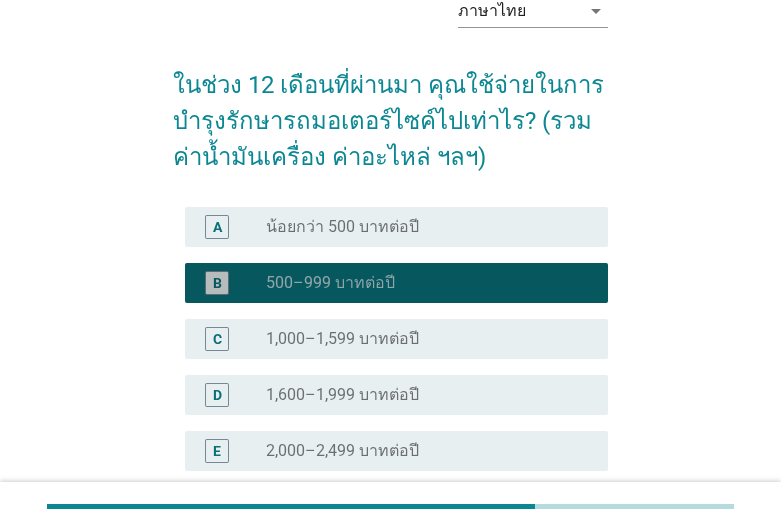 scroll, scrollTop: 403, scrollLeft: 0, axis: vertical 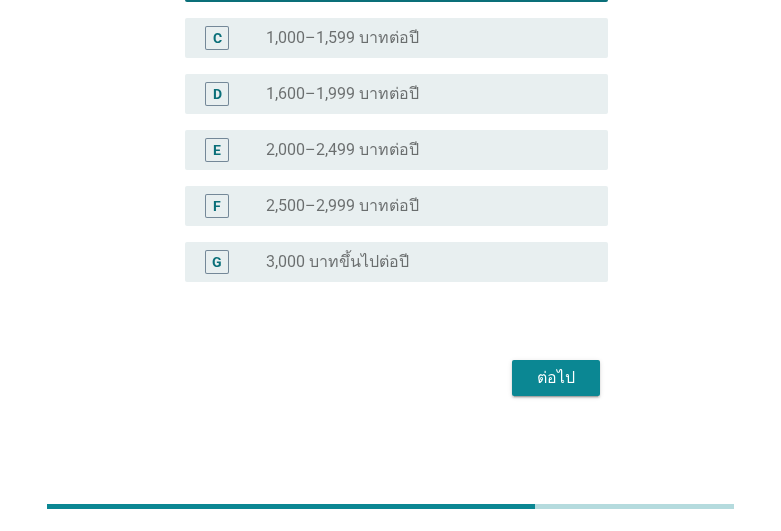 click on "ต่อไป" at bounding box center (556, 378) 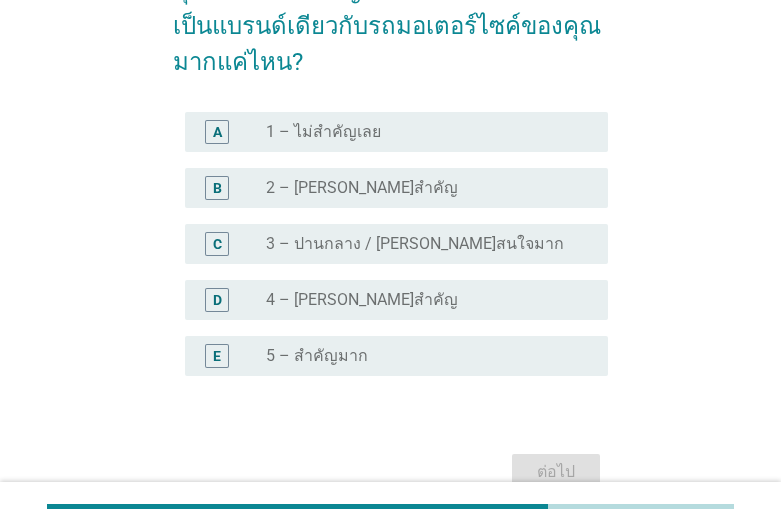 scroll, scrollTop: 204, scrollLeft: 0, axis: vertical 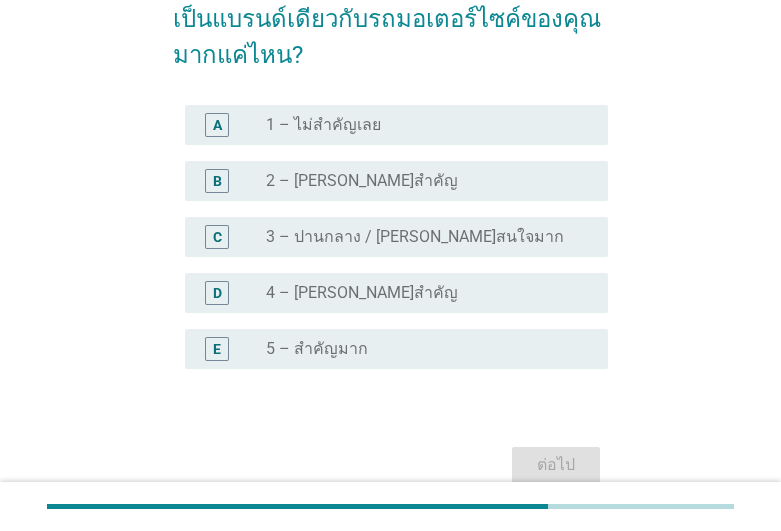 click on "5 – สำคัญมาก" at bounding box center (317, 349) 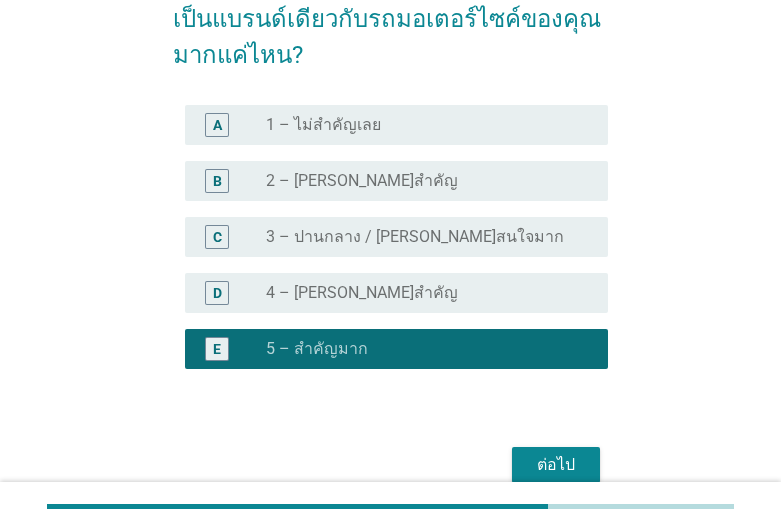 click on "ต่อไป" at bounding box center [556, 465] 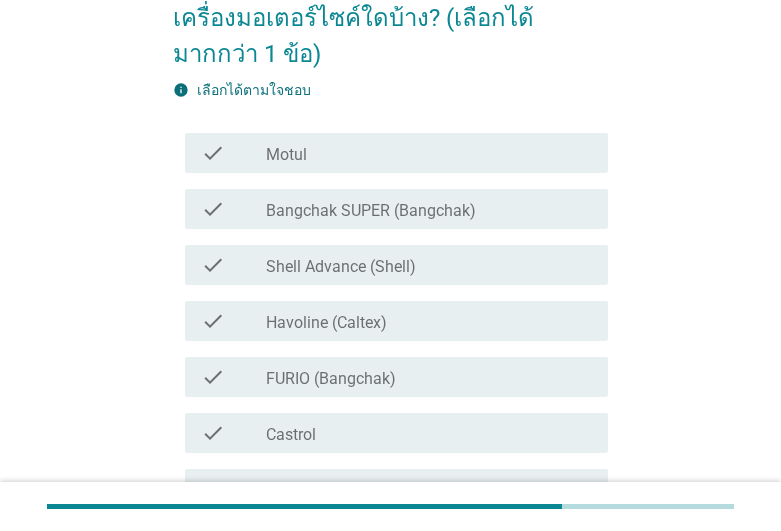 scroll, scrollTop: 306, scrollLeft: 0, axis: vertical 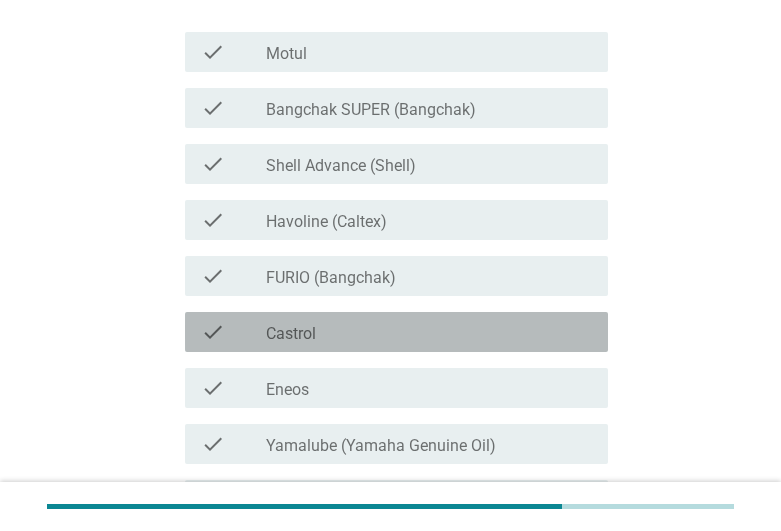 click on "Castrol" at bounding box center (291, 334) 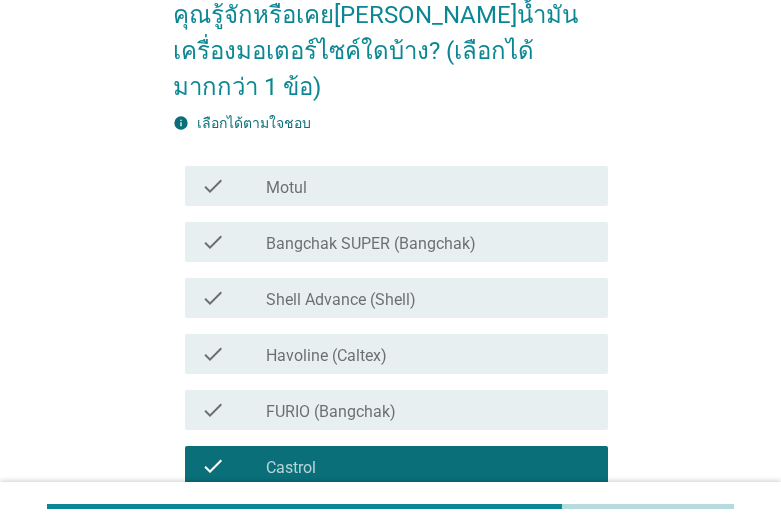 scroll, scrollTop: 204, scrollLeft: 0, axis: vertical 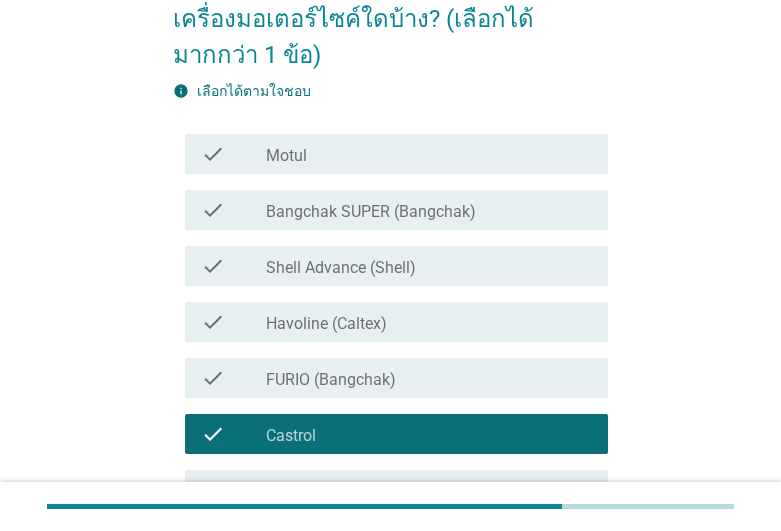 click on "check     check_box_outline_blank Motul" at bounding box center (396, 154) 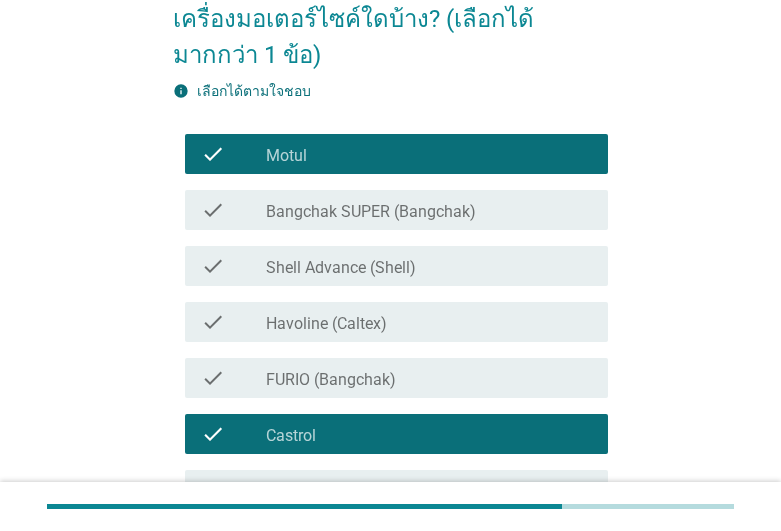 click on "check     check_box_outline_blank Shell Advance (Shell)" at bounding box center (396, 266) 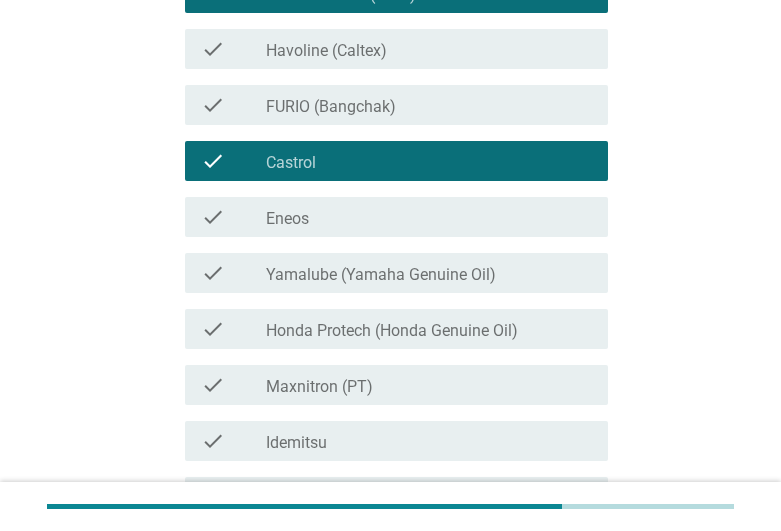 scroll, scrollTop: 510, scrollLeft: 0, axis: vertical 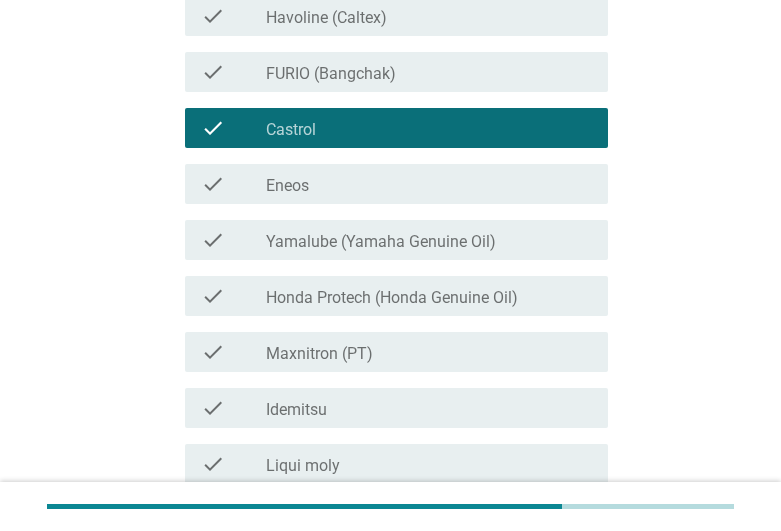 click on "check_box_outline_blank Eneos" at bounding box center [429, 184] 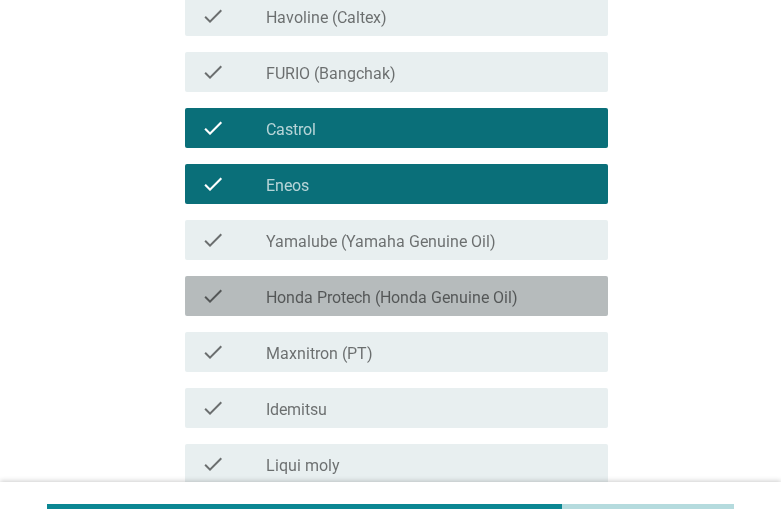 click on "check     check_box_outline_blank Honda Protech (Honda Genuine Oil)" at bounding box center (396, 296) 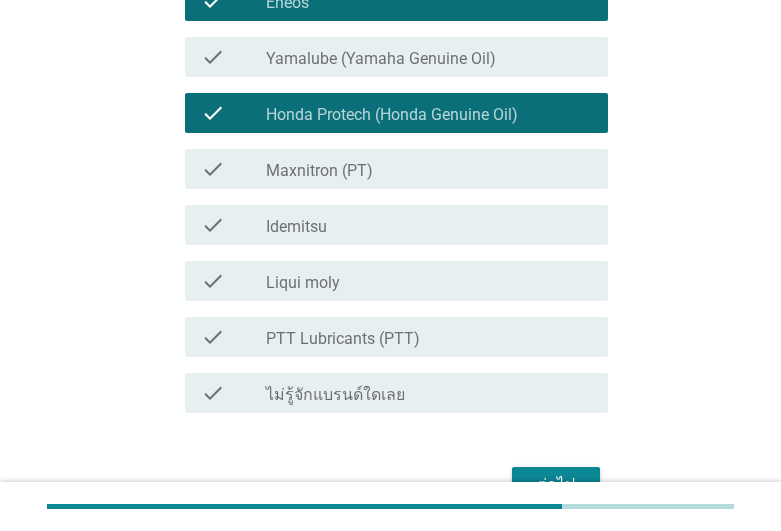 scroll, scrollTop: 714, scrollLeft: 0, axis: vertical 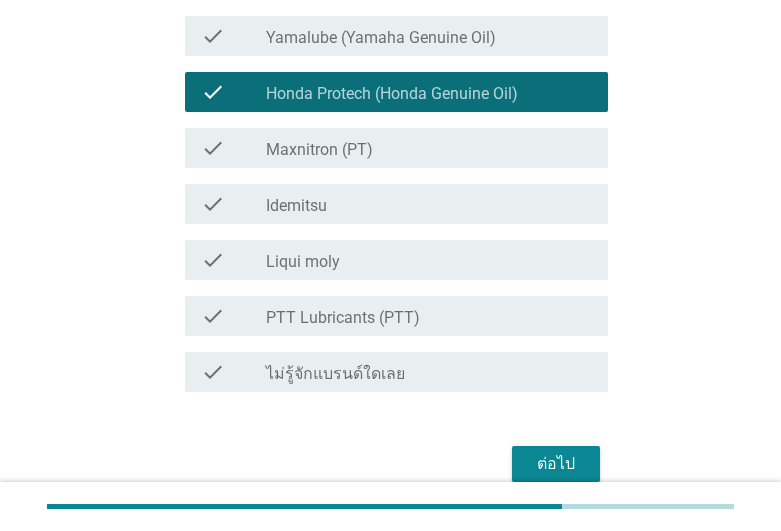 click on "PTT Lubricants (PTT)" at bounding box center [343, 318] 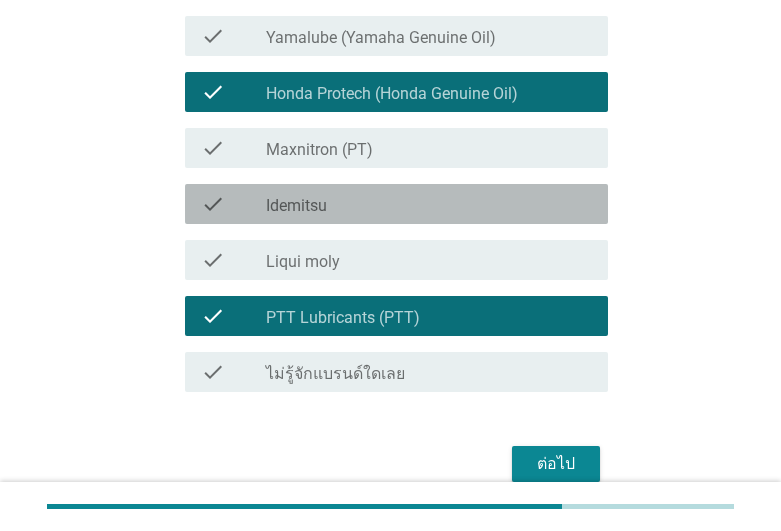 click on "check_box_outline_blank Idemitsu" at bounding box center [429, 204] 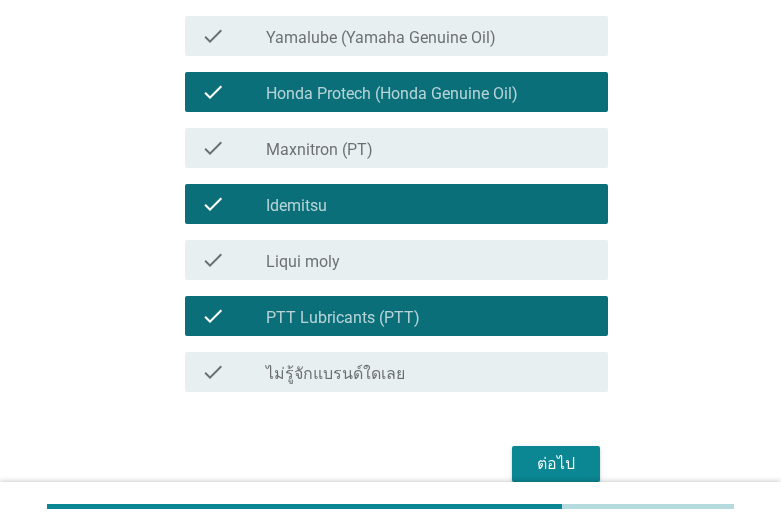 click on "ต่อไป" at bounding box center (556, 464) 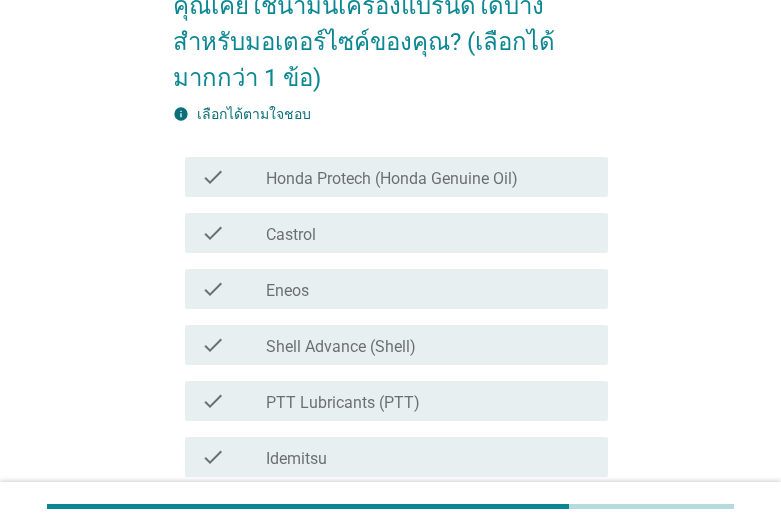 scroll, scrollTop: 102, scrollLeft: 0, axis: vertical 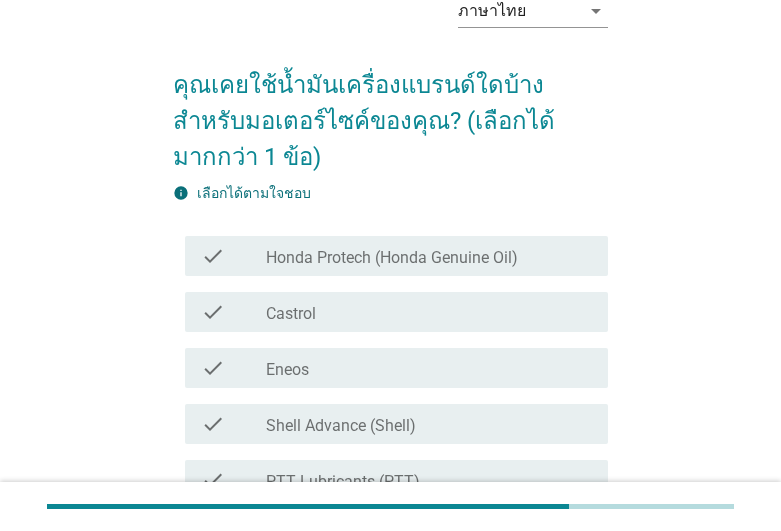 click on "Castrol" at bounding box center (291, 314) 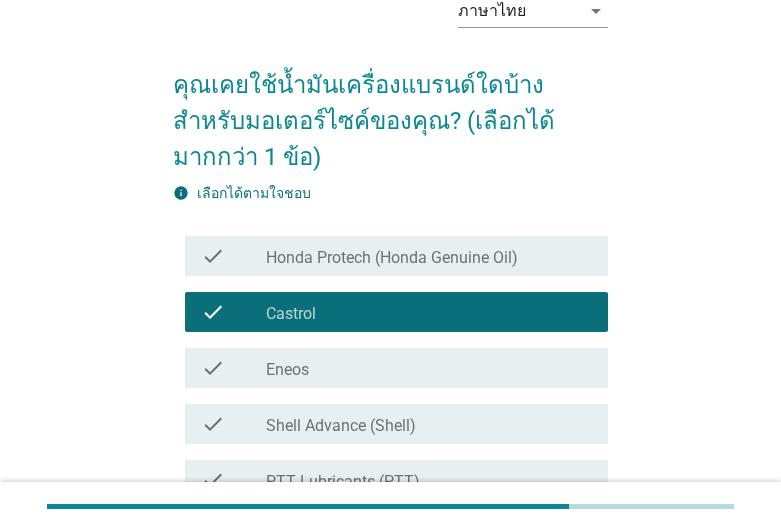 click on "Honda Protech (Honda Genuine Oil)" at bounding box center [392, 258] 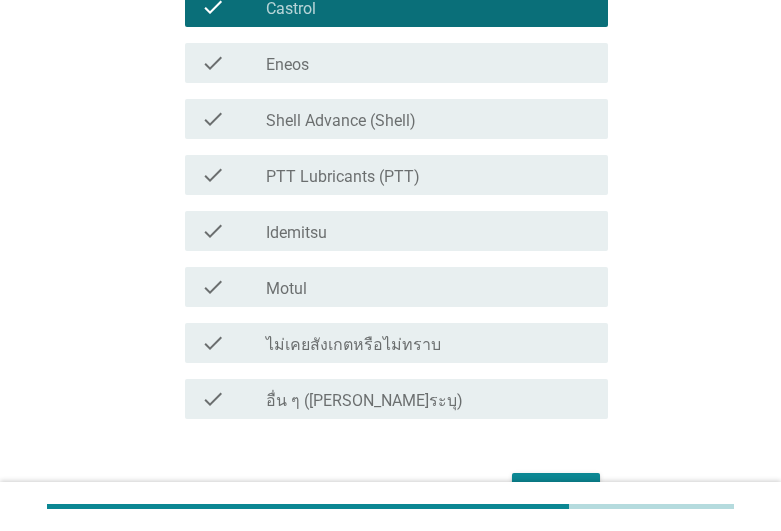 scroll, scrollTop: 408, scrollLeft: 0, axis: vertical 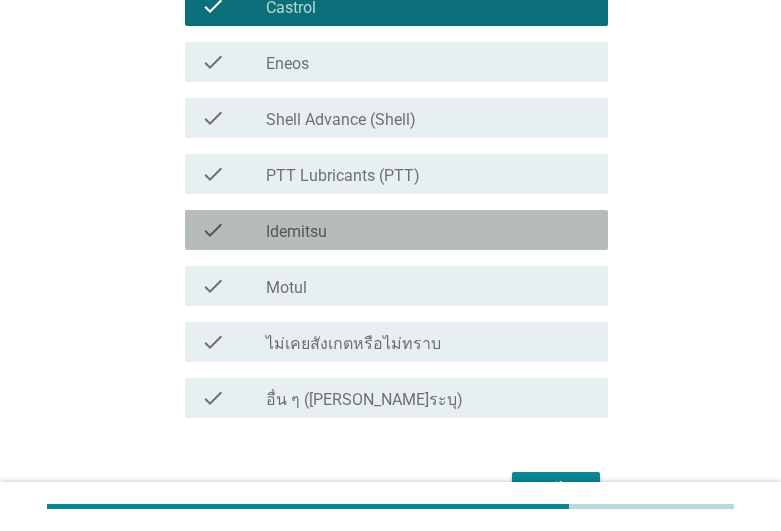 click on "check_box_outline_blank Idemitsu" at bounding box center [429, 230] 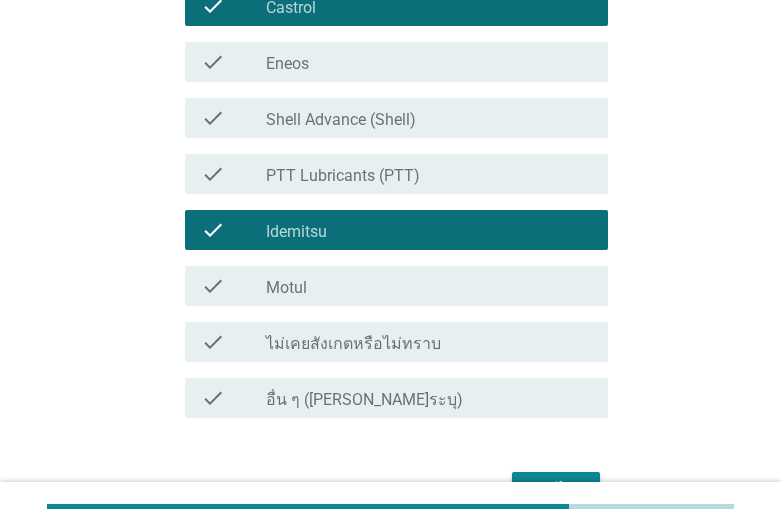 click on "check_box_outline_blank Motul" at bounding box center (429, 286) 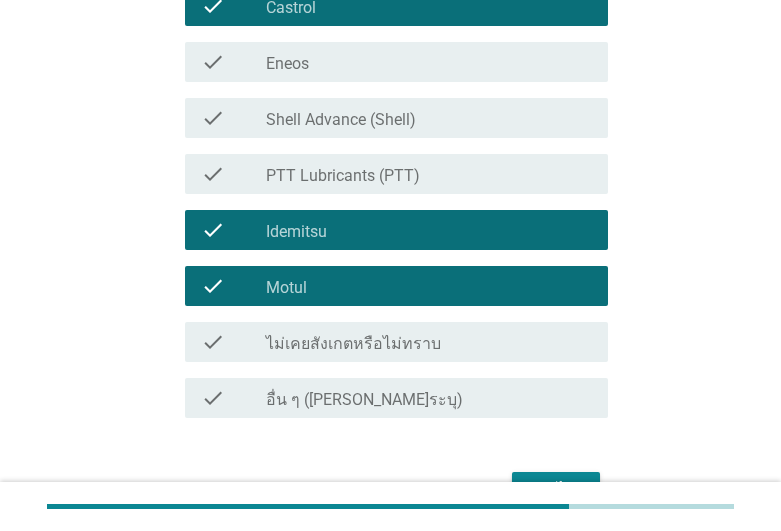 scroll, scrollTop: 520, scrollLeft: 0, axis: vertical 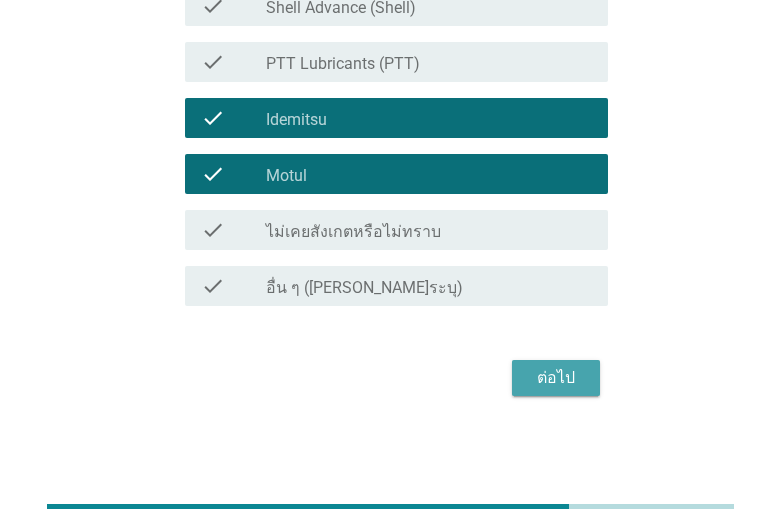 click on "ต่อไป" at bounding box center (556, 378) 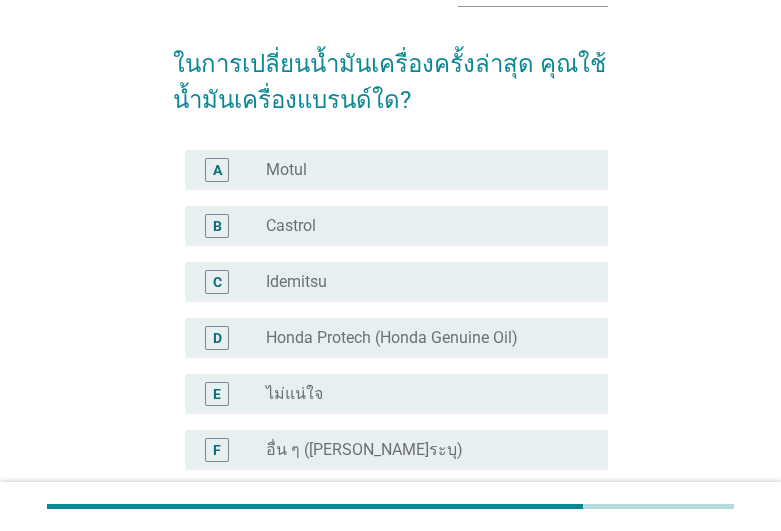 scroll, scrollTop: 204, scrollLeft: 0, axis: vertical 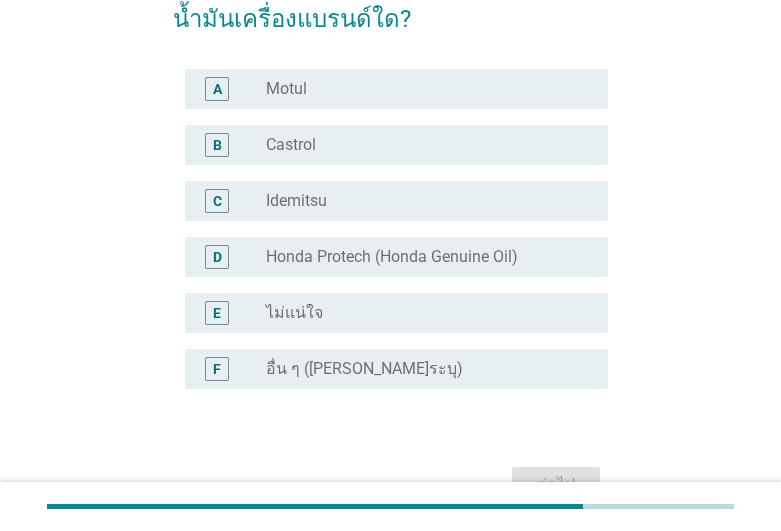 click on "radio_button_unchecked Castrol" at bounding box center (421, 145) 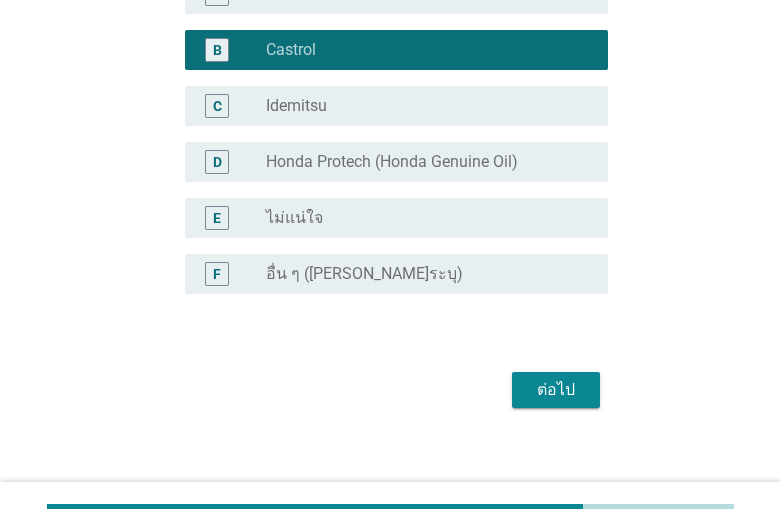 scroll, scrollTop: 311, scrollLeft: 0, axis: vertical 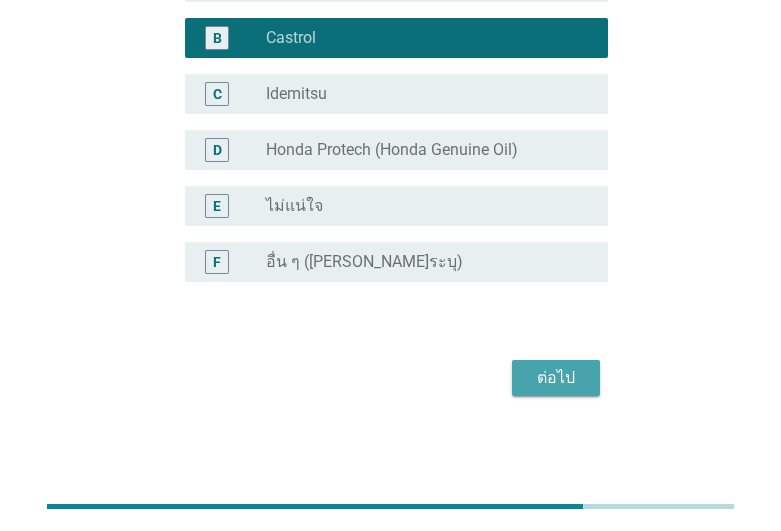 click on "ต่อไป" at bounding box center [556, 378] 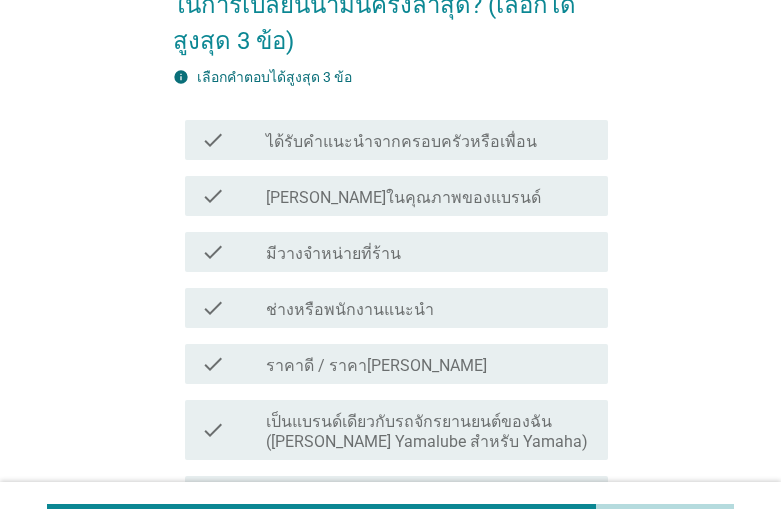scroll, scrollTop: 306, scrollLeft: 0, axis: vertical 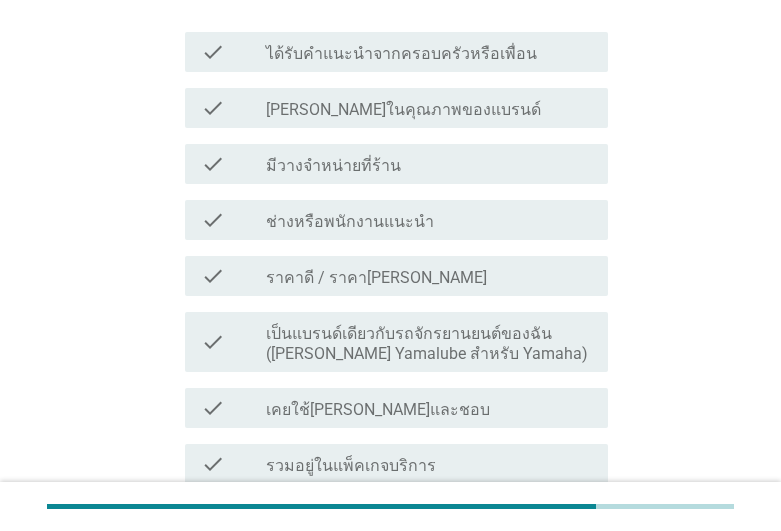 click on "ราคาดี / ราคา[PERSON_NAME]" at bounding box center (376, 278) 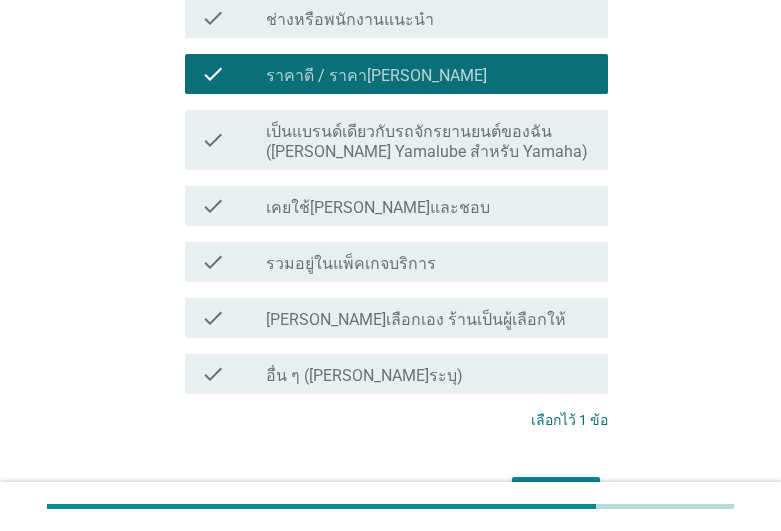 scroll, scrollTop: 510, scrollLeft: 0, axis: vertical 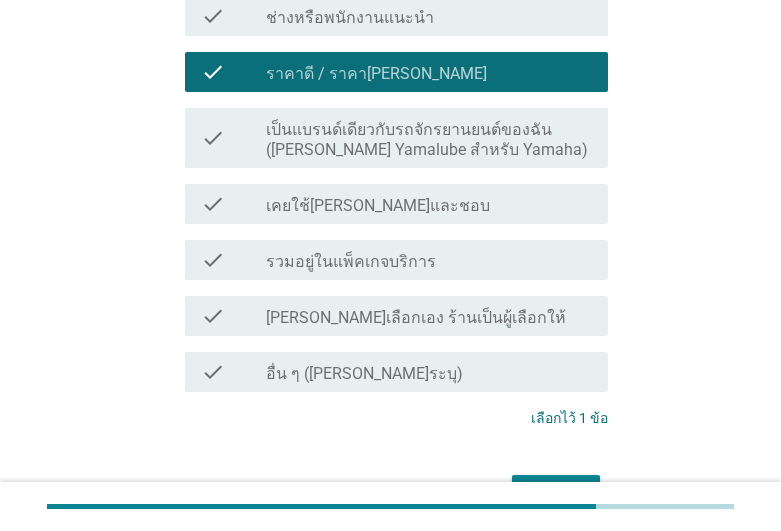 click on "เคยใช้[PERSON_NAME]และชอบ" at bounding box center [378, 206] 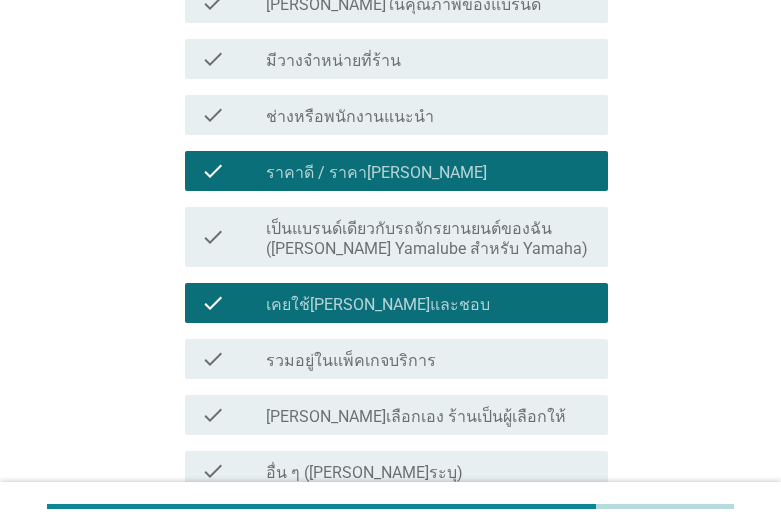 scroll, scrollTop: 306, scrollLeft: 0, axis: vertical 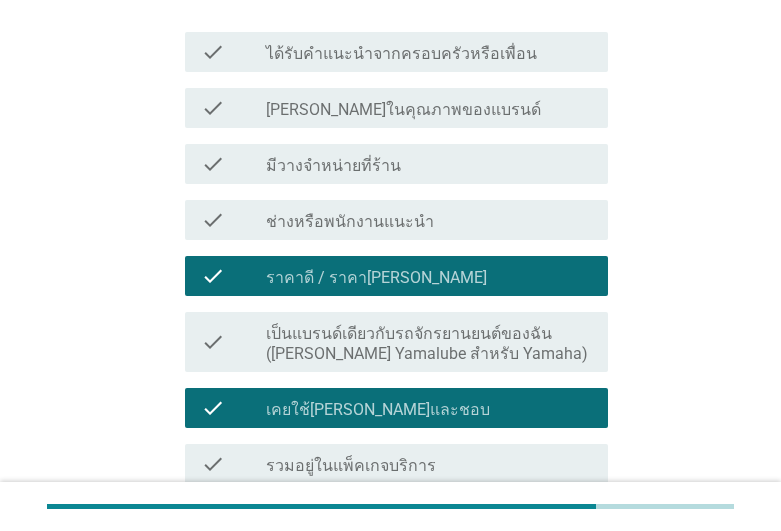 click on "มีวางจำหน่ายที่ร้าน" at bounding box center (333, 166) 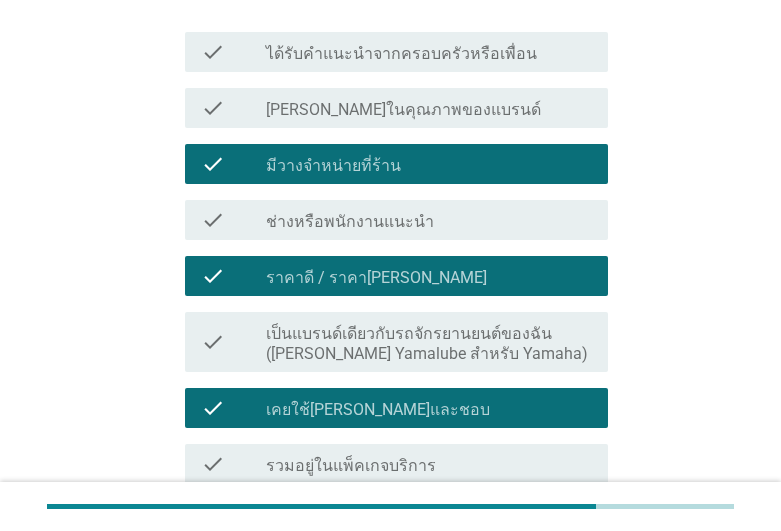 scroll, scrollTop: 625, scrollLeft: 0, axis: vertical 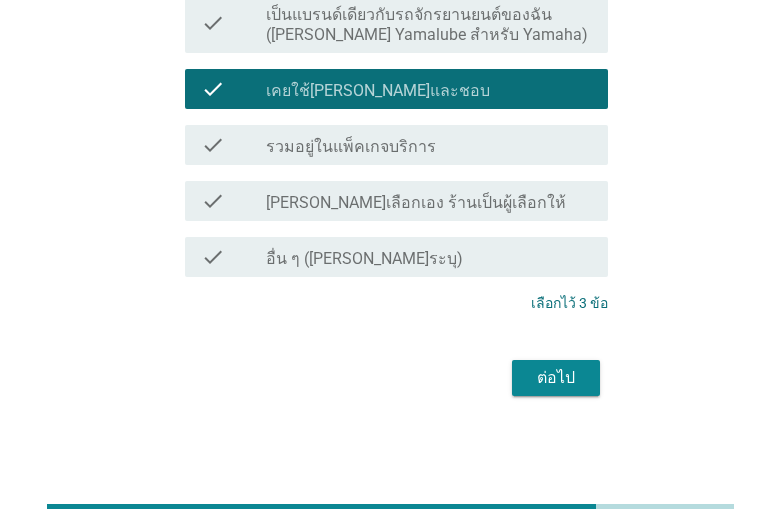 click on "ต่อไป" at bounding box center [556, 378] 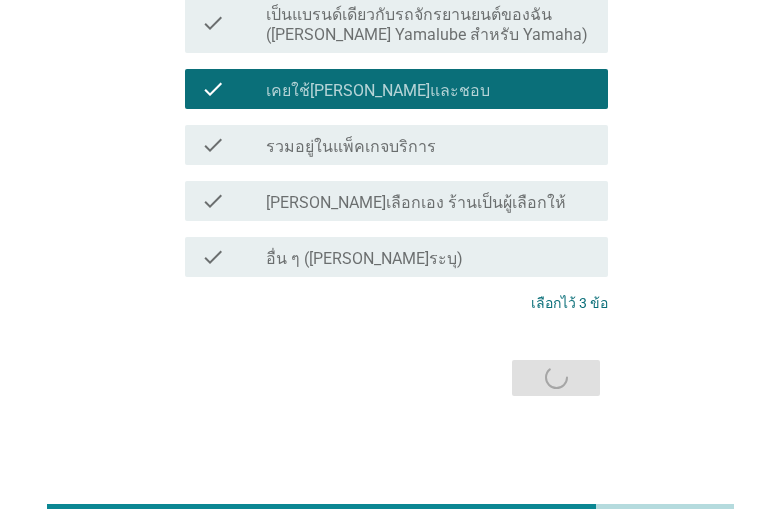 scroll, scrollTop: 0, scrollLeft: 0, axis: both 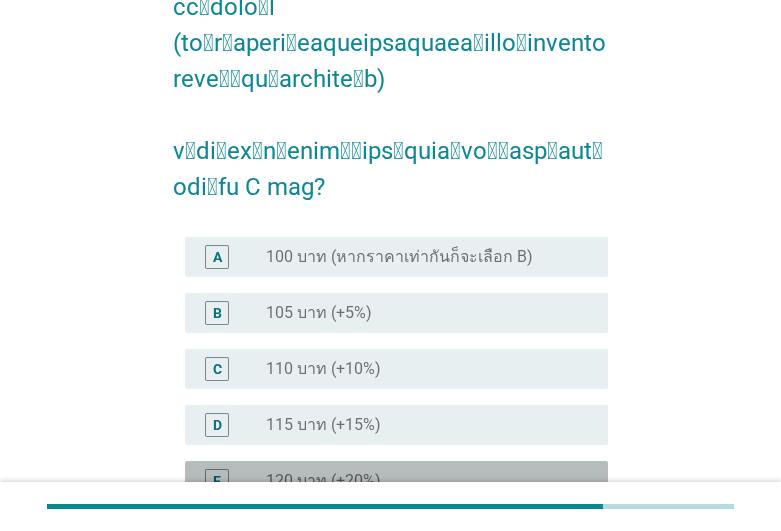 click on "120 บาท (+20%)" at bounding box center [323, 481] 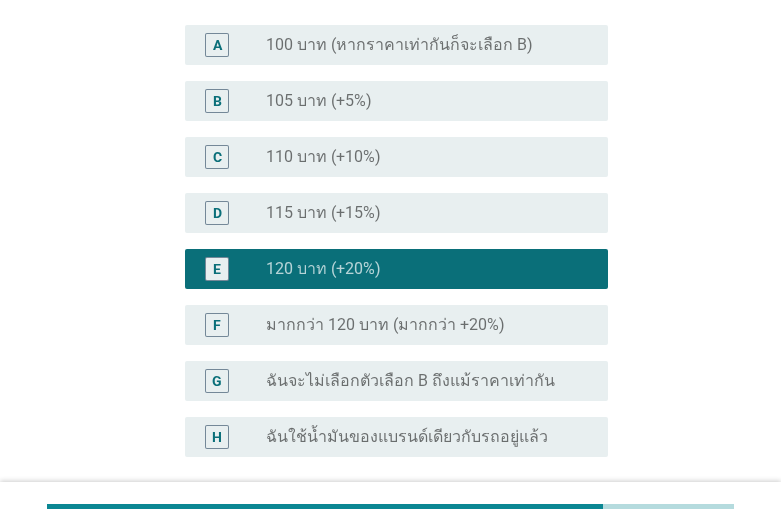 scroll, scrollTop: 891, scrollLeft: 0, axis: vertical 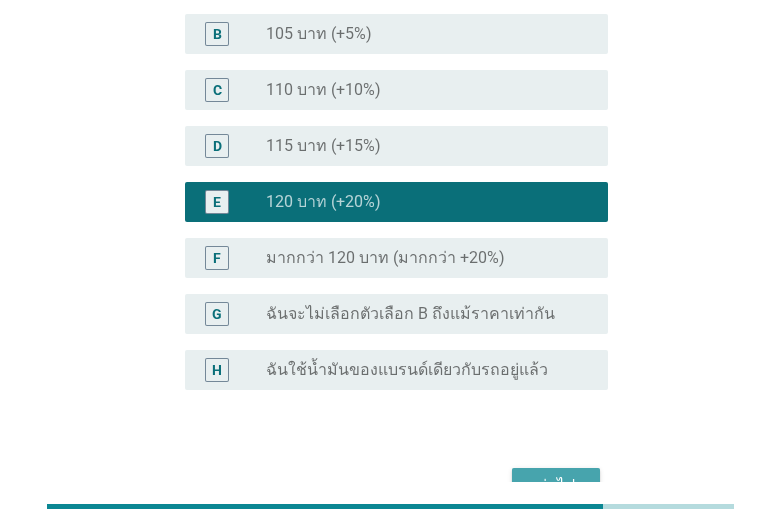 click on "ต่อไป" at bounding box center (556, 486) 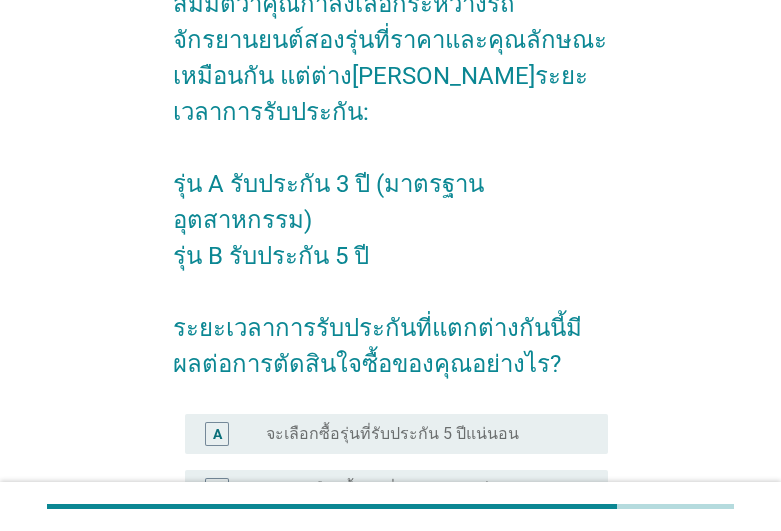 scroll, scrollTop: 306, scrollLeft: 0, axis: vertical 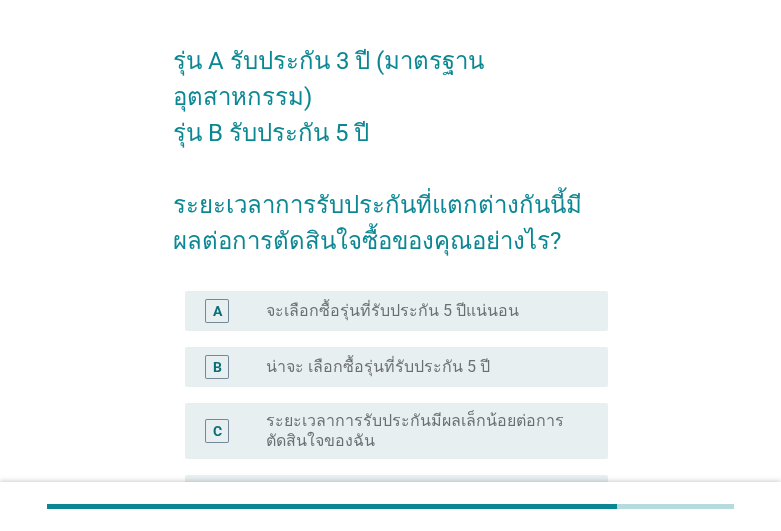 click on "จะเลือกซื้อรุ่นที่รับประกัน 5 ปีแน่นอน" at bounding box center (392, 311) 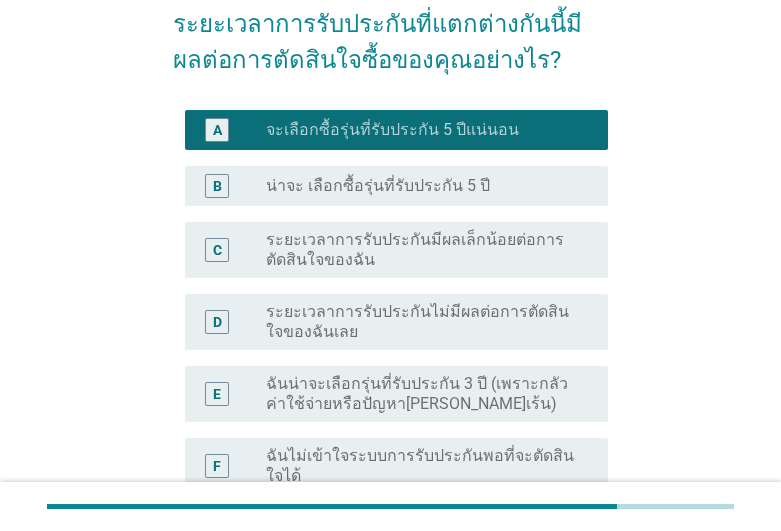 scroll, scrollTop: 612, scrollLeft: 0, axis: vertical 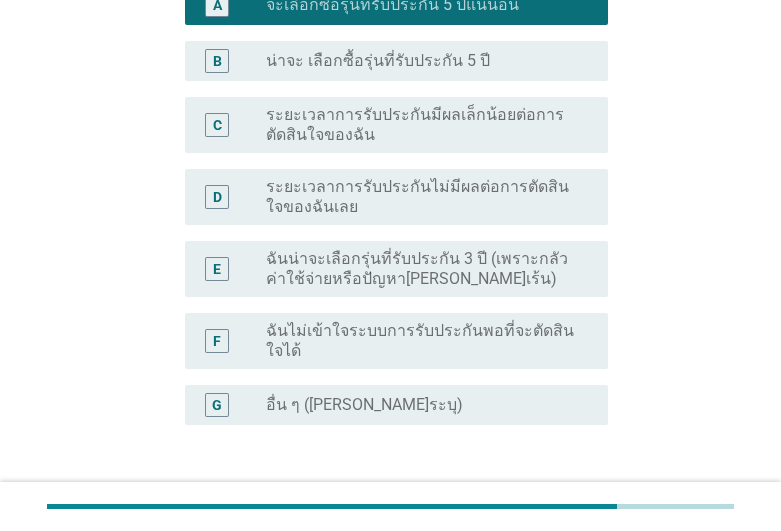 click on "ต่อไป" at bounding box center [556, 521] 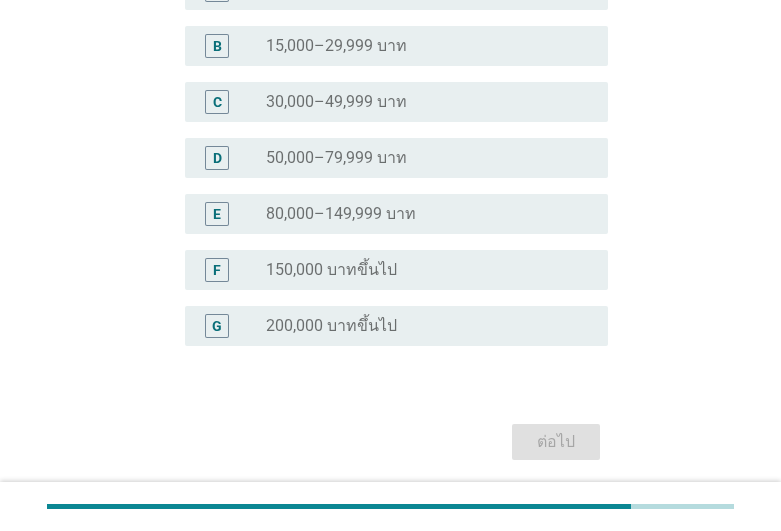 scroll, scrollTop: 306, scrollLeft: 0, axis: vertical 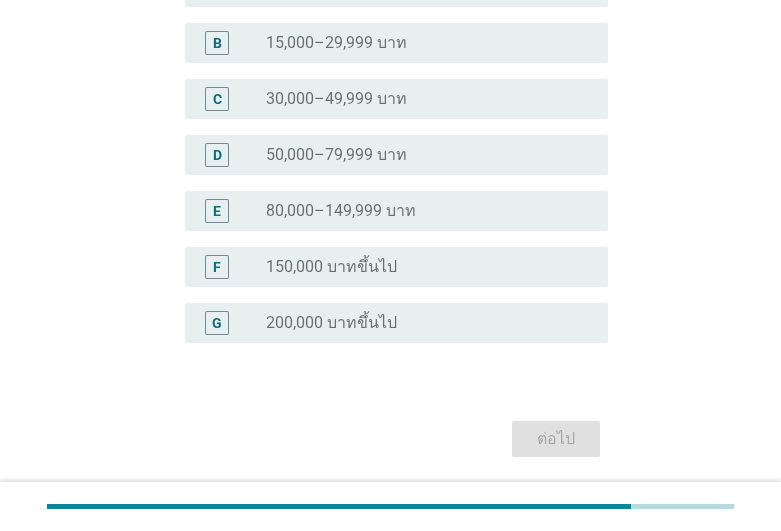 click on "radio_button_unchecked 50,000–79,999 บาท" at bounding box center [429, 155] 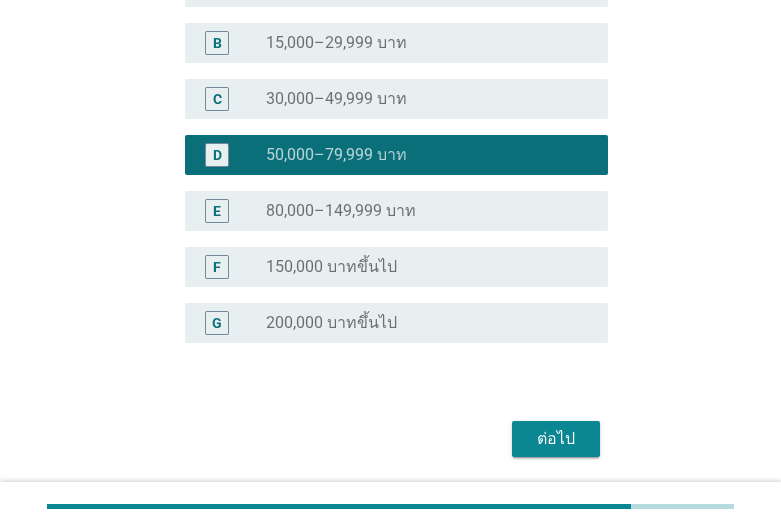 click on "ต่อไป" at bounding box center (556, 439) 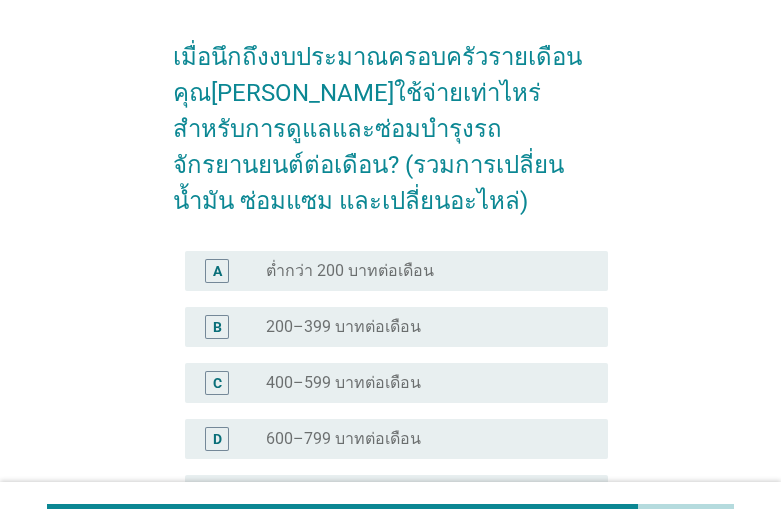 scroll, scrollTop: 306, scrollLeft: 0, axis: vertical 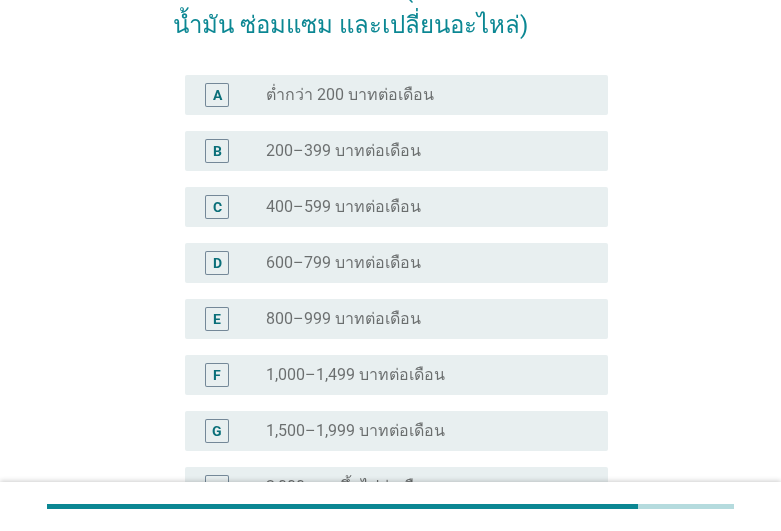 click on "400–599 บาทต่อเดือน" at bounding box center (343, 207) 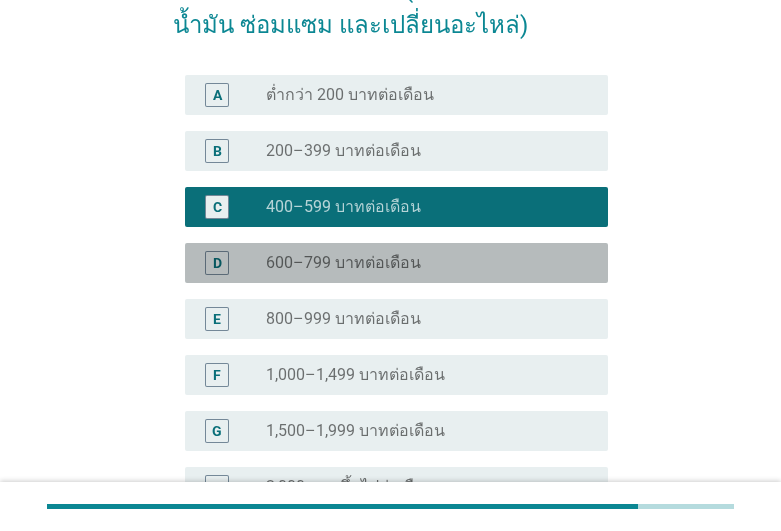 click on "600–799 บาทต่อเดือน" at bounding box center (343, 263) 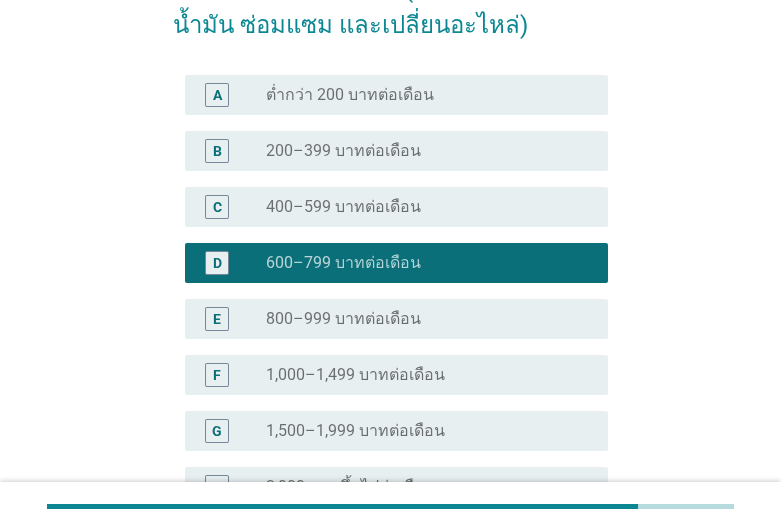 scroll, scrollTop: 551, scrollLeft: 0, axis: vertical 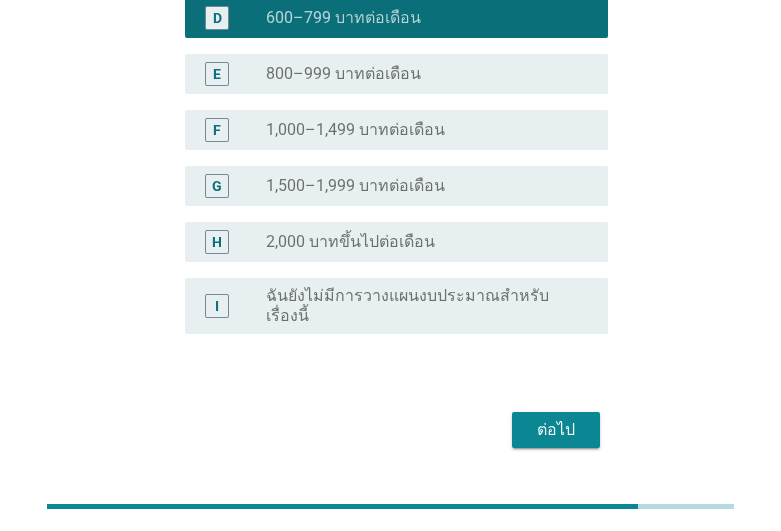 click on "ต่อไป" at bounding box center (556, 430) 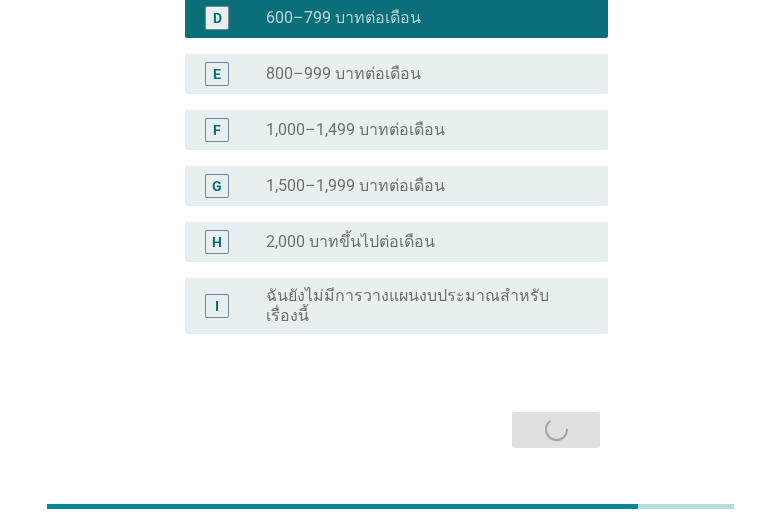 scroll, scrollTop: 0, scrollLeft: 0, axis: both 